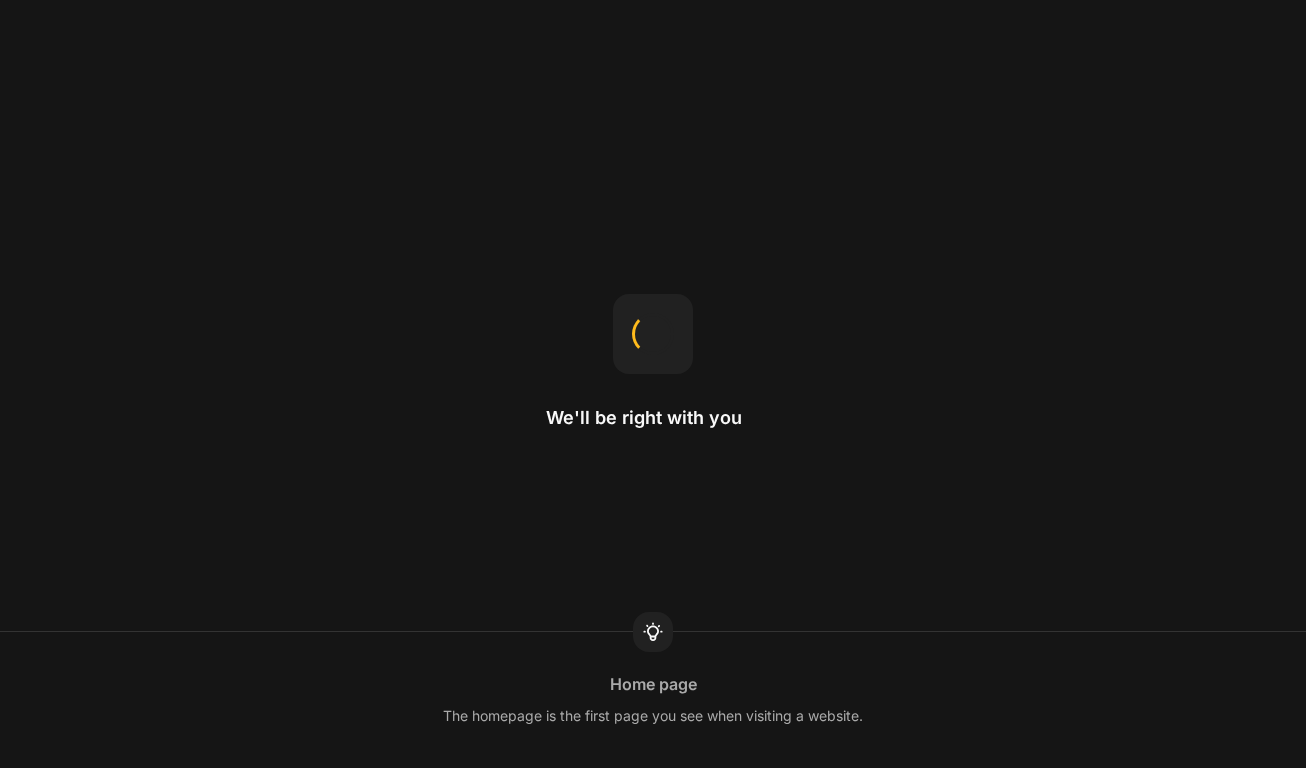 scroll, scrollTop: 0, scrollLeft: 0, axis: both 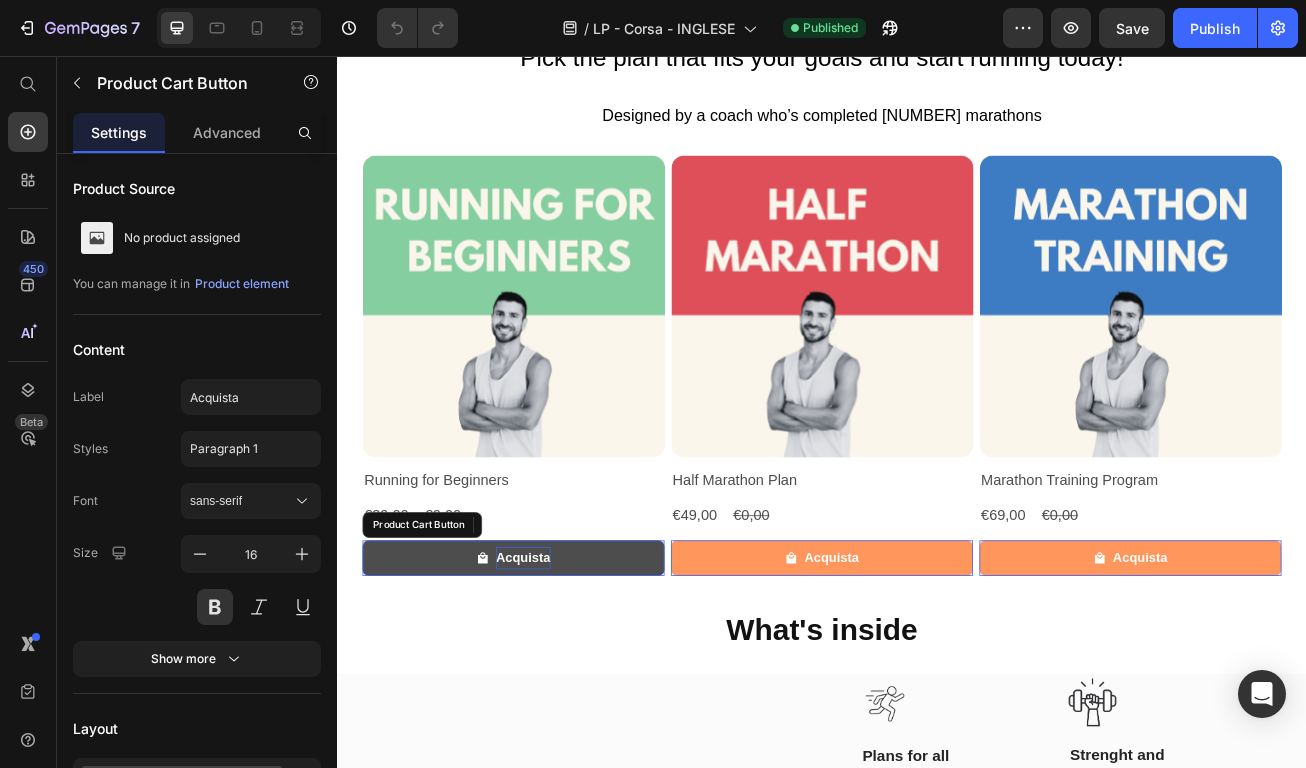 click on "Acquista" at bounding box center (567, 678) 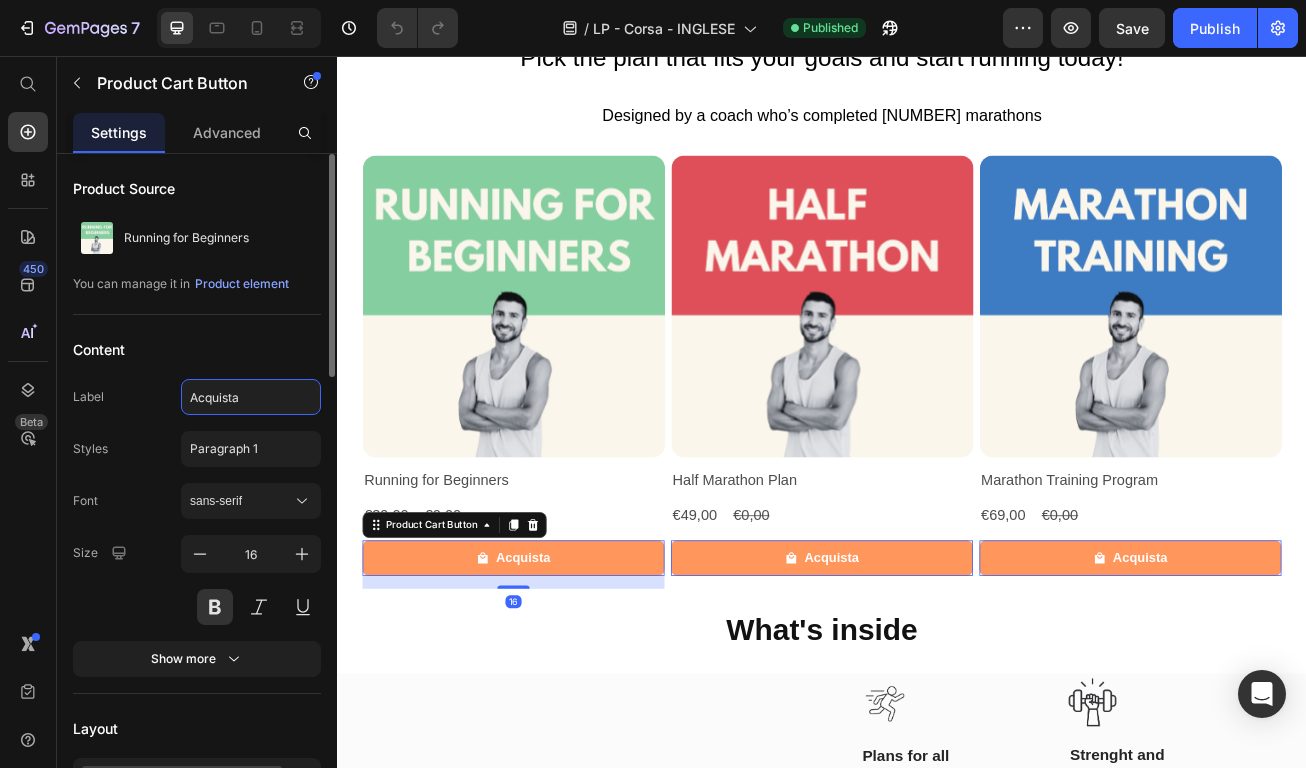 drag, startPoint x: 261, startPoint y: 400, endPoint x: 82, endPoint y: 400, distance: 179 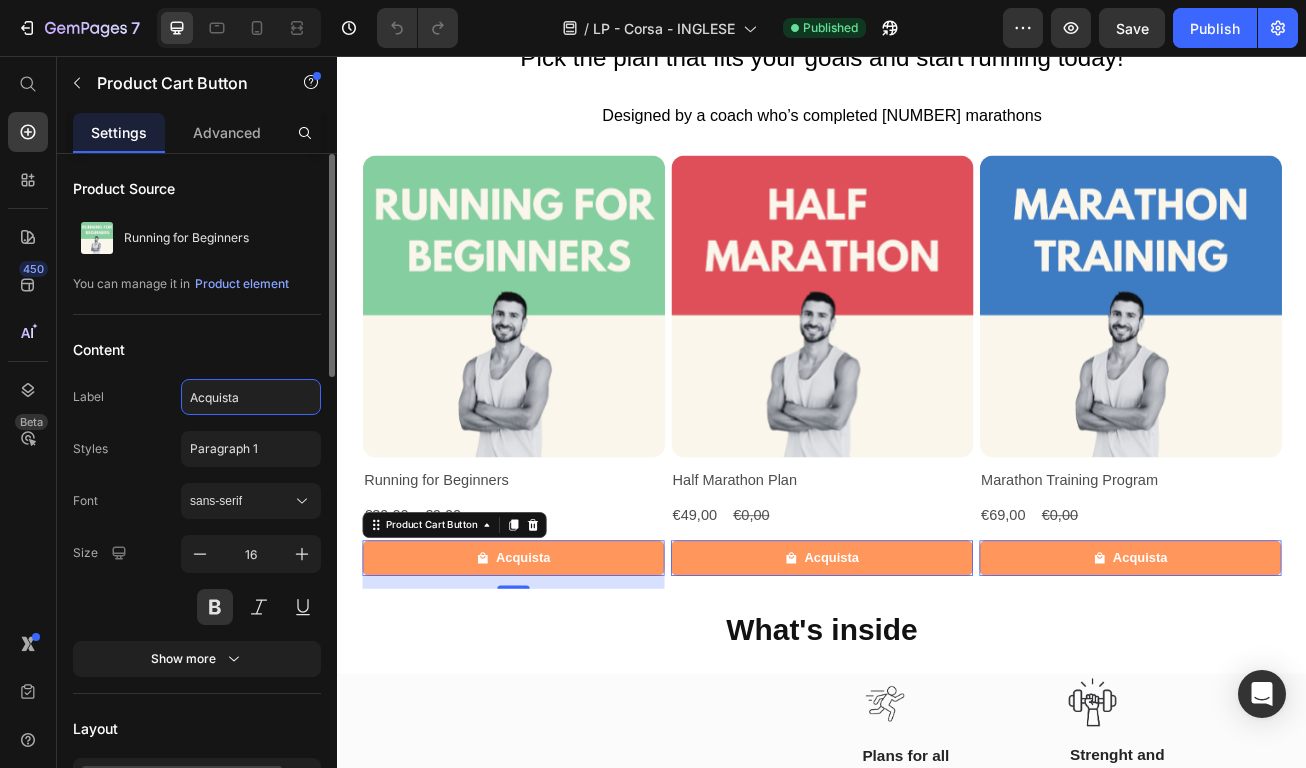 type on "b" 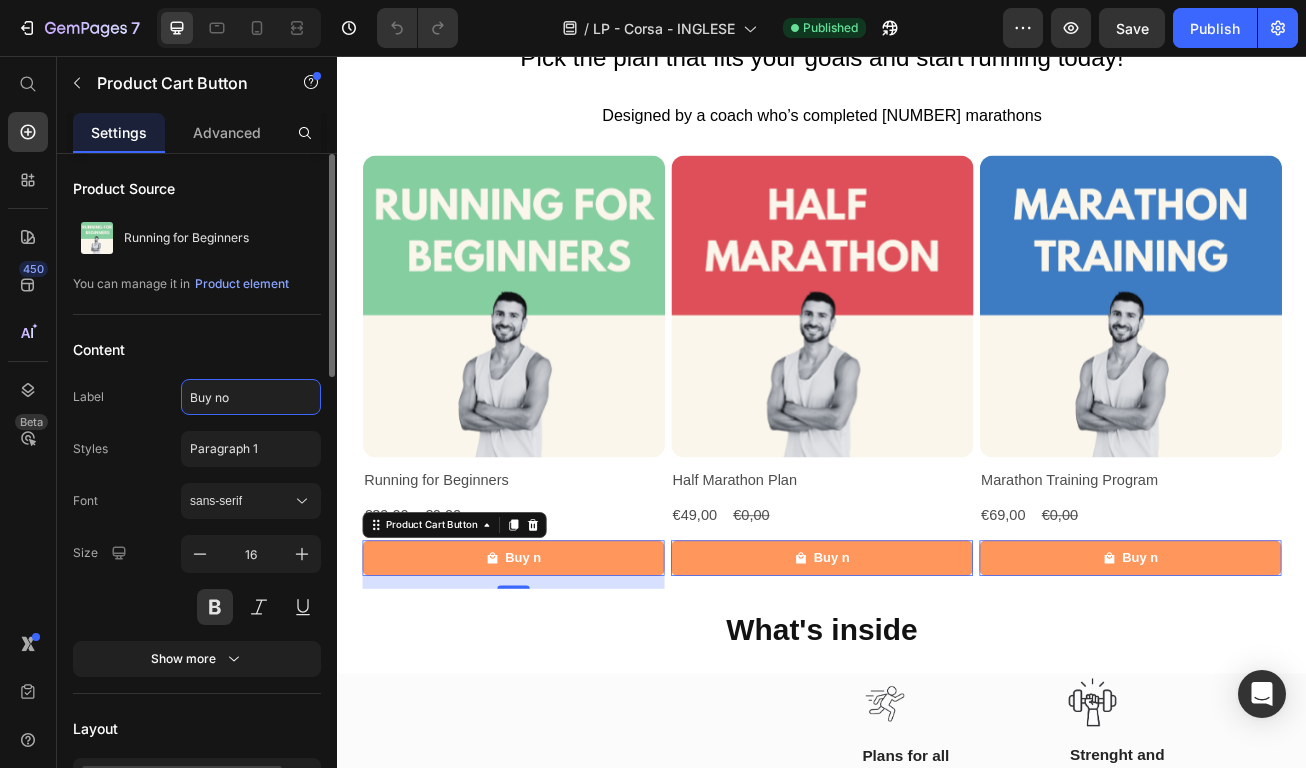type on "Buy now" 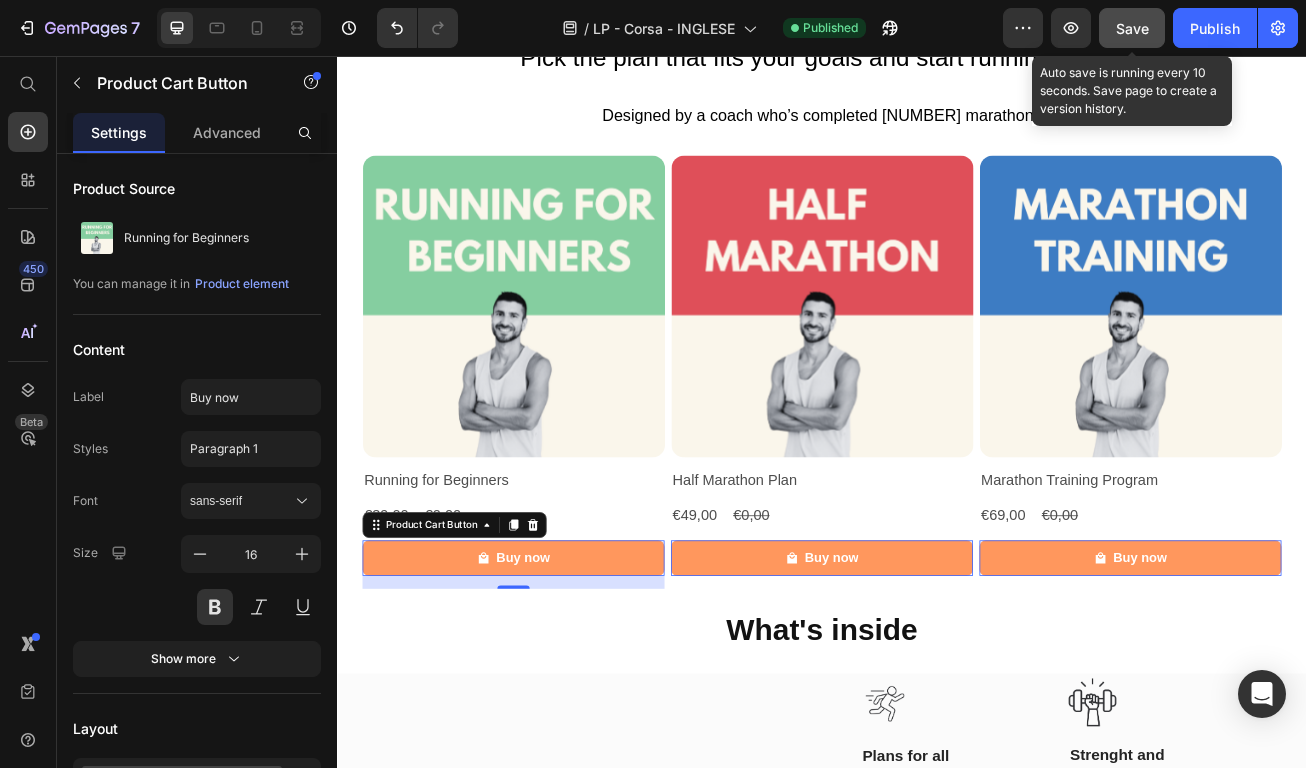 click on "Save" 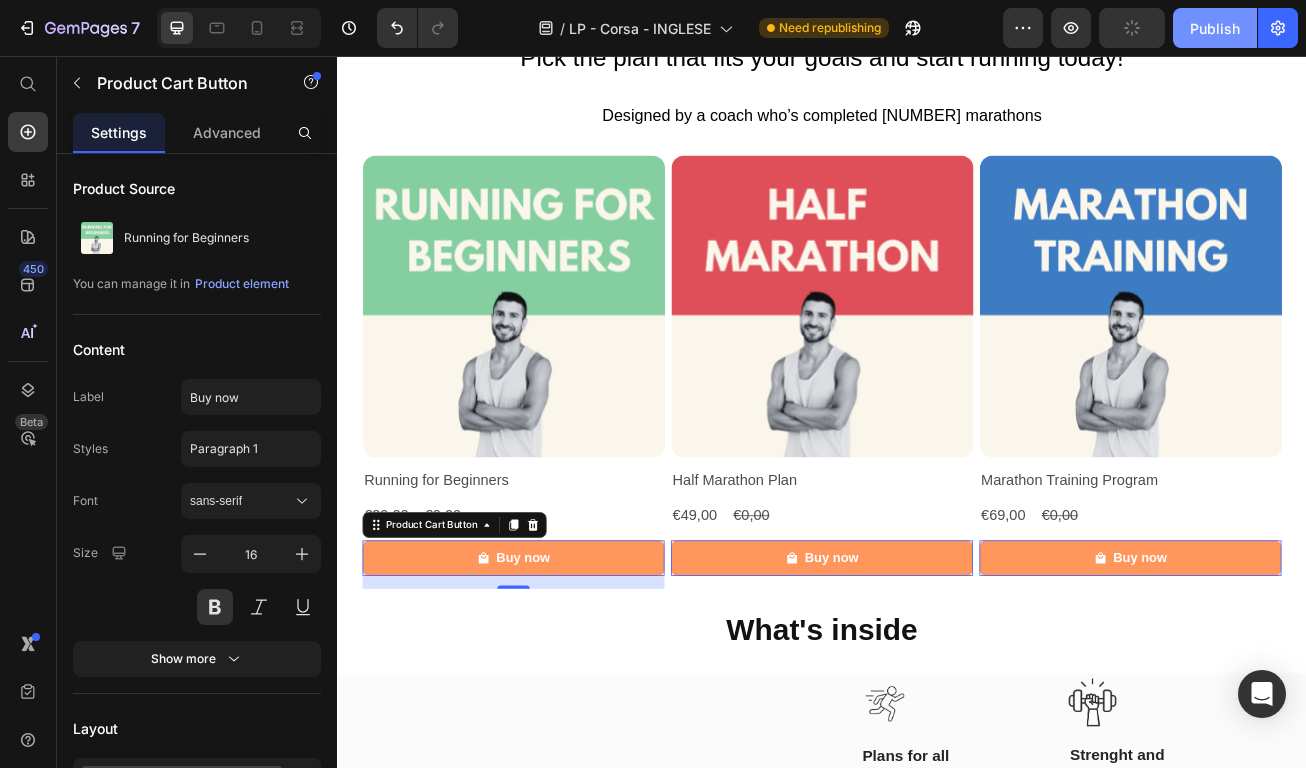 click on "Publish" at bounding box center [1215, 28] 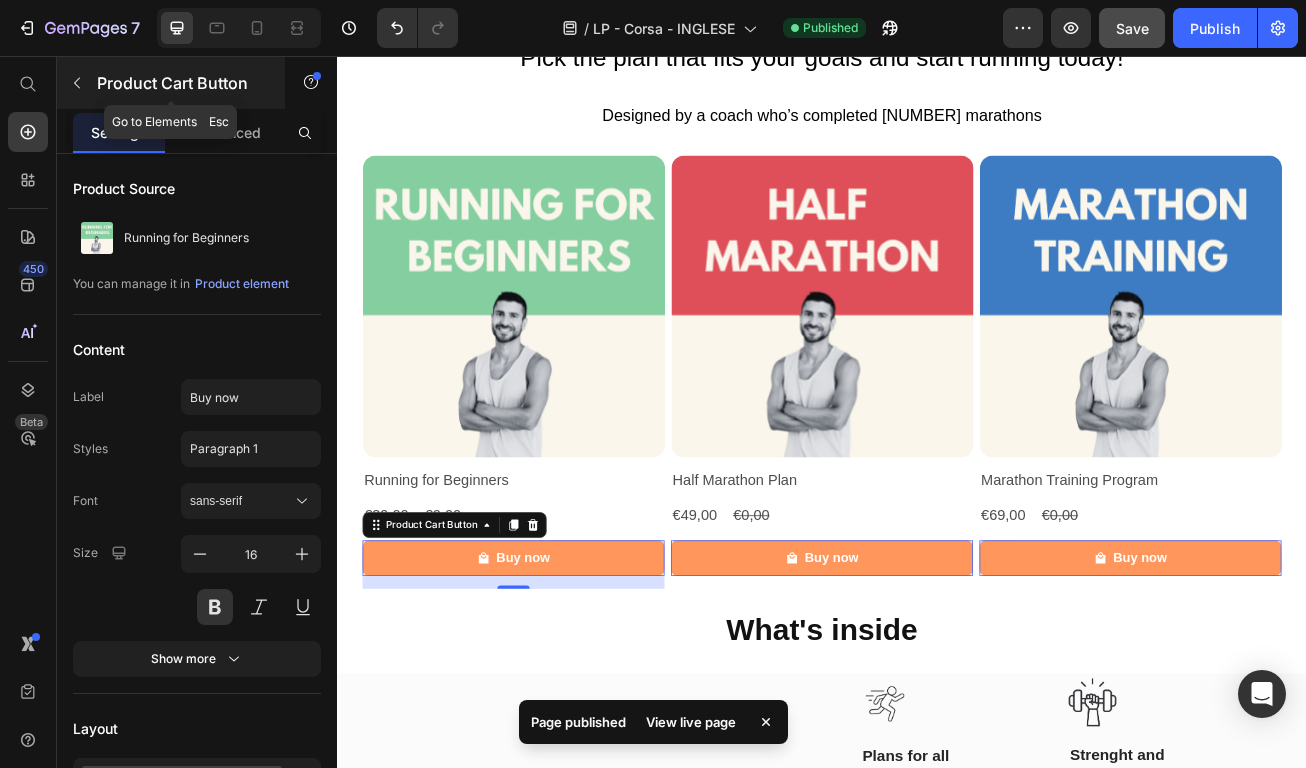 click 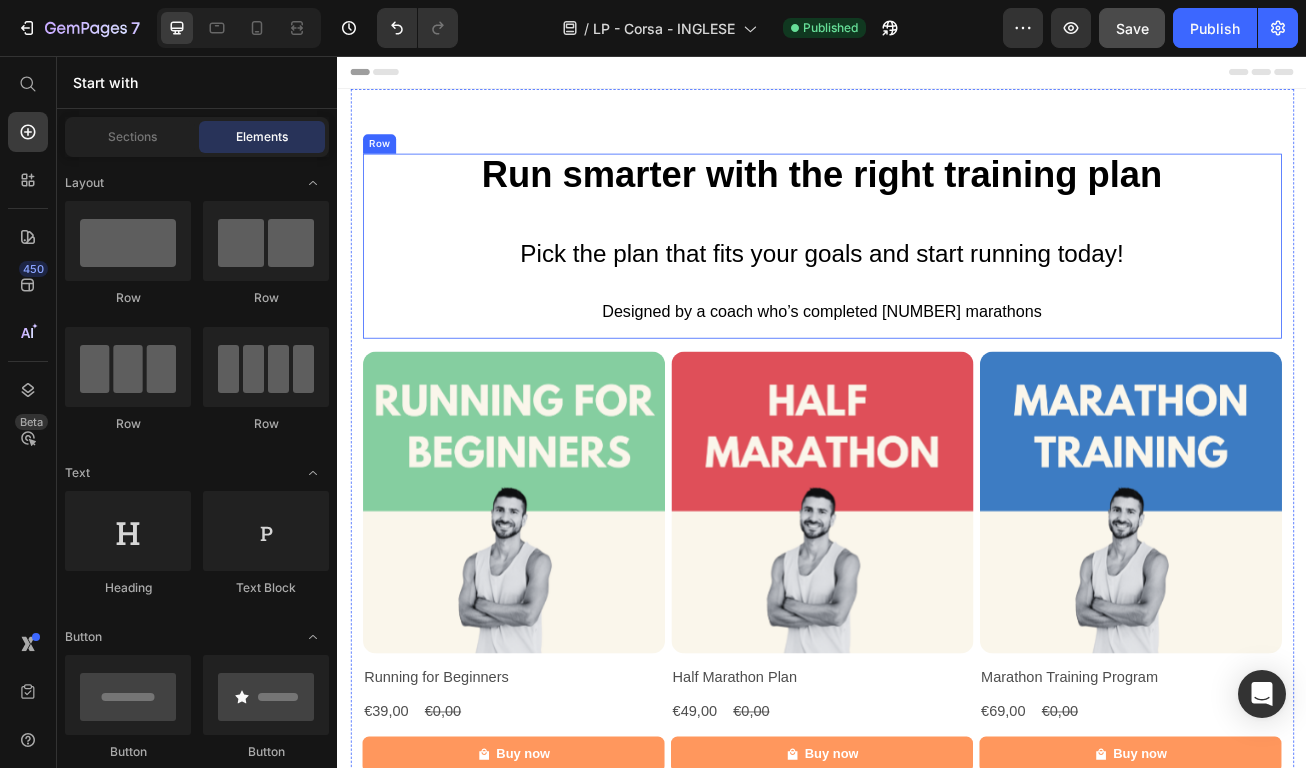 scroll, scrollTop: 0, scrollLeft: 0, axis: both 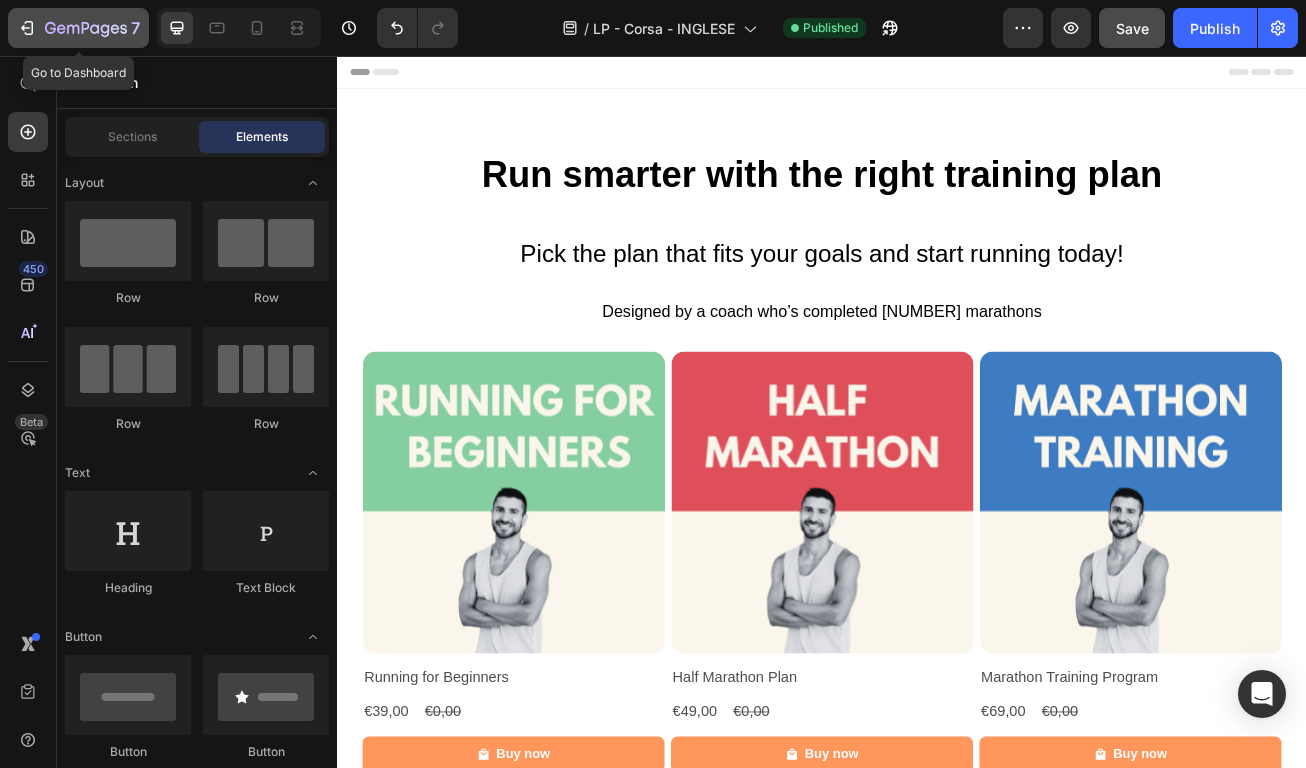 click 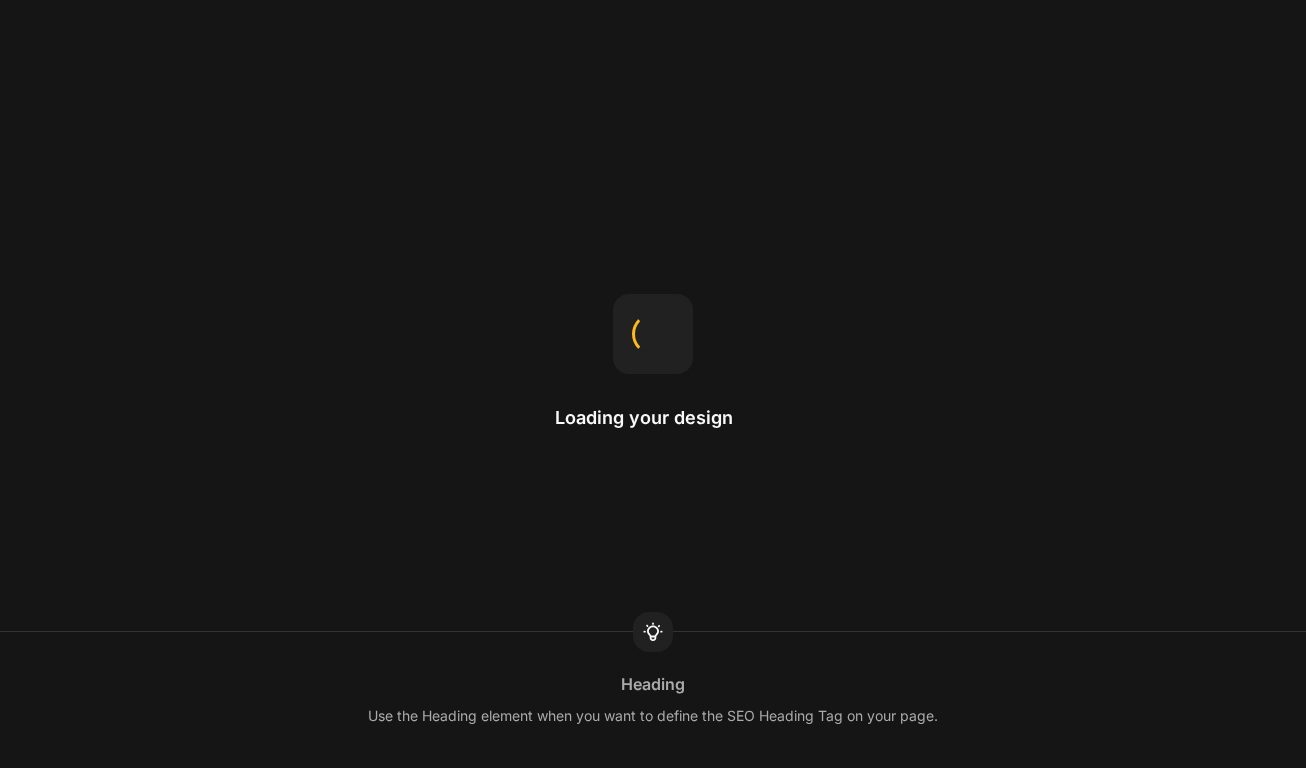 scroll, scrollTop: 0, scrollLeft: 0, axis: both 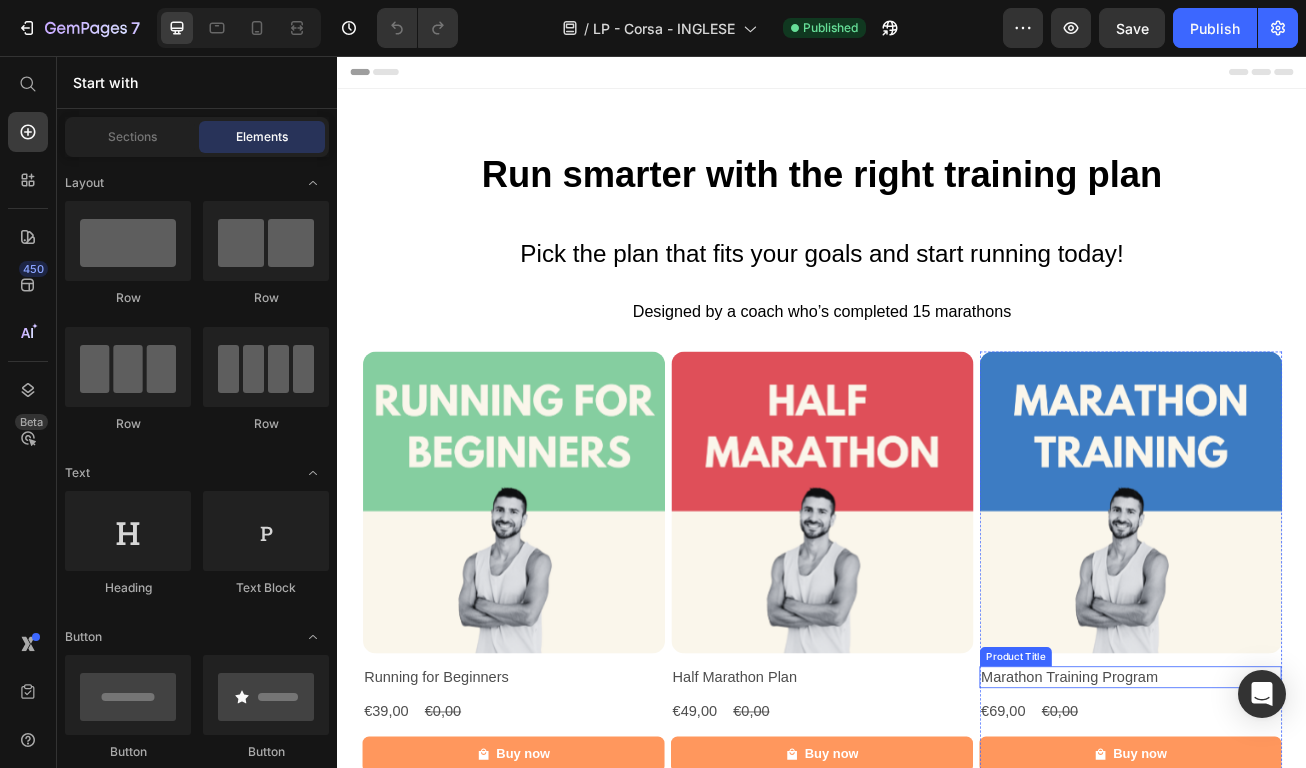 click on "Marathon Training Program" at bounding box center (555, 825) 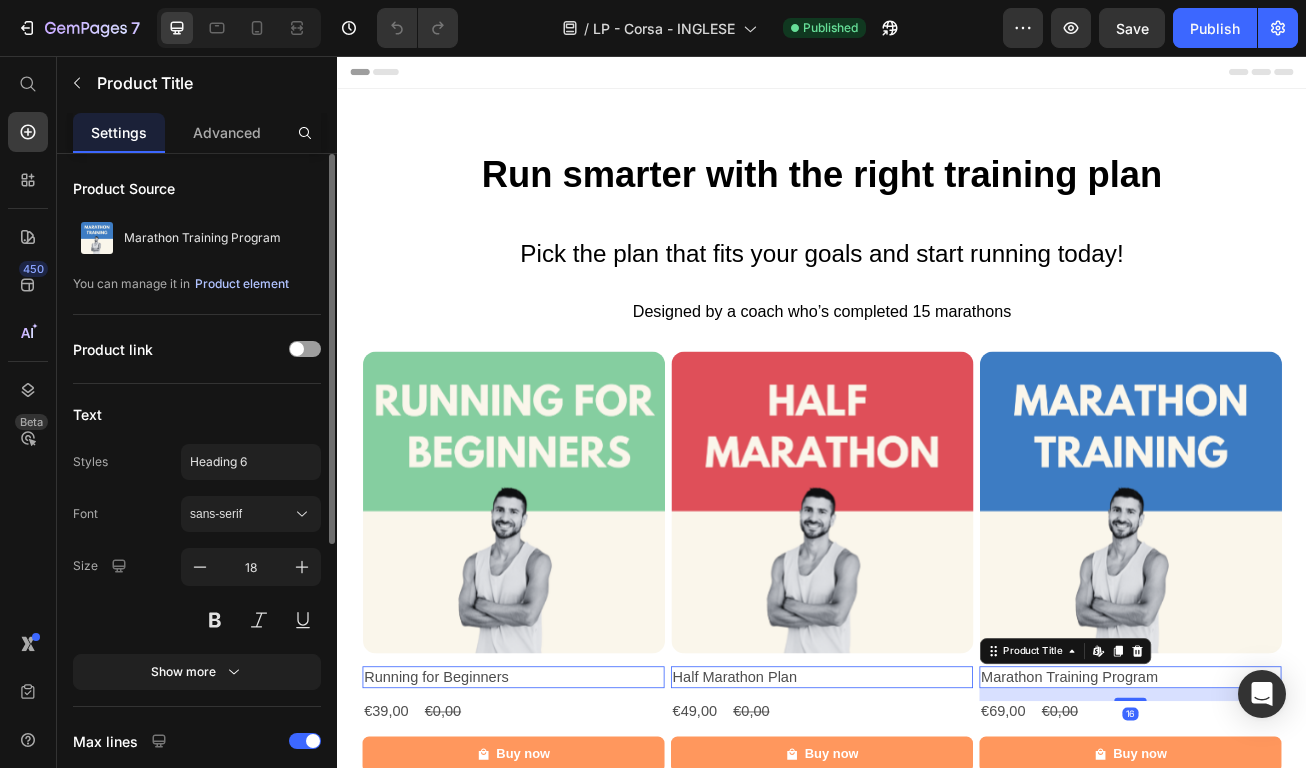 click on "Product element" at bounding box center (242, 284) 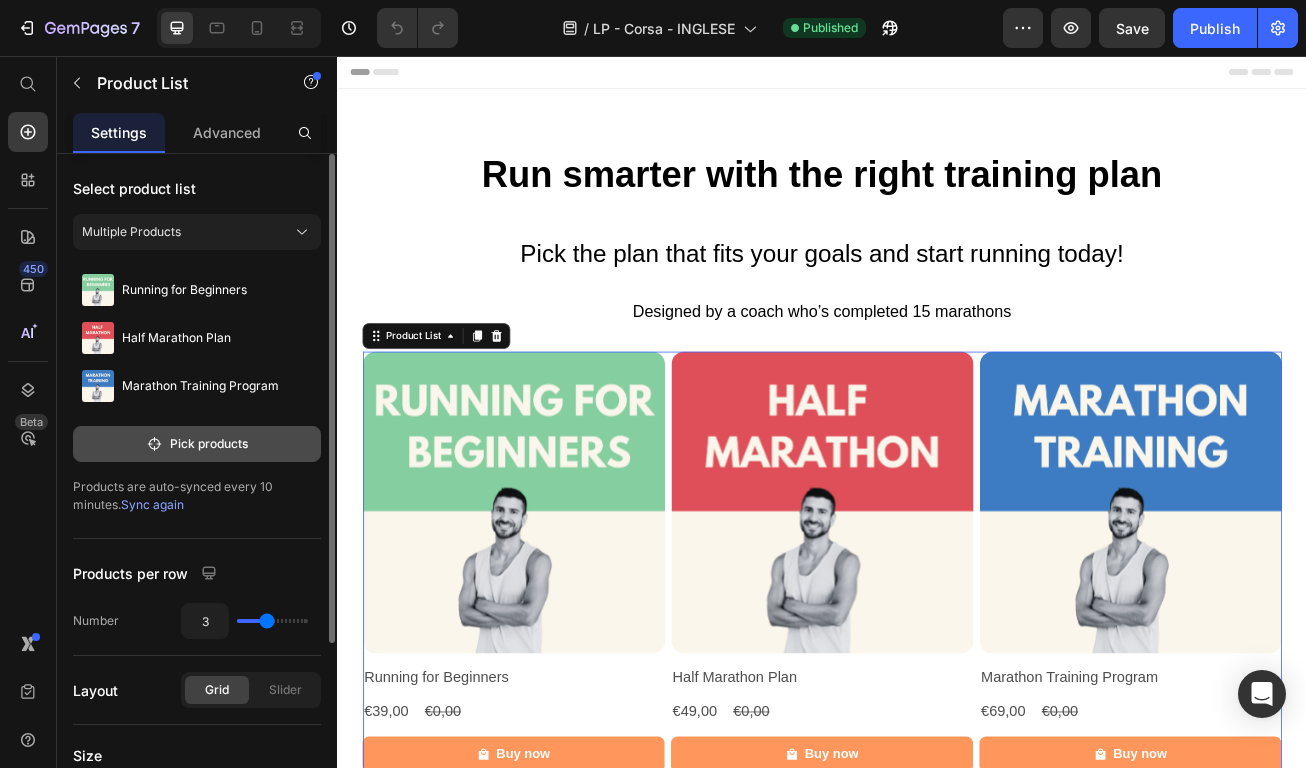 click on "Pick products" at bounding box center (197, 444) 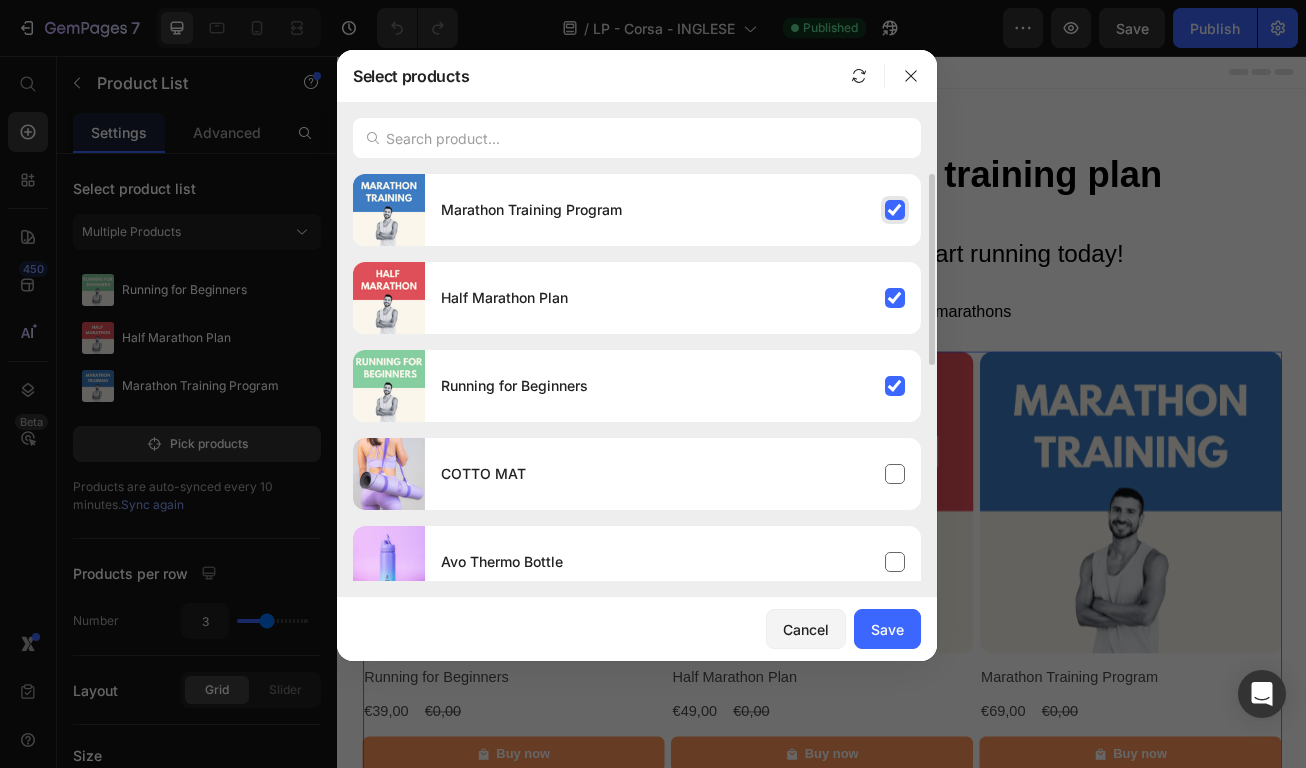 click on "Marathon Training Program" at bounding box center [673, 210] 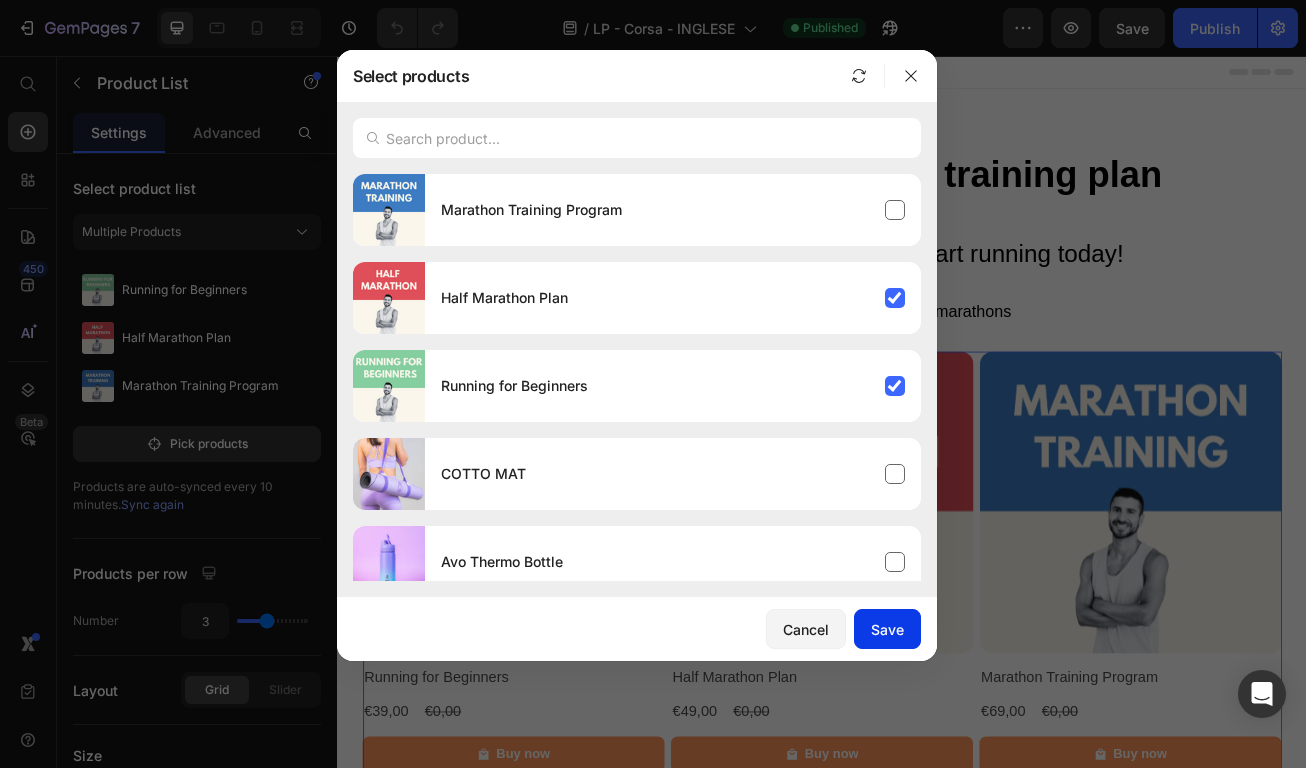 click on "Save" 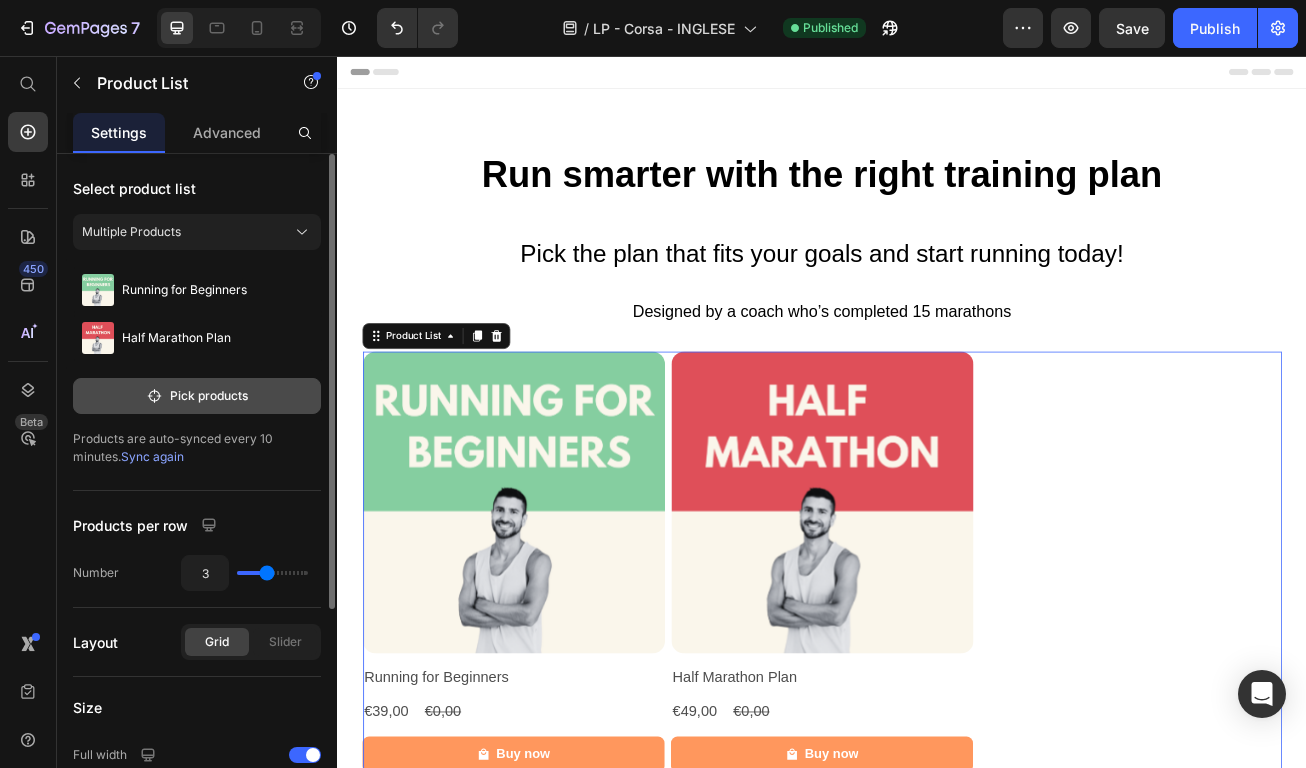 click on "Pick products" at bounding box center (197, 396) 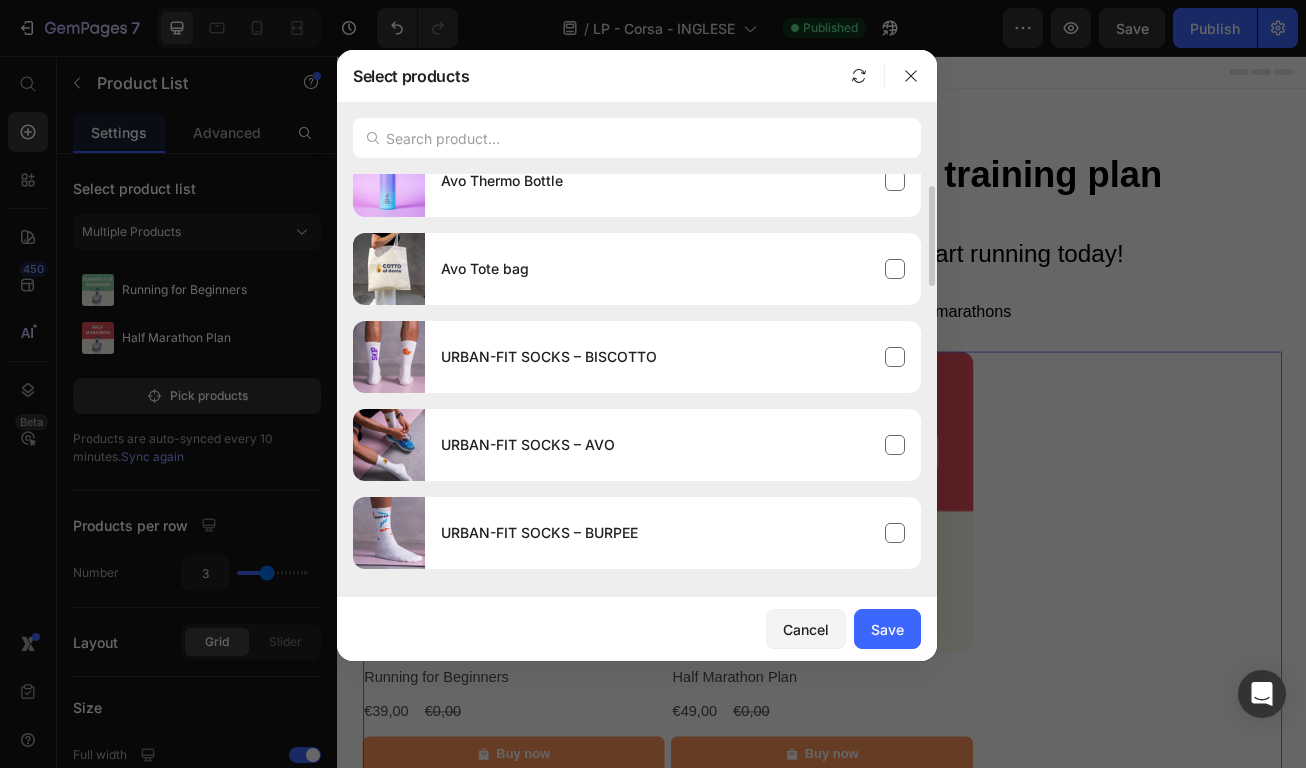 scroll, scrollTop: 0, scrollLeft: 0, axis: both 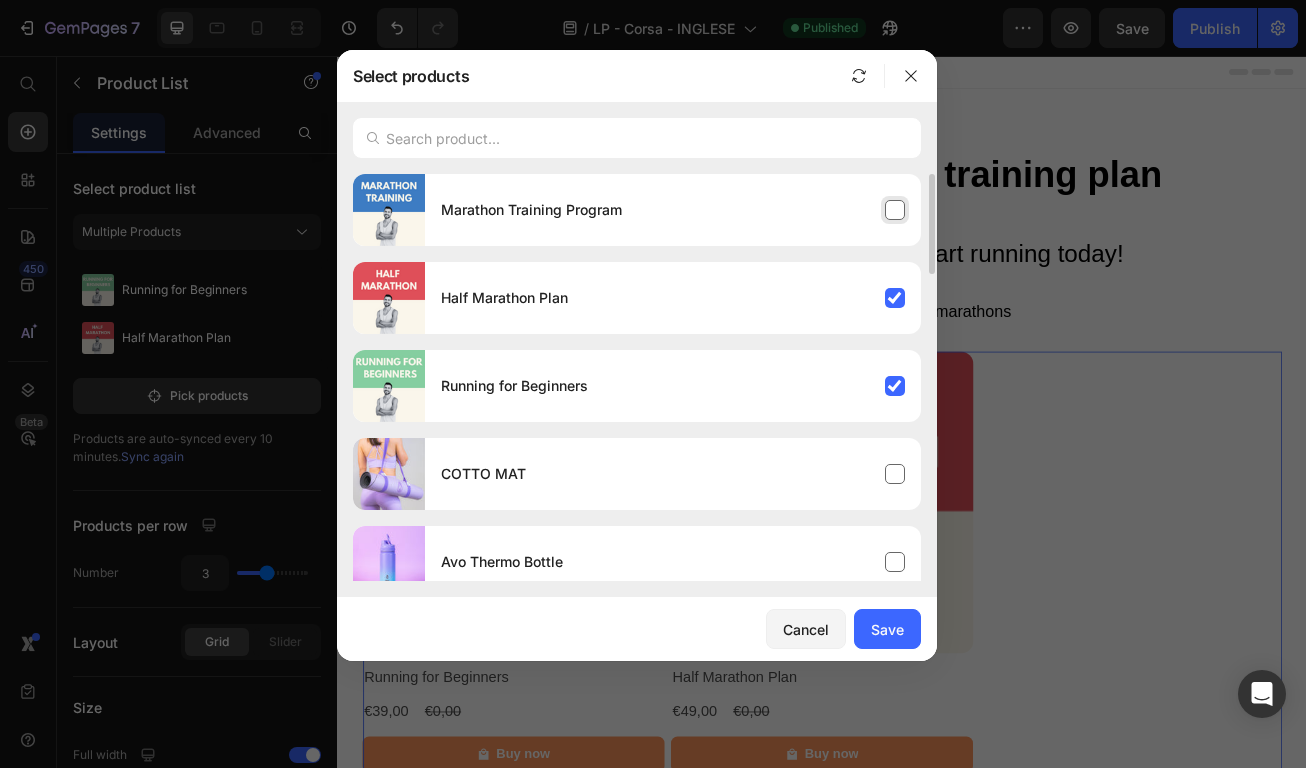 click on "Marathon Training Program" at bounding box center (673, 210) 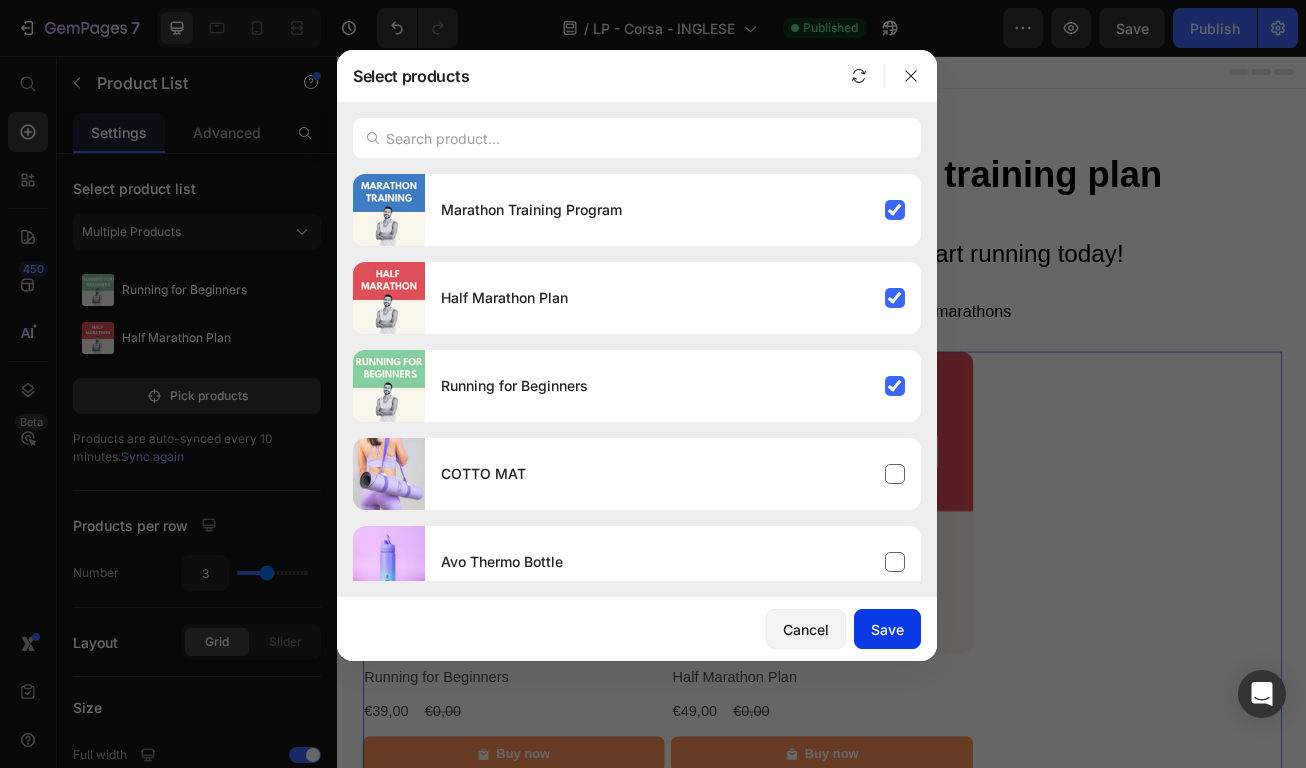click on "Save" at bounding box center [887, 629] 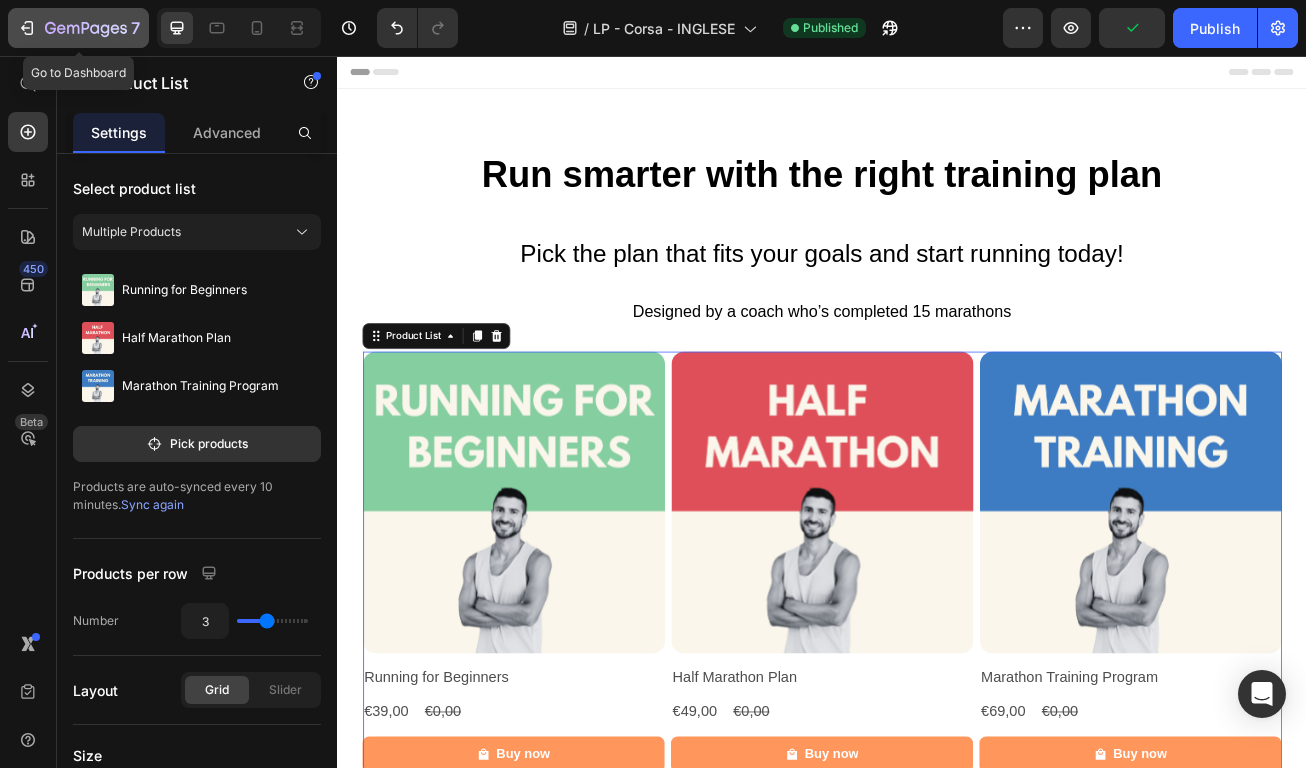 click 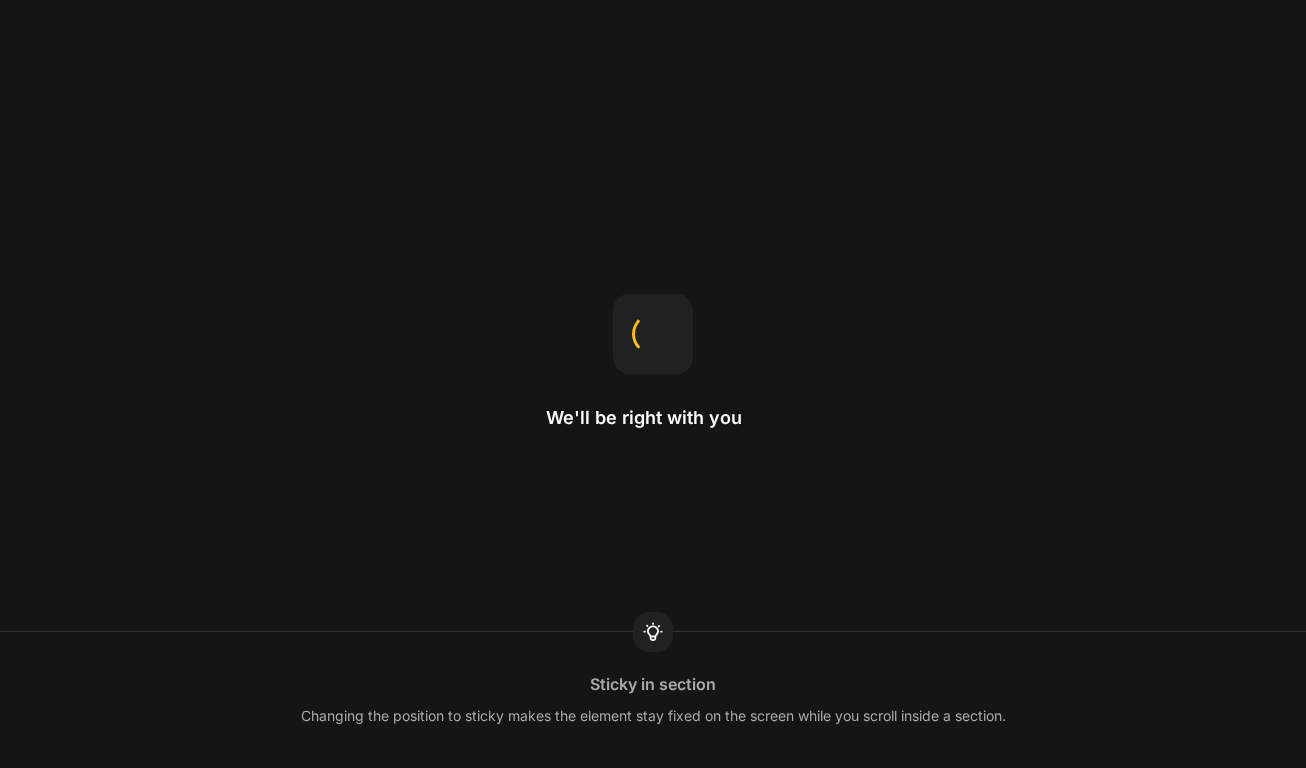 scroll, scrollTop: 0, scrollLeft: 0, axis: both 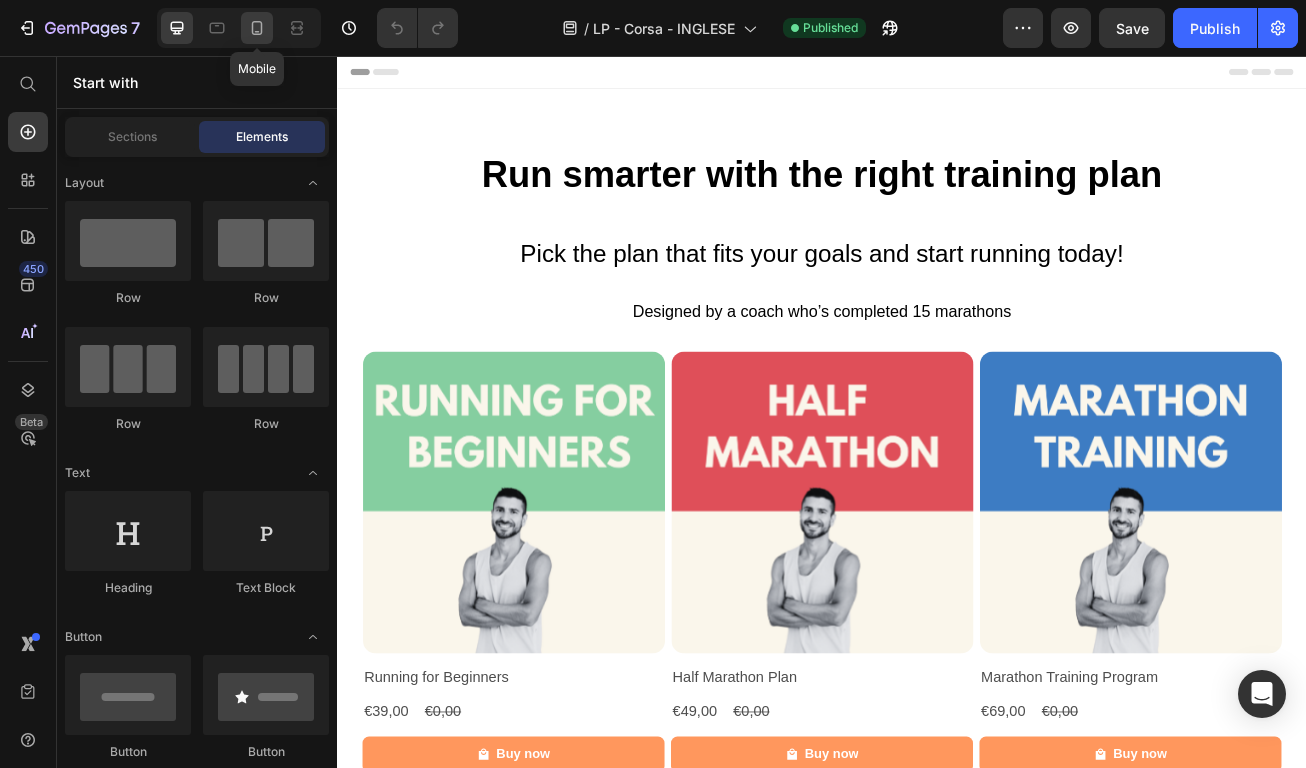 click 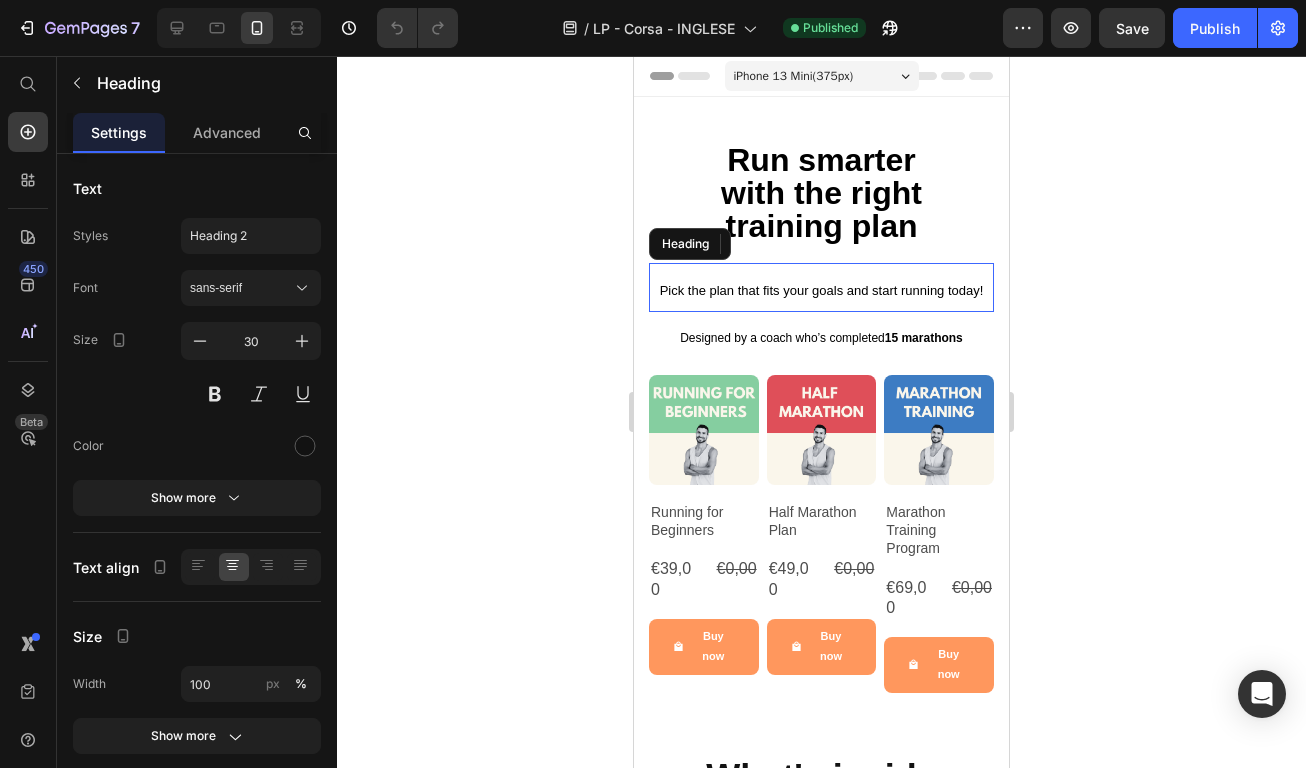 click on "Pick the plan that fits your goals and start running today!" at bounding box center (822, 290) 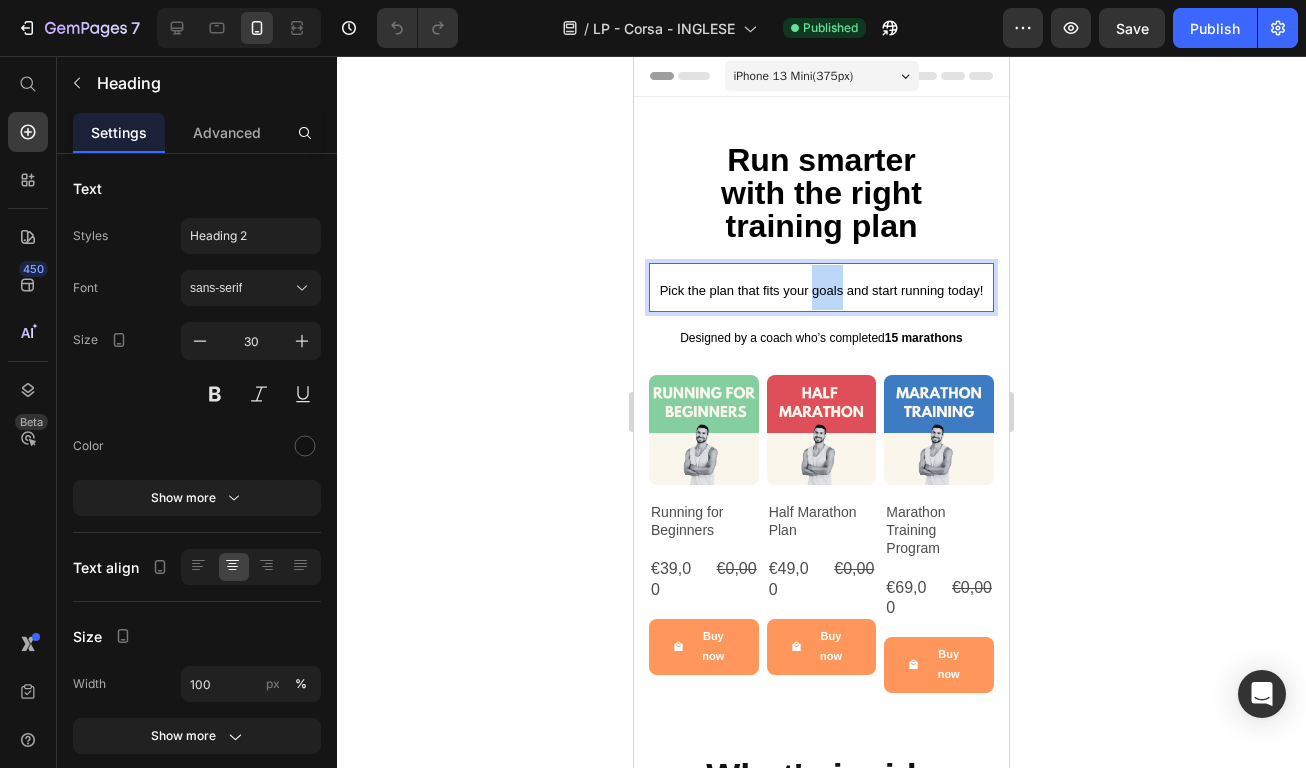 click on "Pick the plan that fits your goals and start running today!" at bounding box center [822, 290] 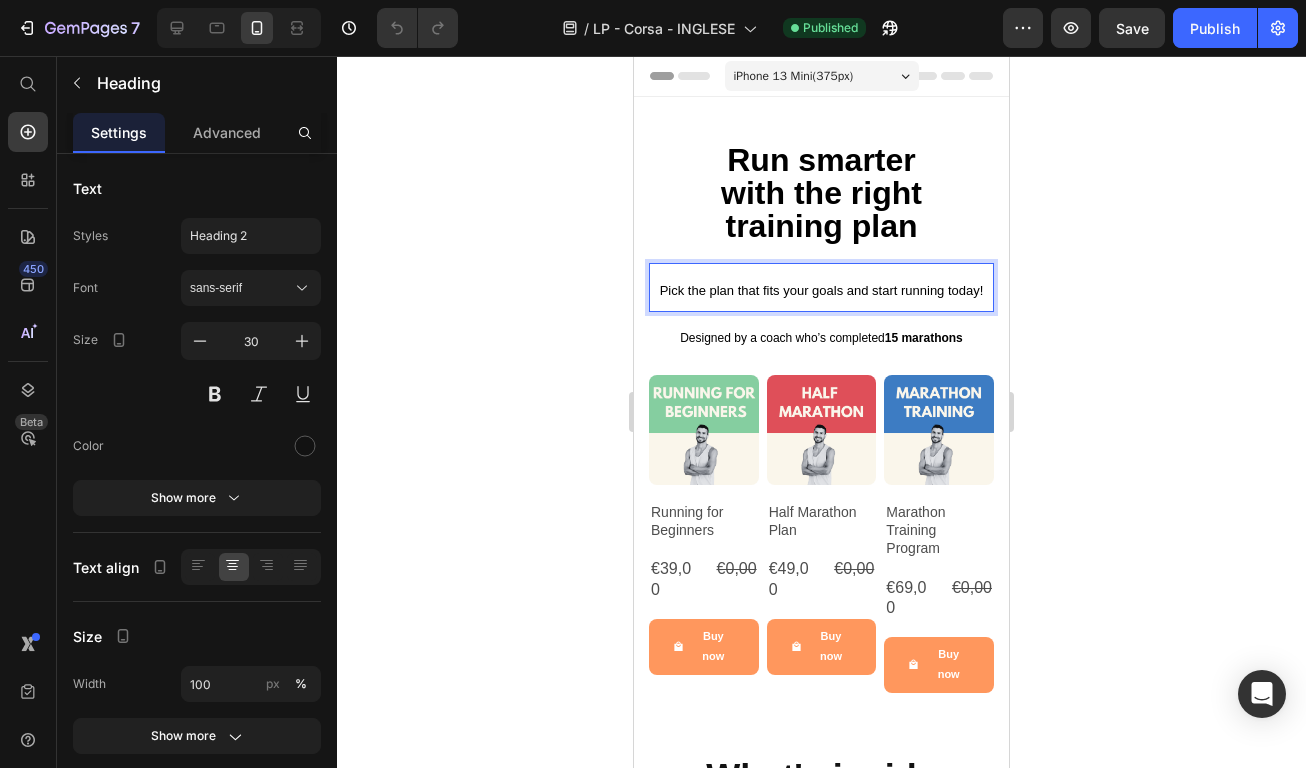 click on "Pick the plan that fits your goals and start running today!" at bounding box center [822, 290] 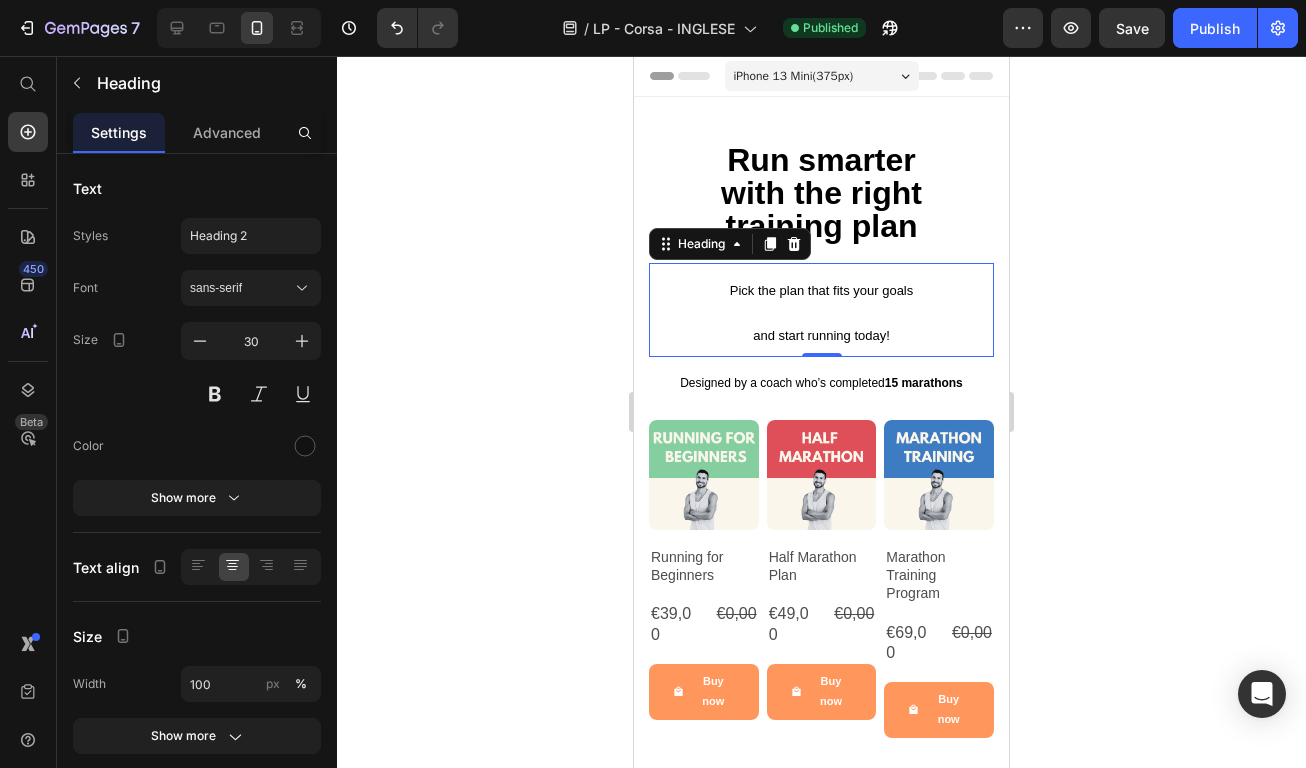 click 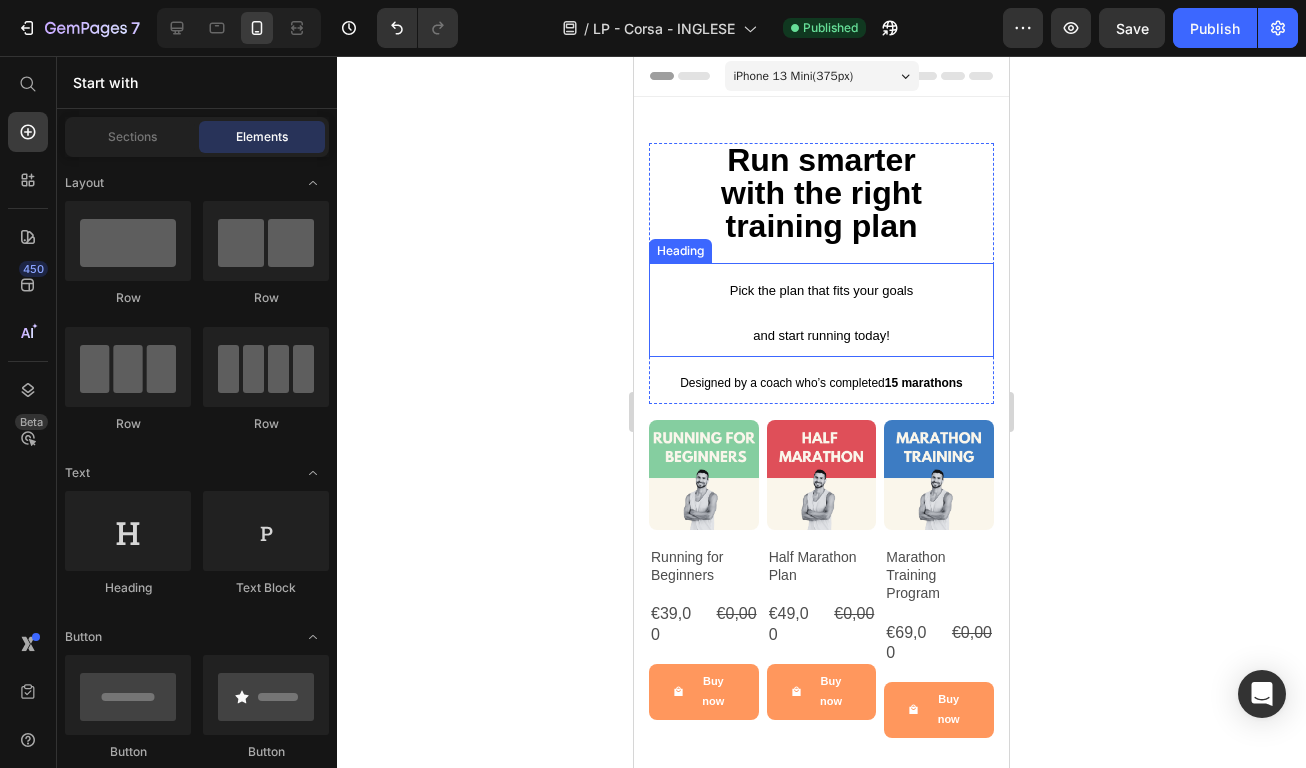 click on "⁠⁠⁠⁠⁠⁠⁠ Pick the plan that fits your goals  and start running today!" at bounding box center (821, 310) 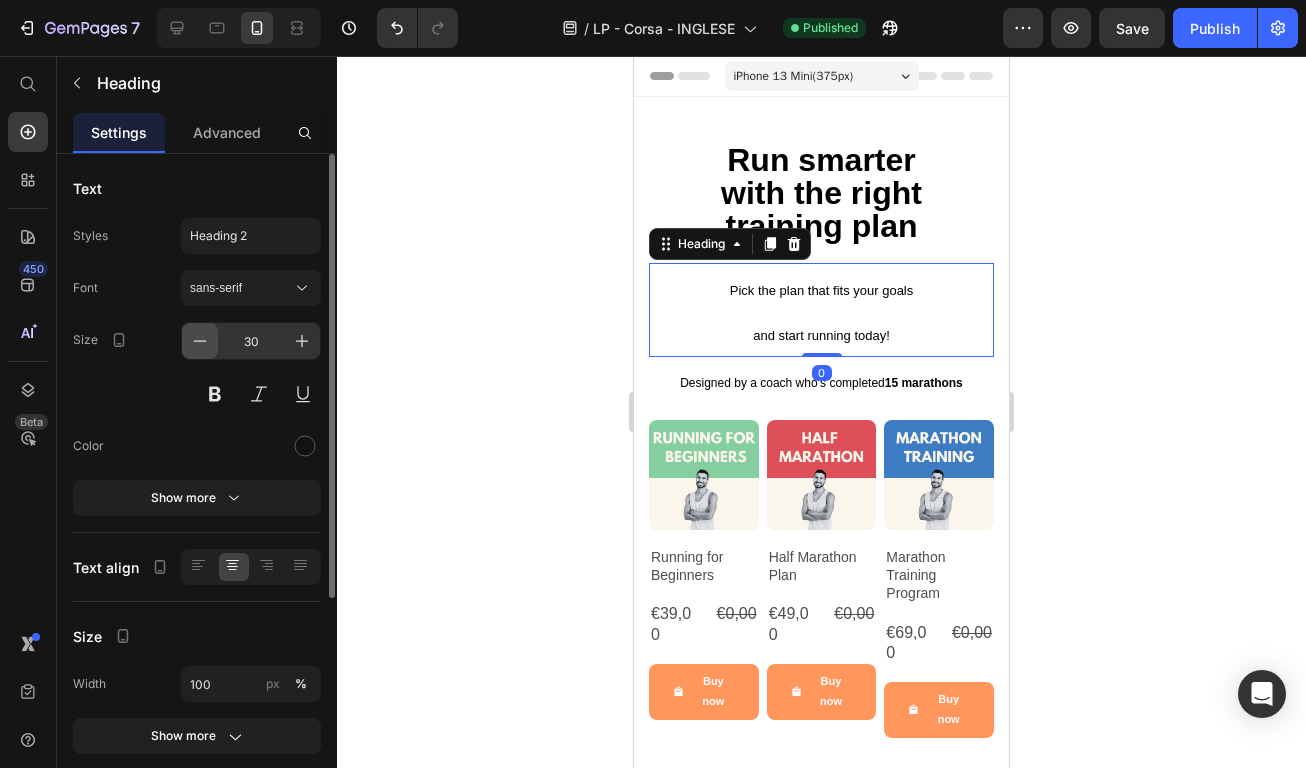 click 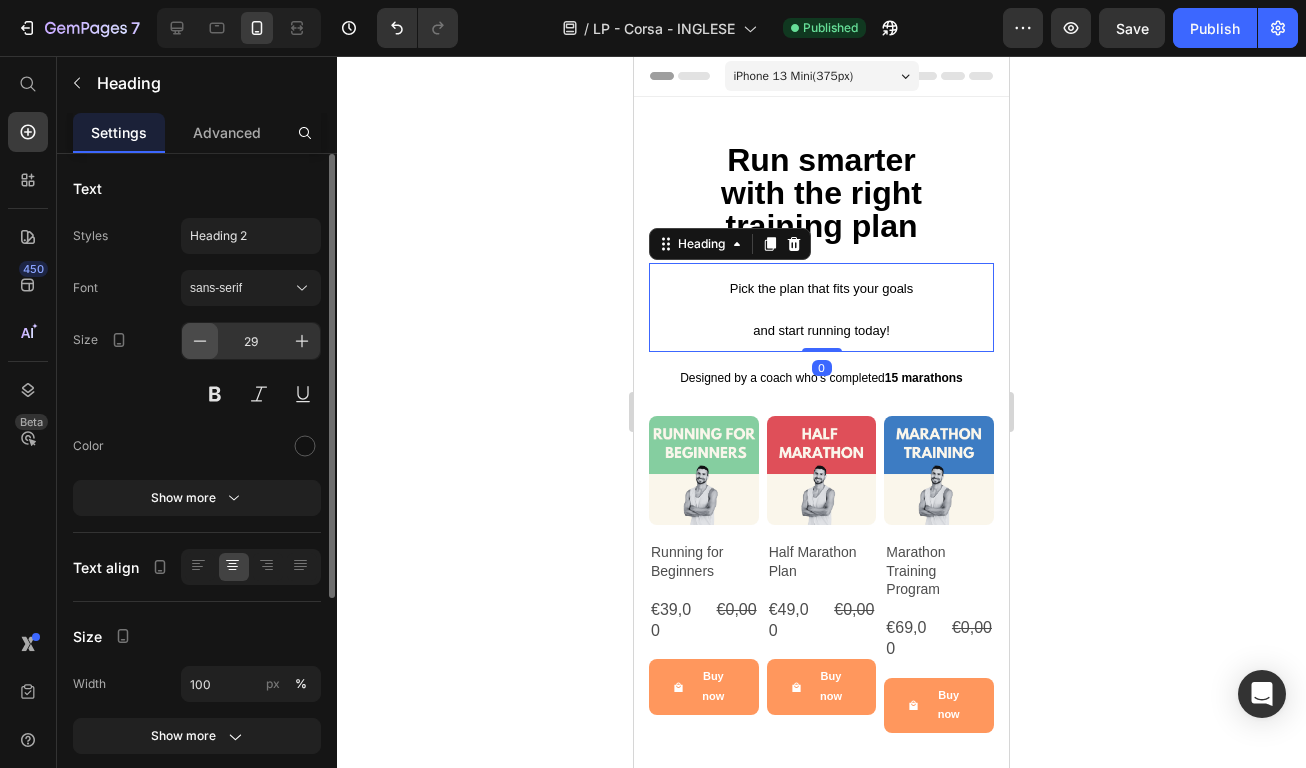 click 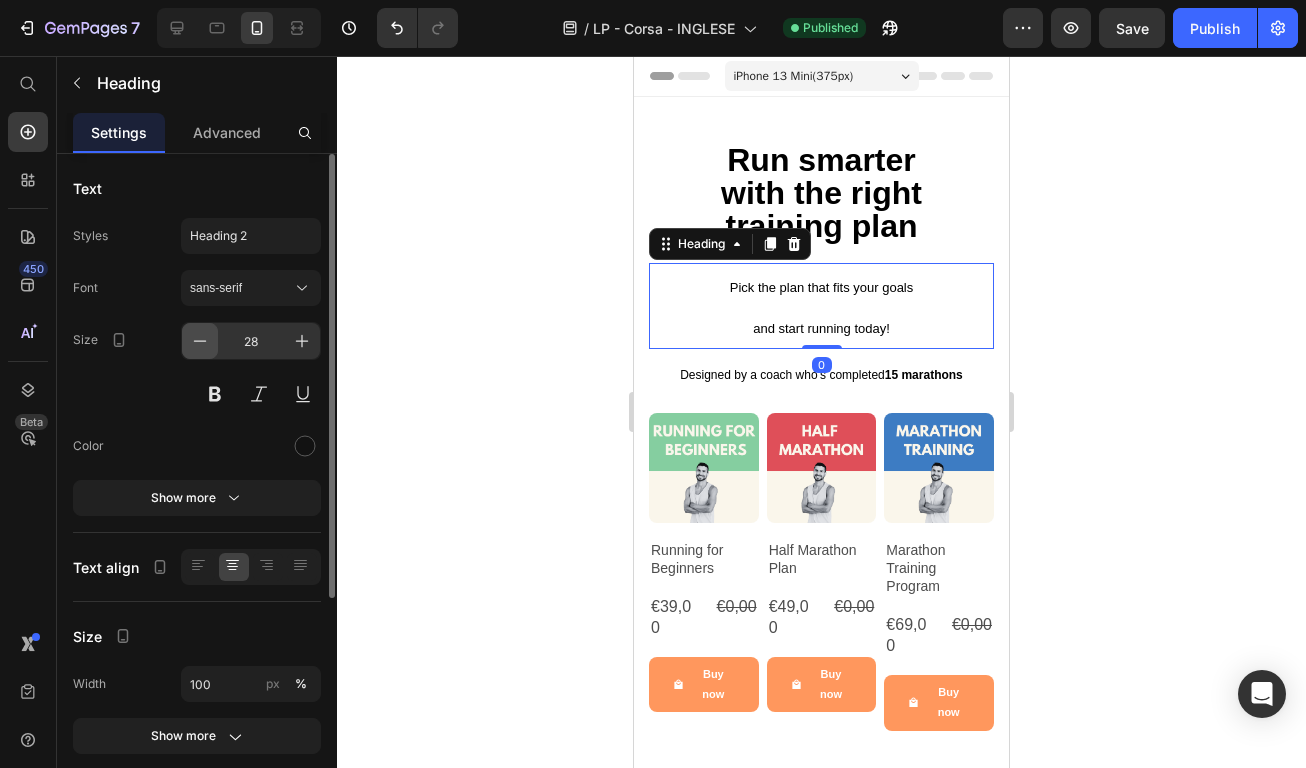 click 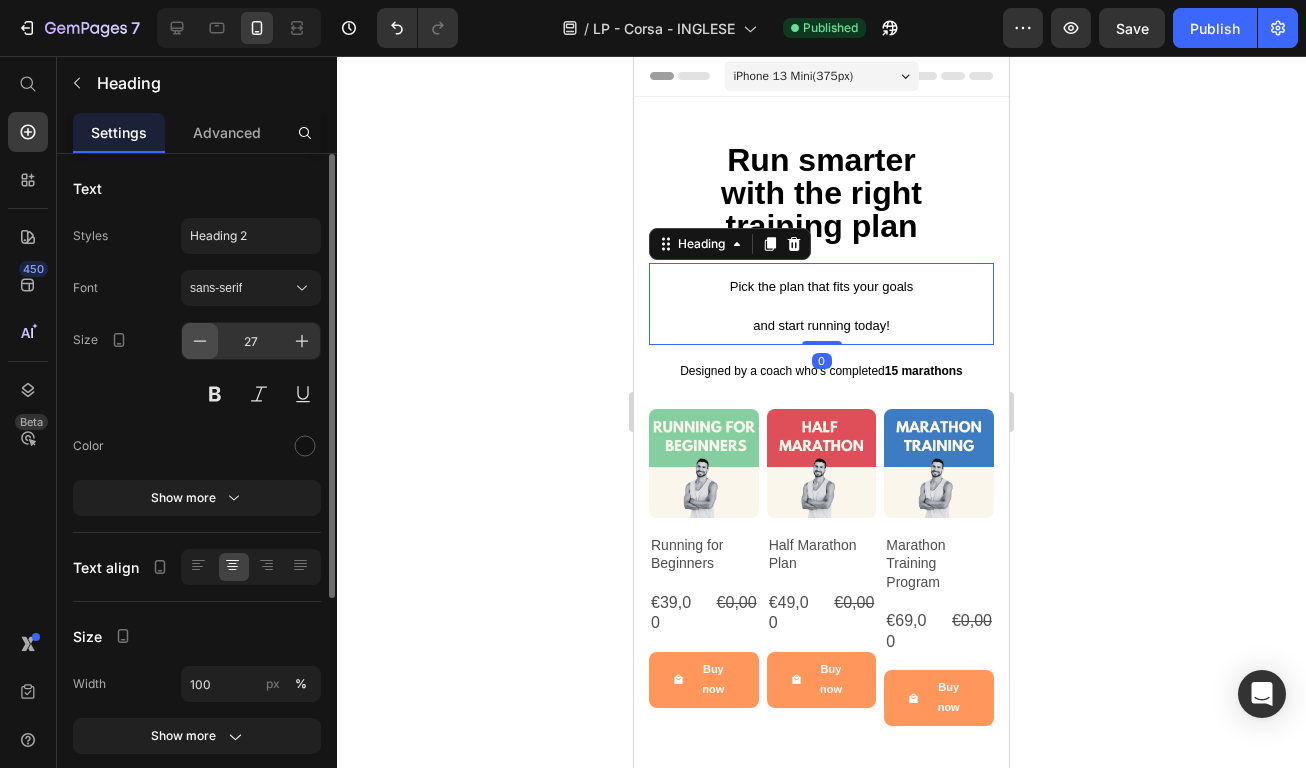 click 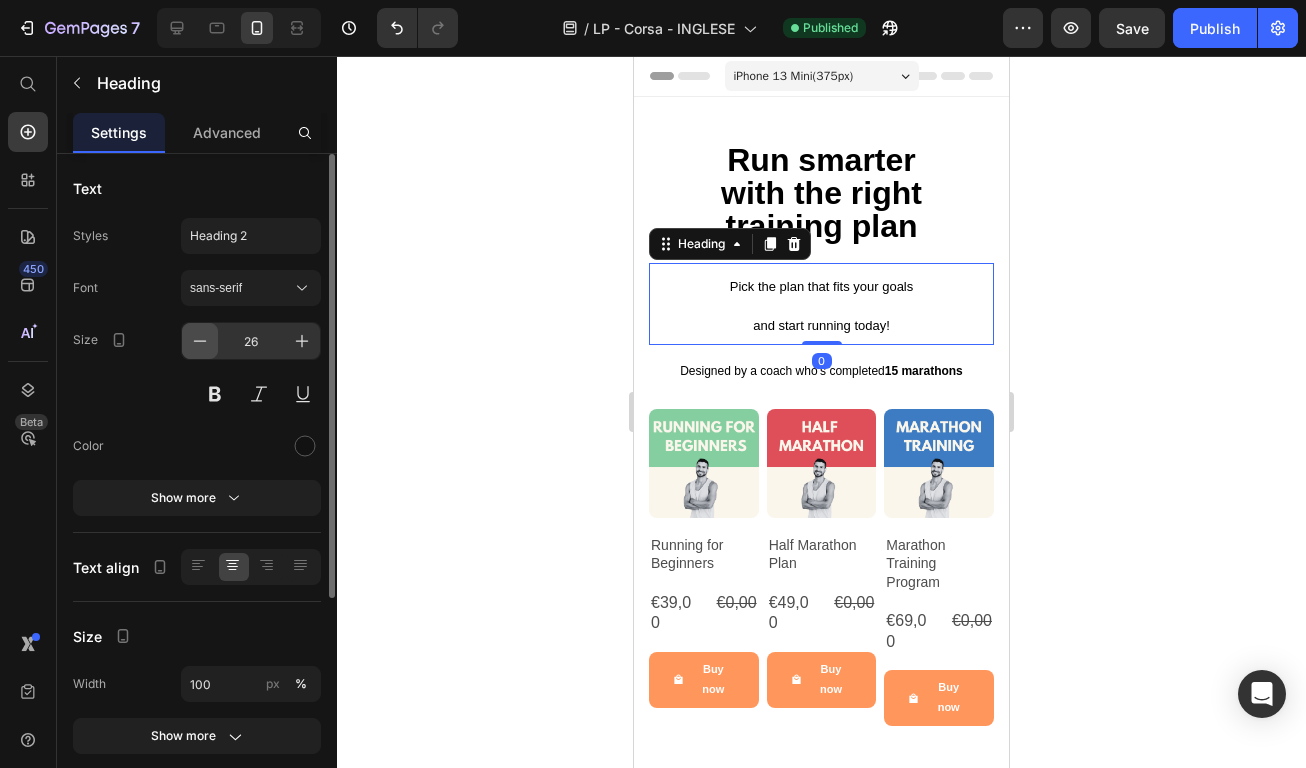 click 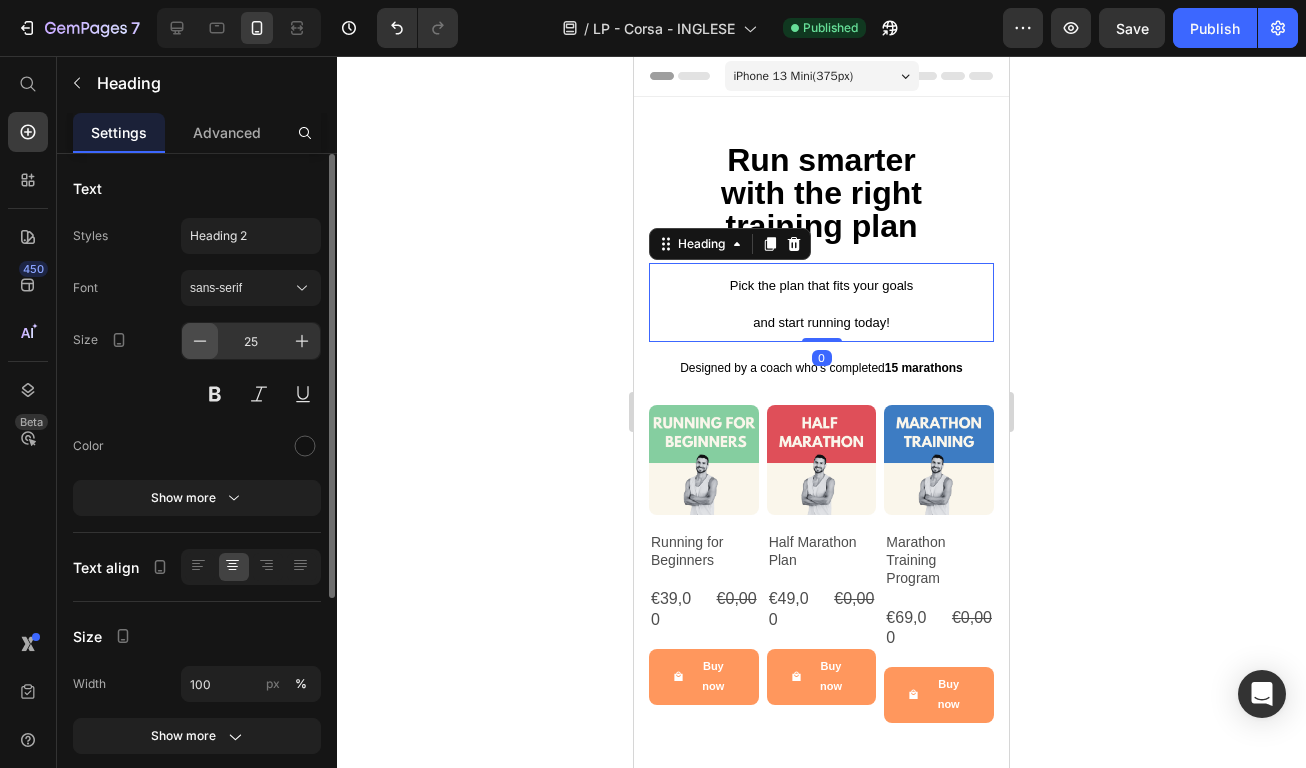 click 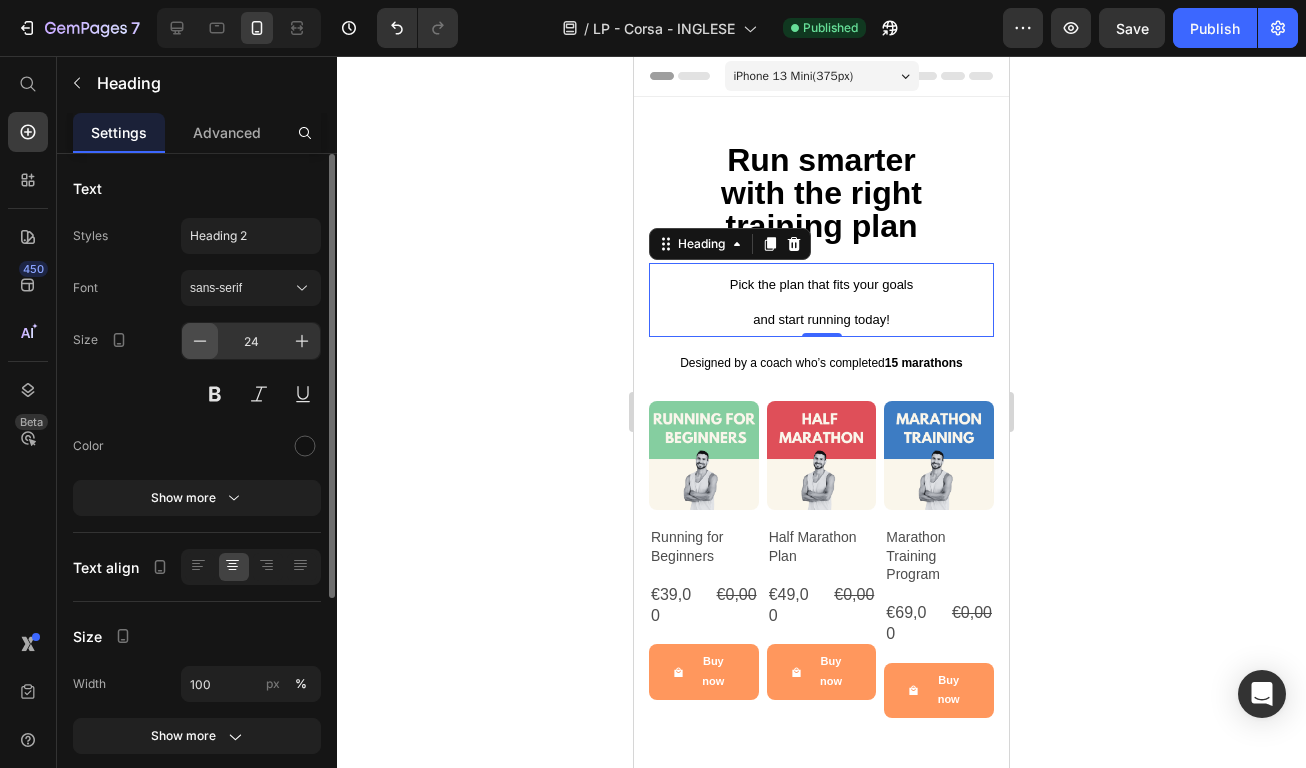 click 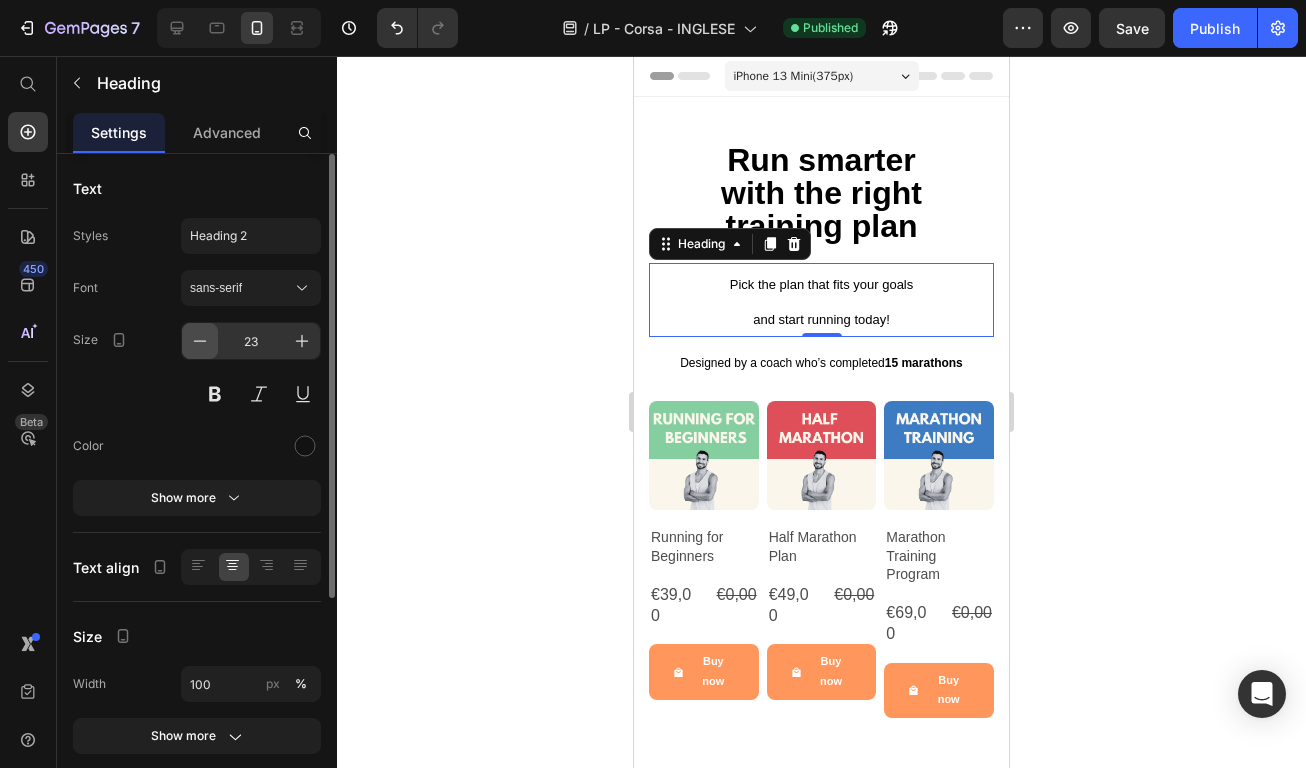 click 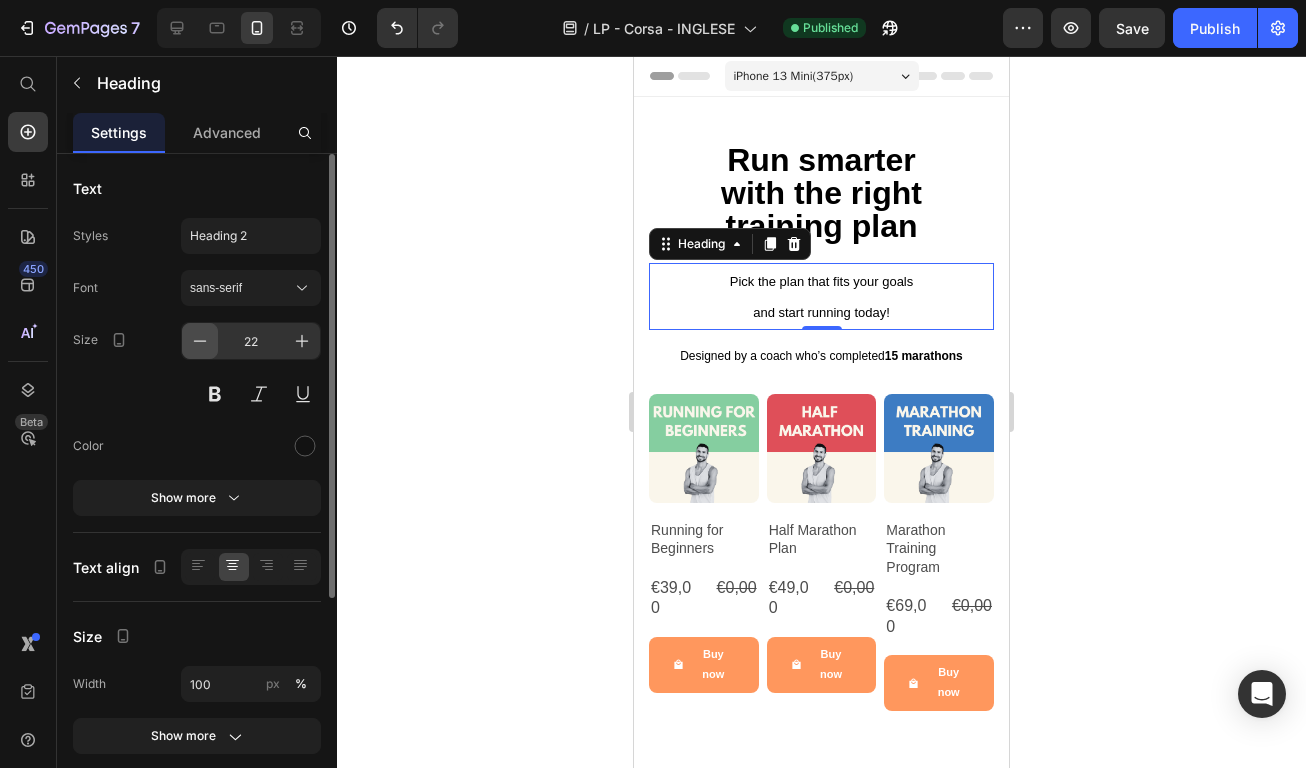 click 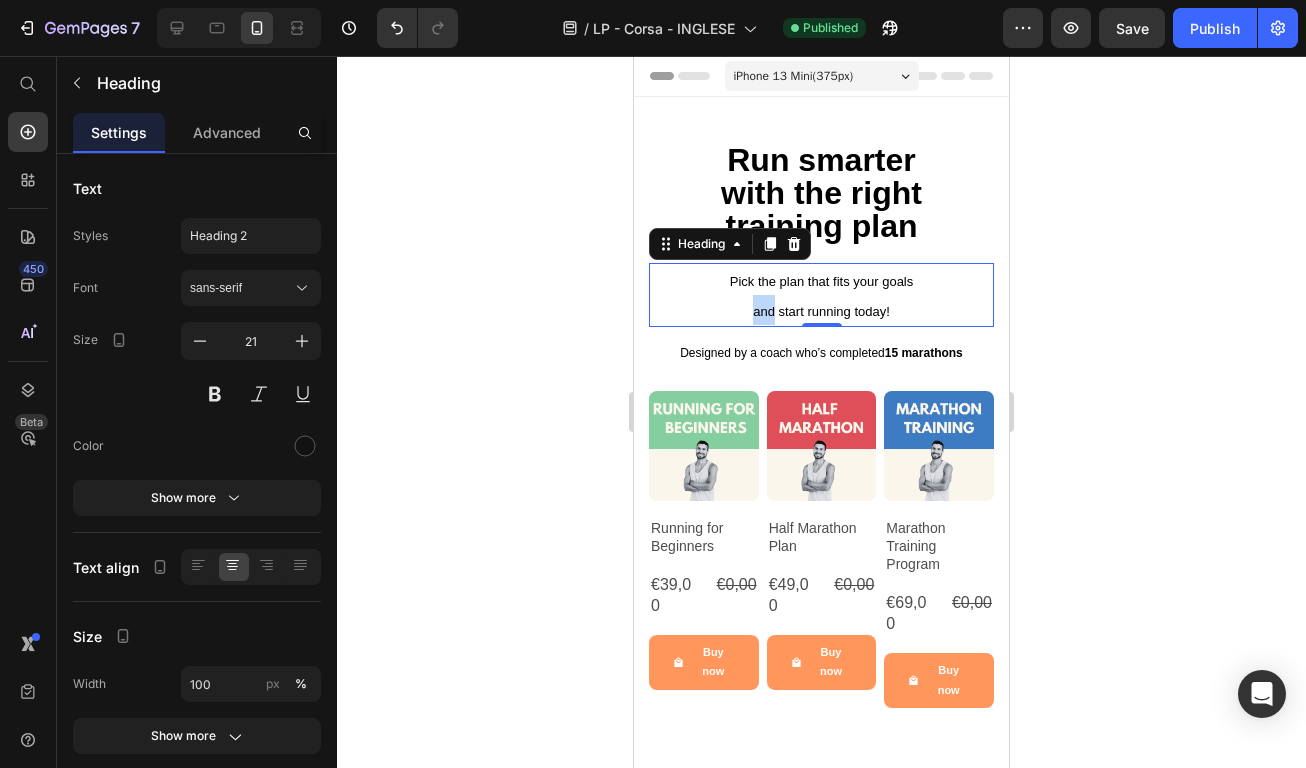 click on "Pick the plan that fits your goals  and start running today!" at bounding box center [821, 295] 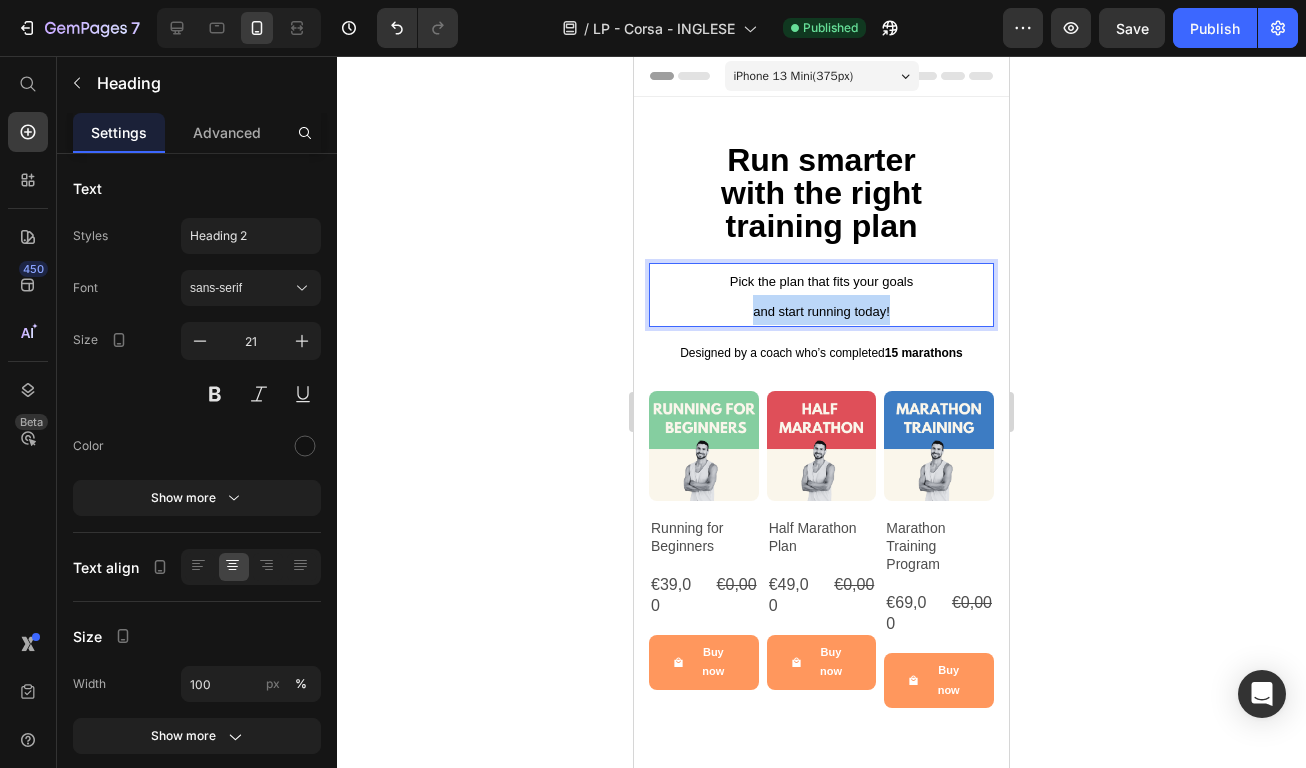 click on "Pick the plan that fits your goals  and start running today!" at bounding box center (821, 295) 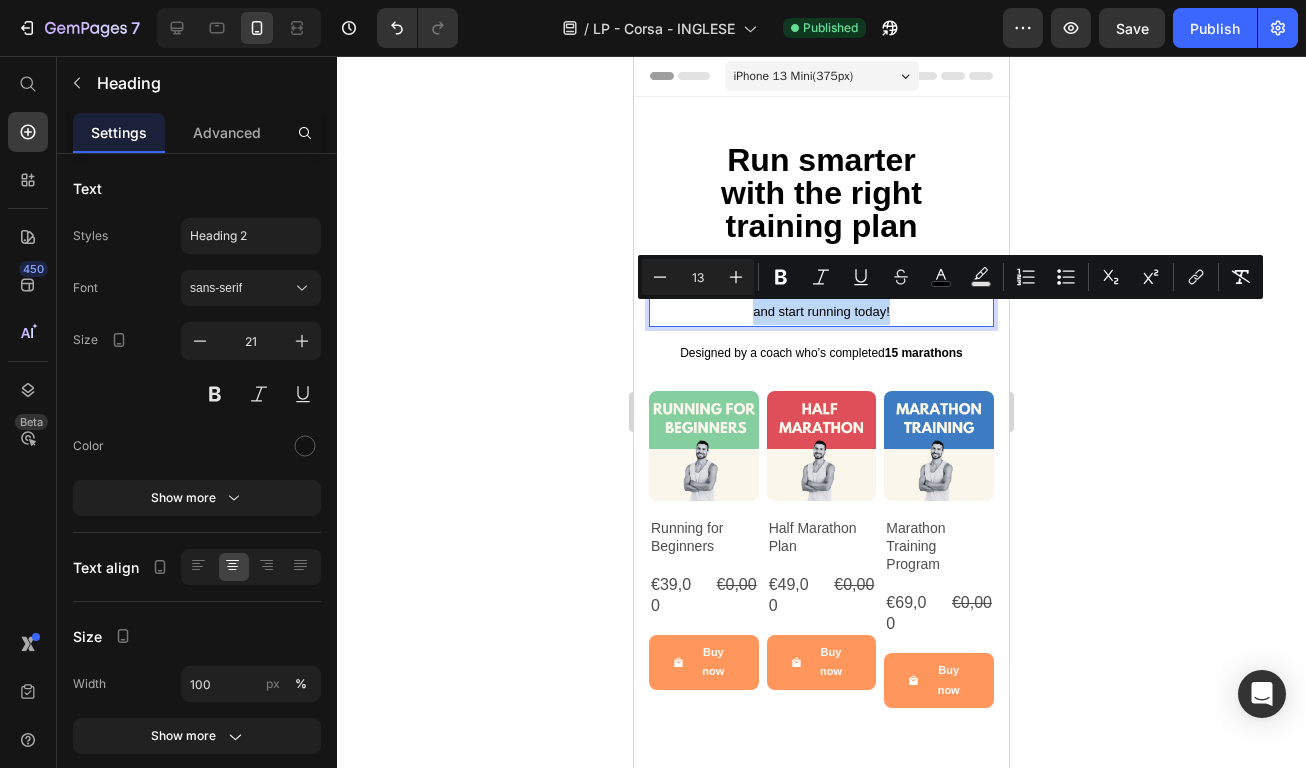click on "Pick the plan that fits your goals  and start running today!" at bounding box center [821, 295] 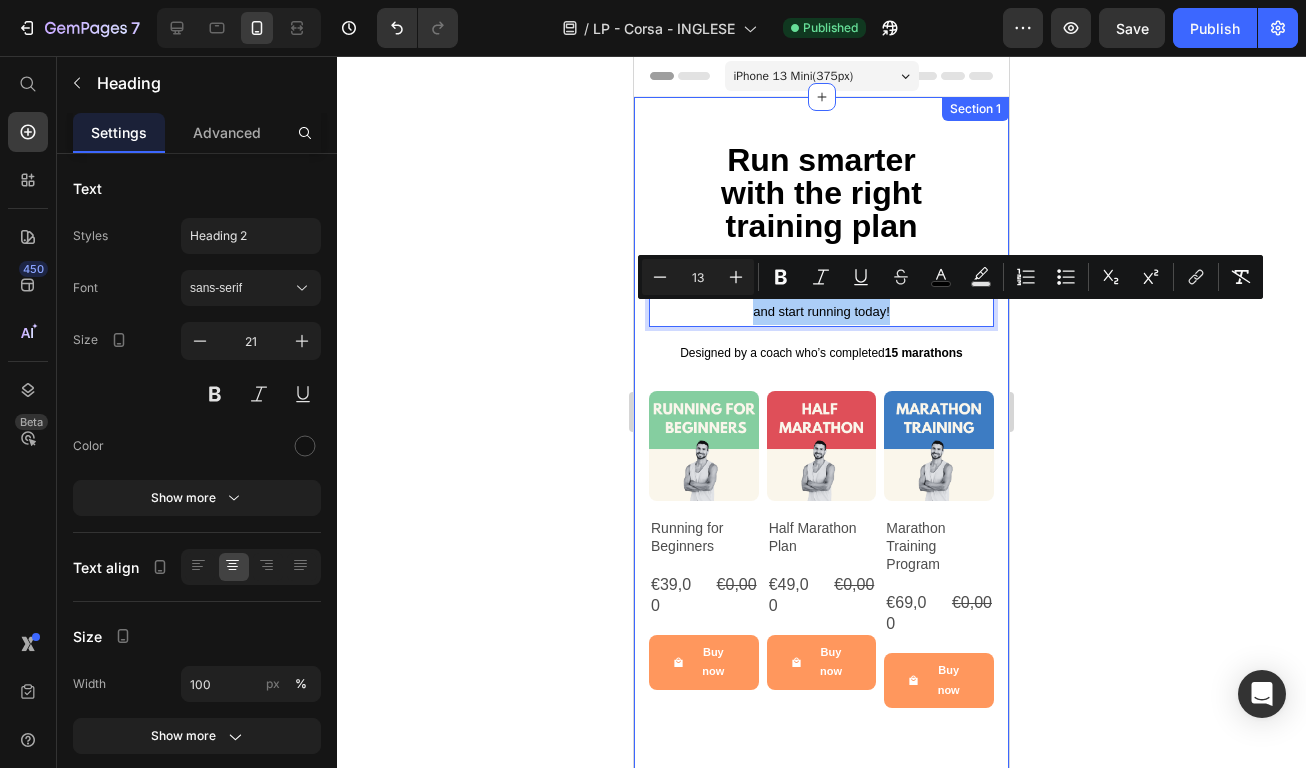 click 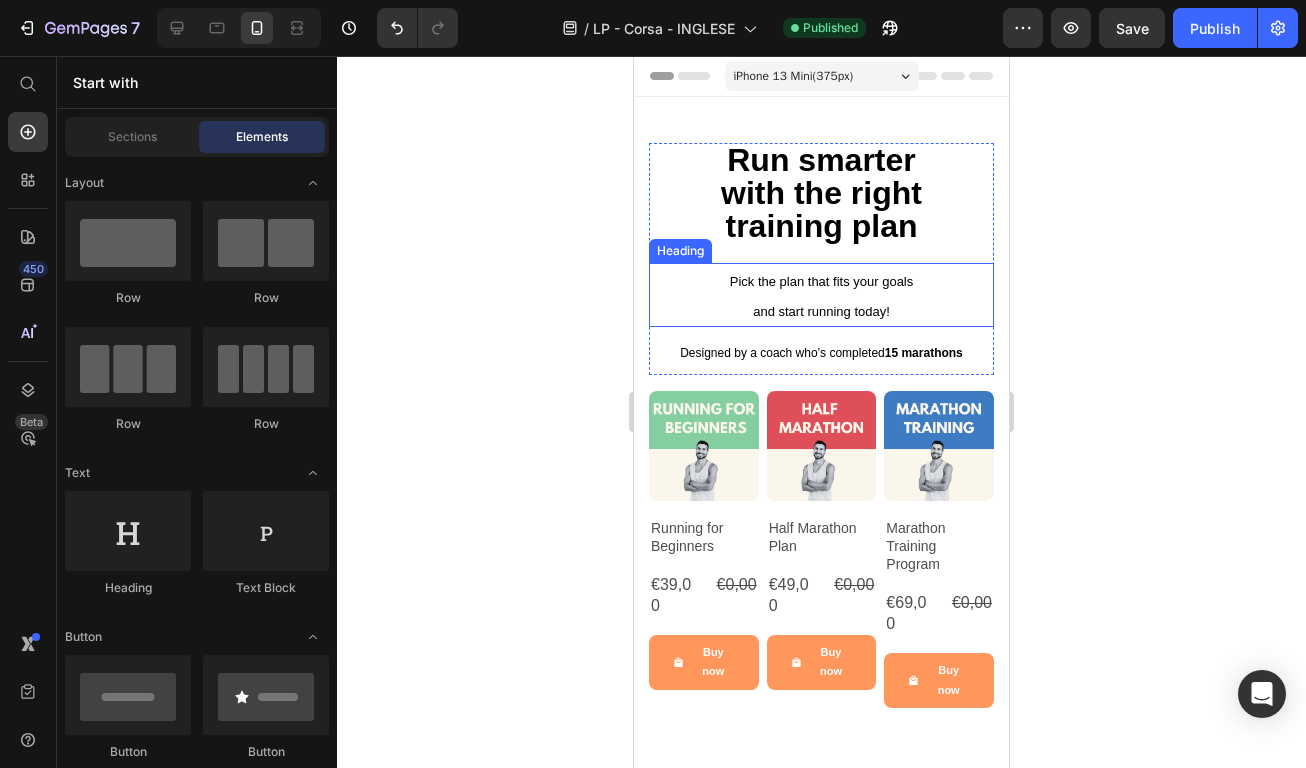 click on "Pick the plan that fits your goals" at bounding box center [822, 281] 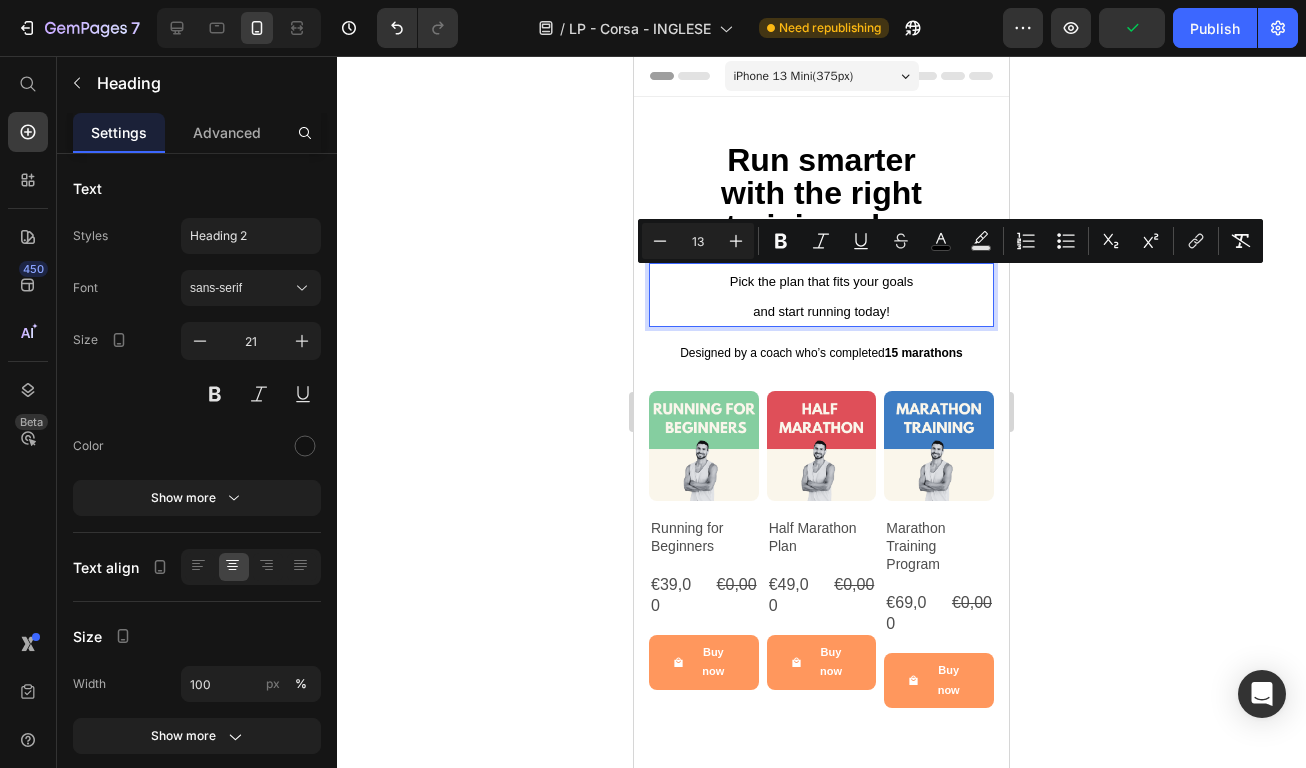 click on "Pick the plan that fits your goals" at bounding box center [822, 281] 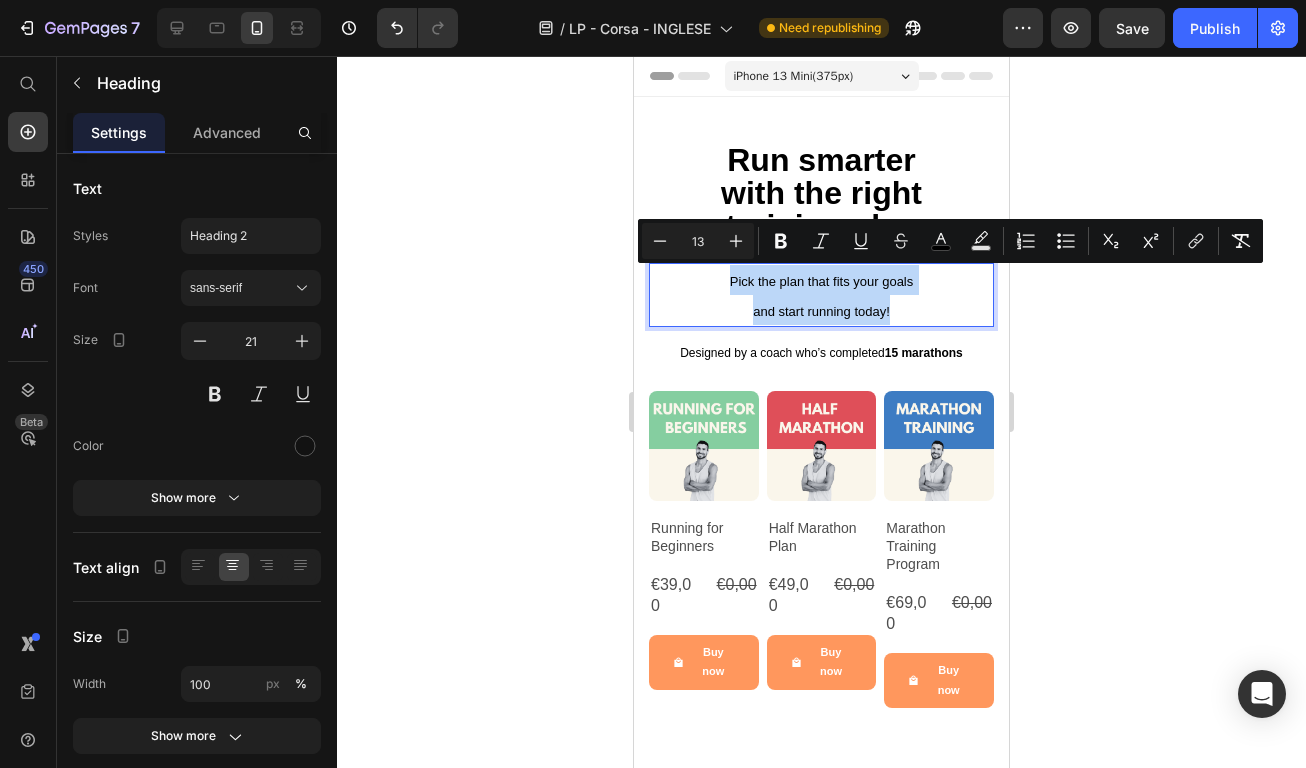 drag, startPoint x: 730, startPoint y: 284, endPoint x: 920, endPoint y: 324, distance: 194.16487 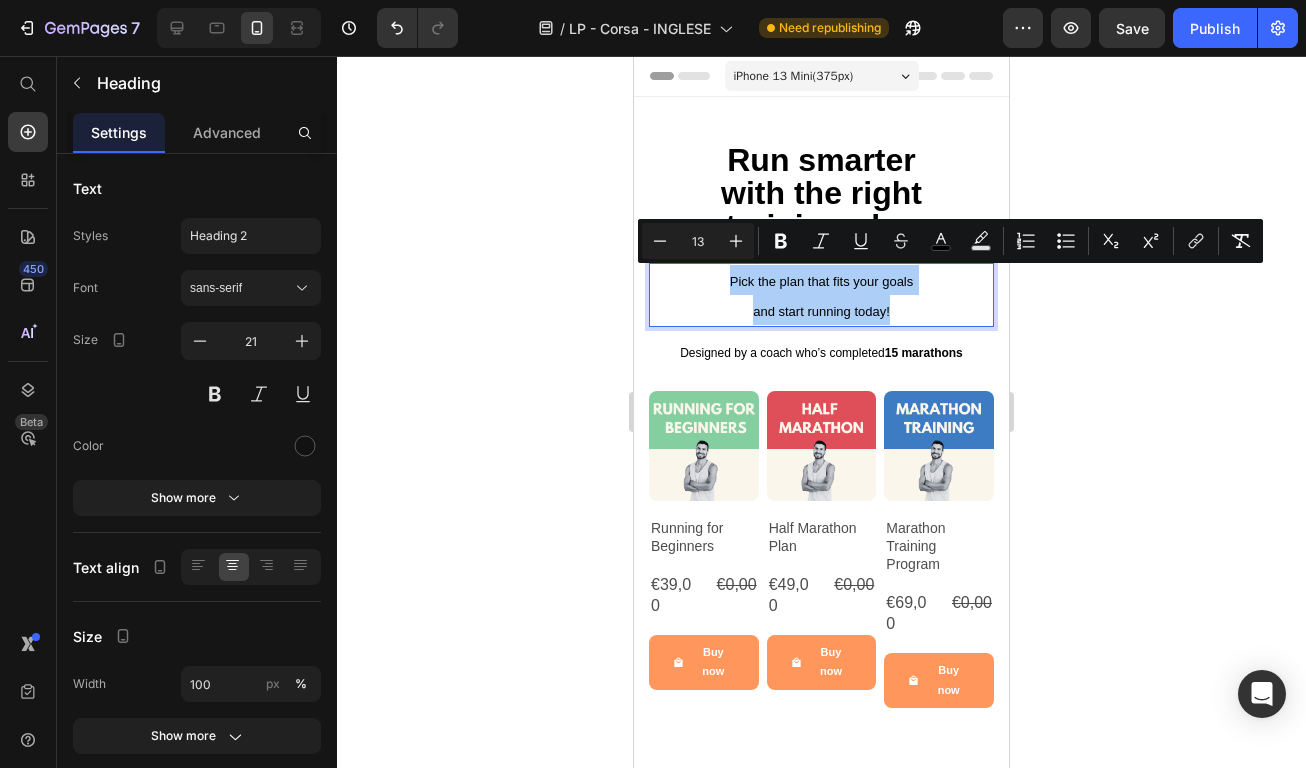 click on "13" at bounding box center [698, 241] 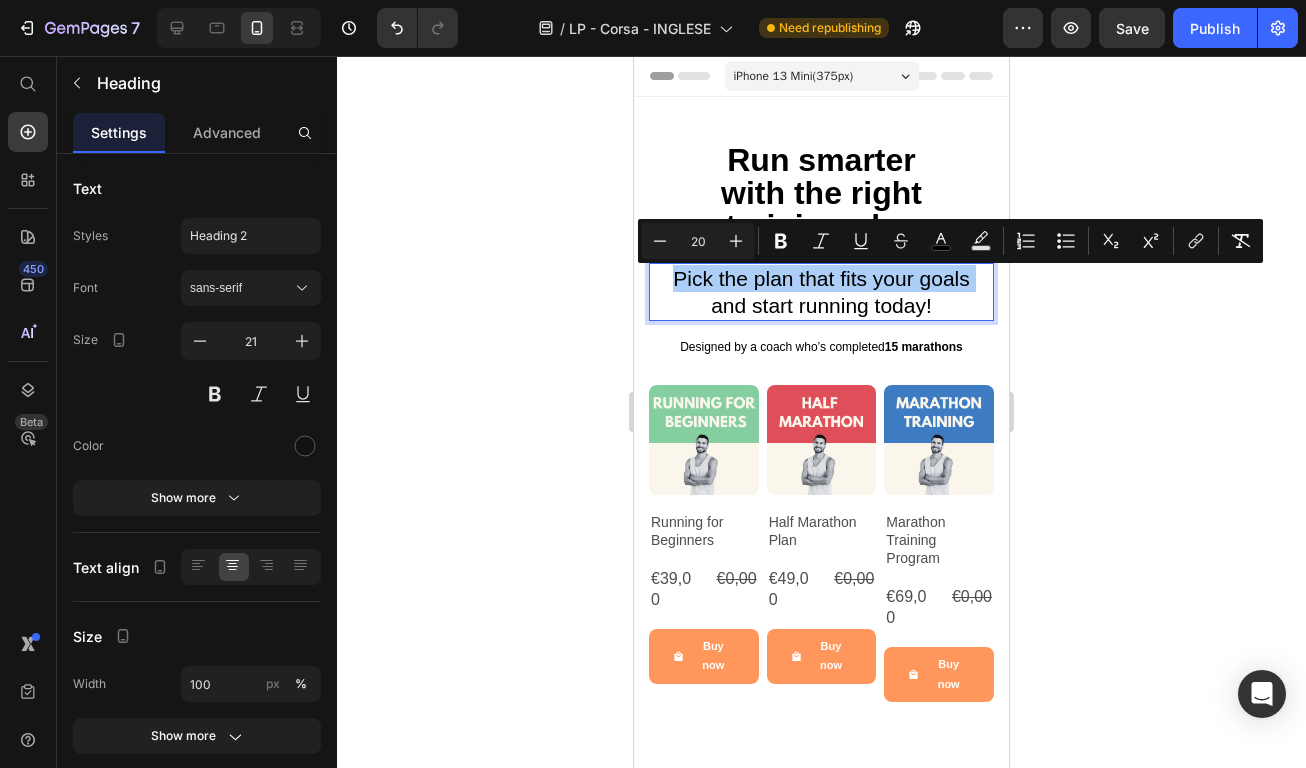 type on "20" 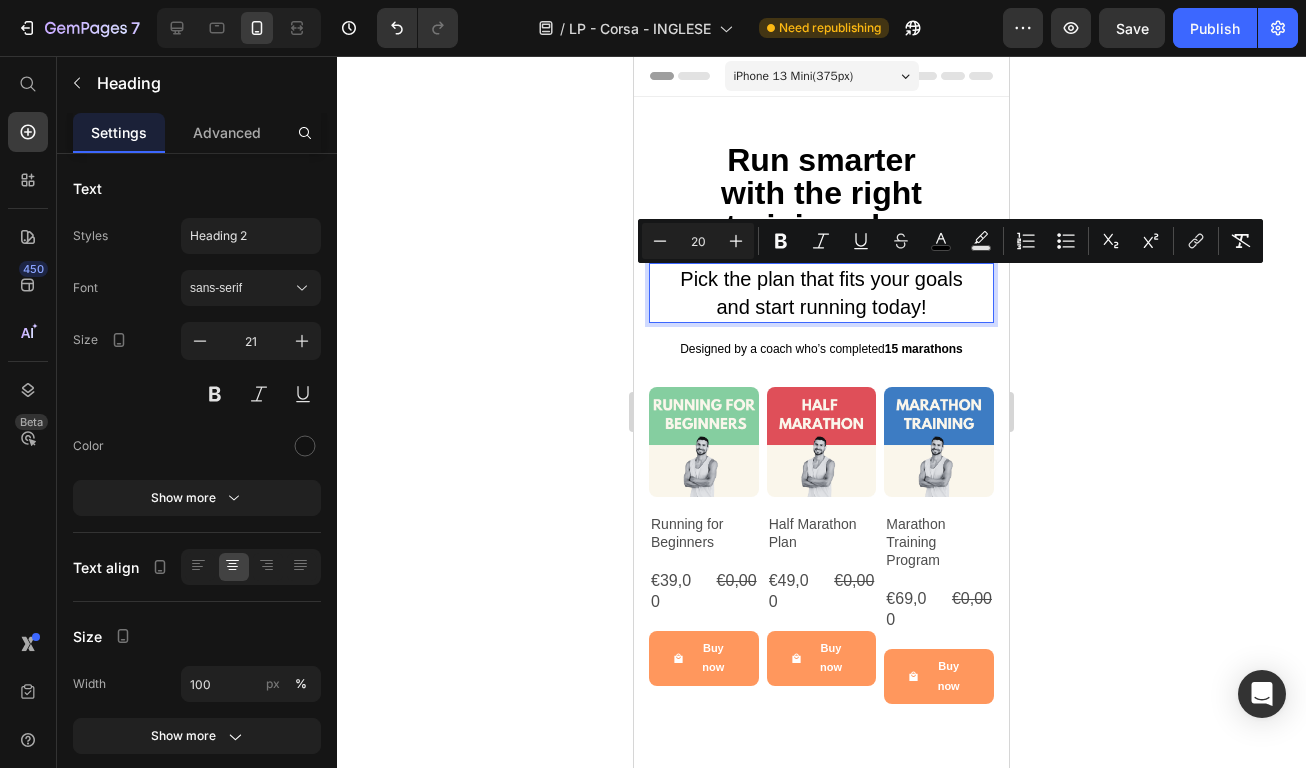 click on "Pick the plan that fits your goals  and start running today!" at bounding box center [821, 293] 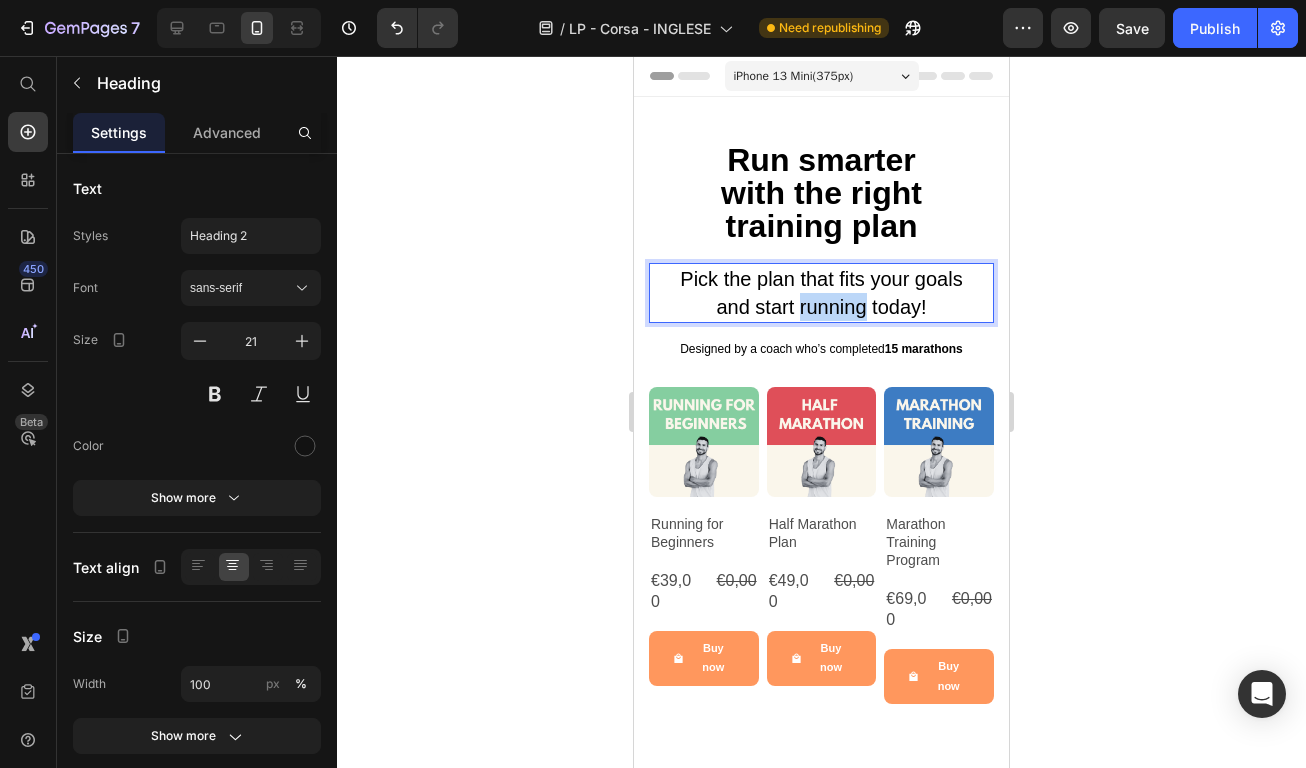 click on "Pick the plan that fits your goals  and start running today!" at bounding box center [821, 293] 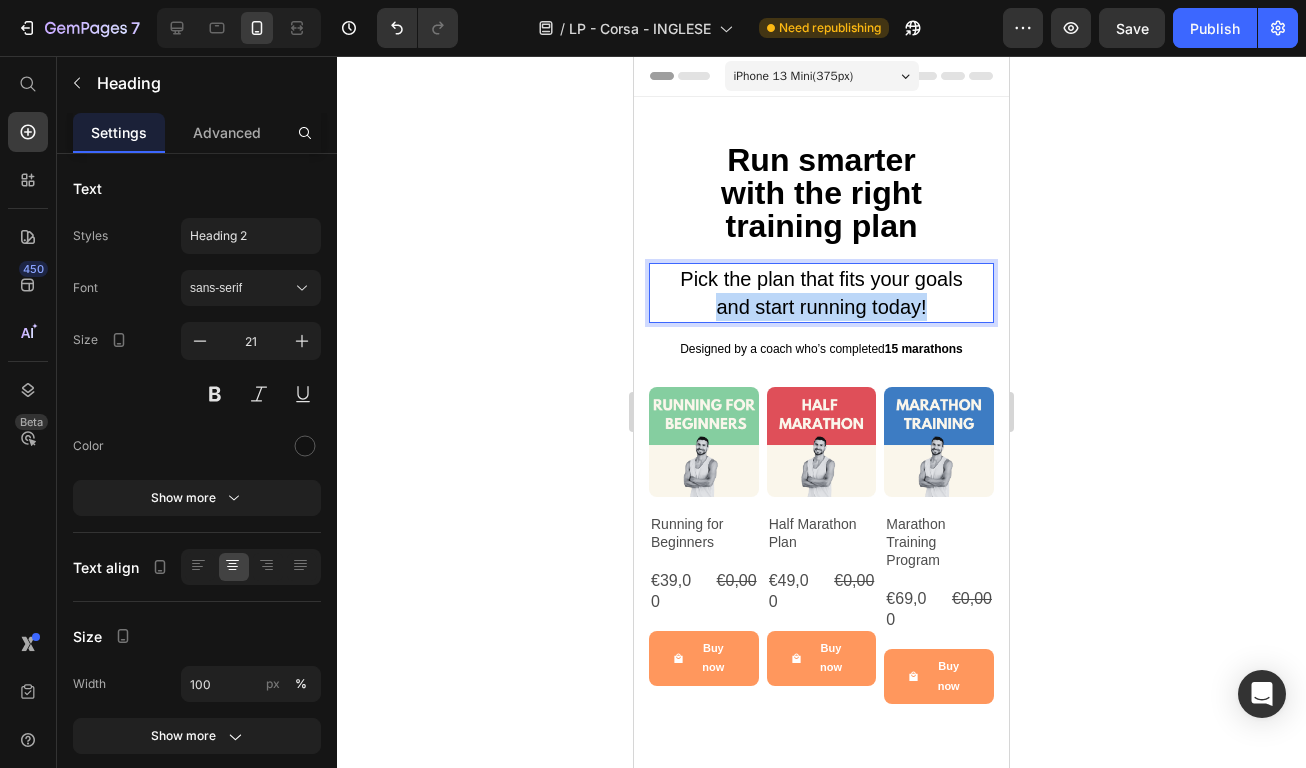 click on "Pick the plan that fits your goals  and start running today!" at bounding box center [821, 293] 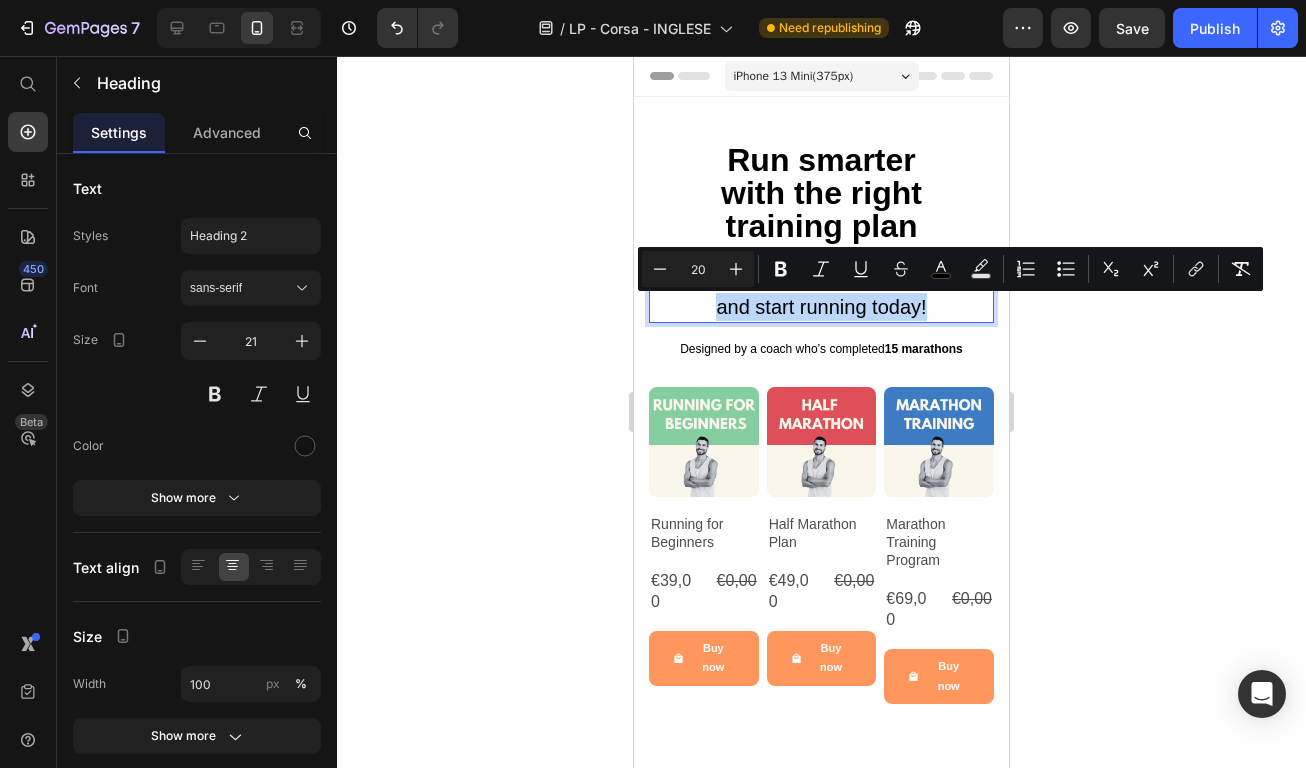 click on "and start running today!" at bounding box center [821, 307] 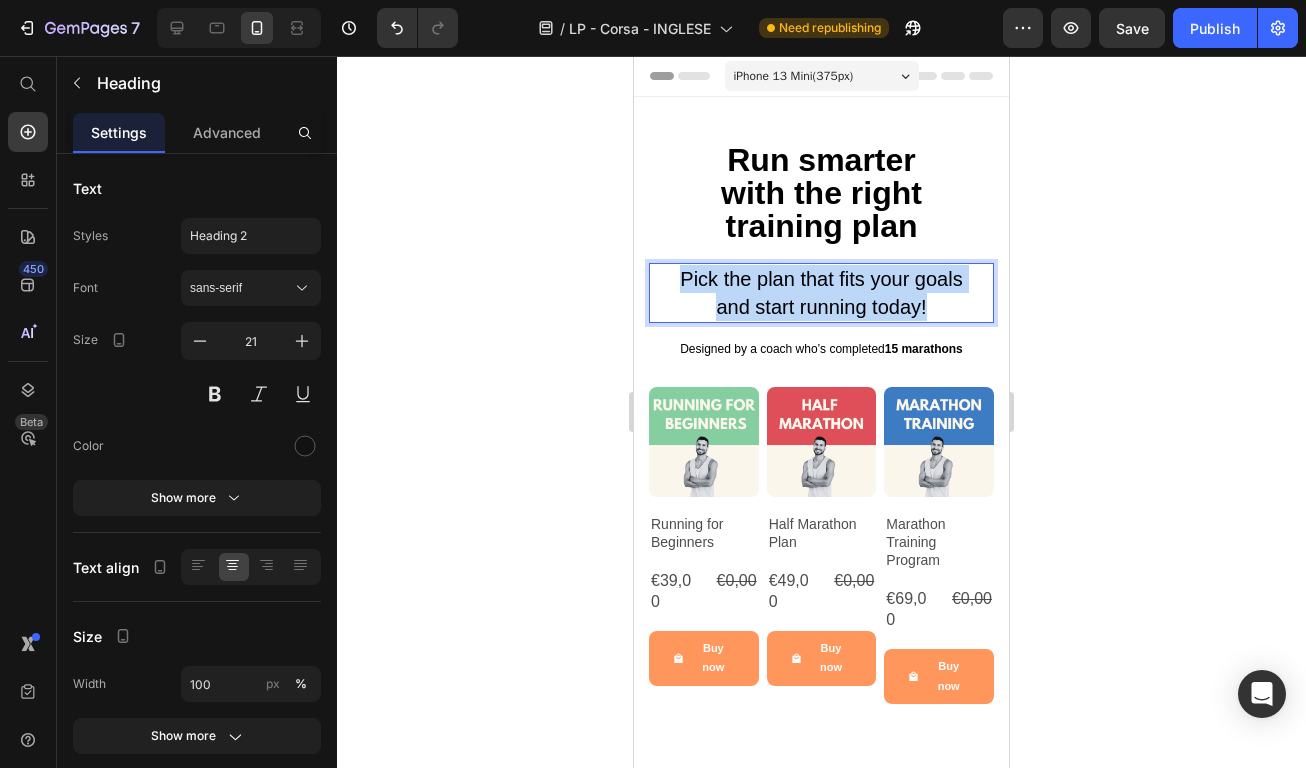 drag, startPoint x: 677, startPoint y: 279, endPoint x: 980, endPoint y: 316, distance: 305.2507 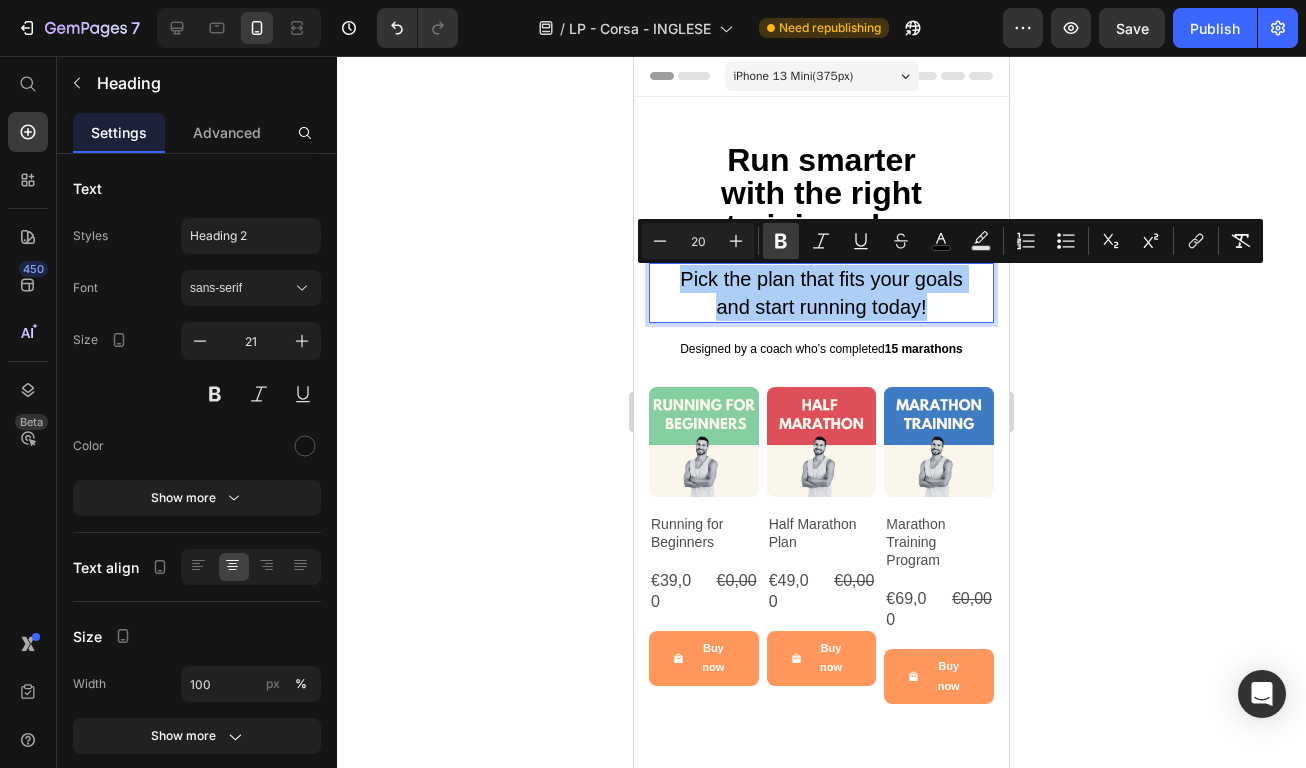 click 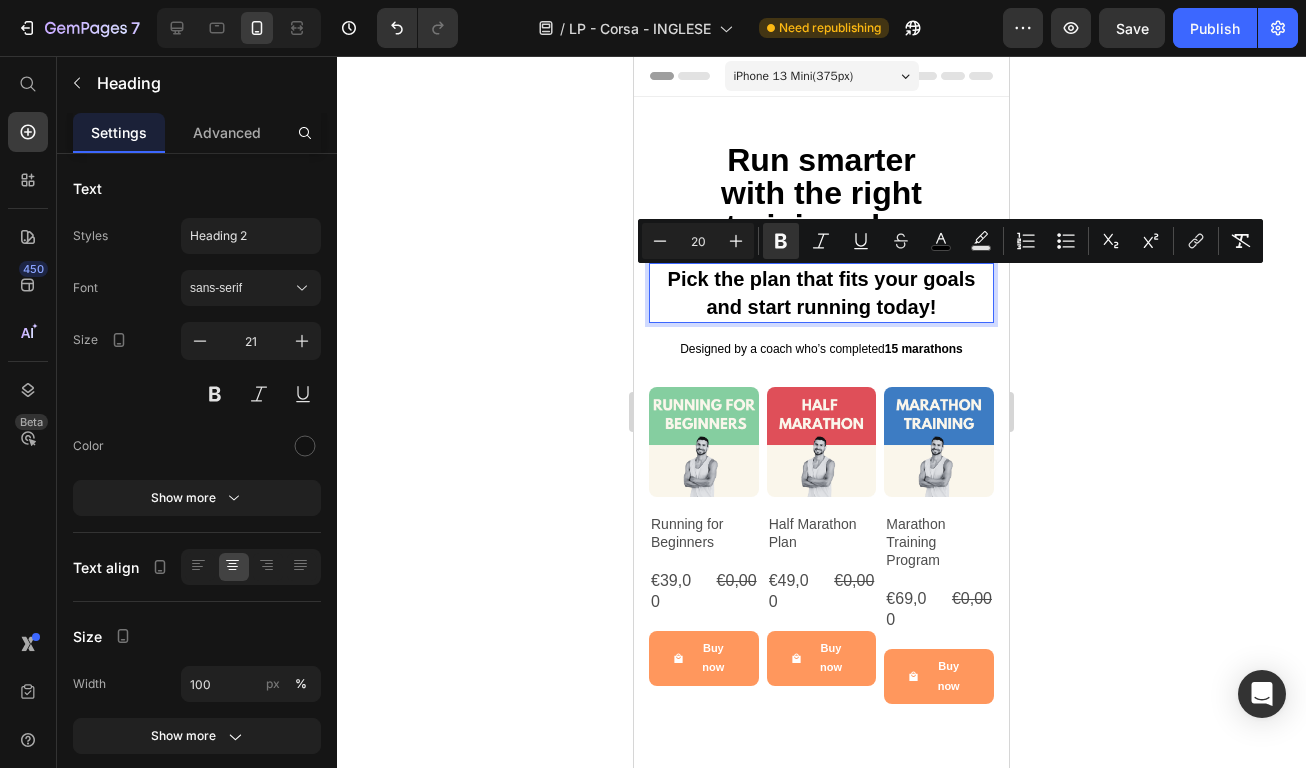 click 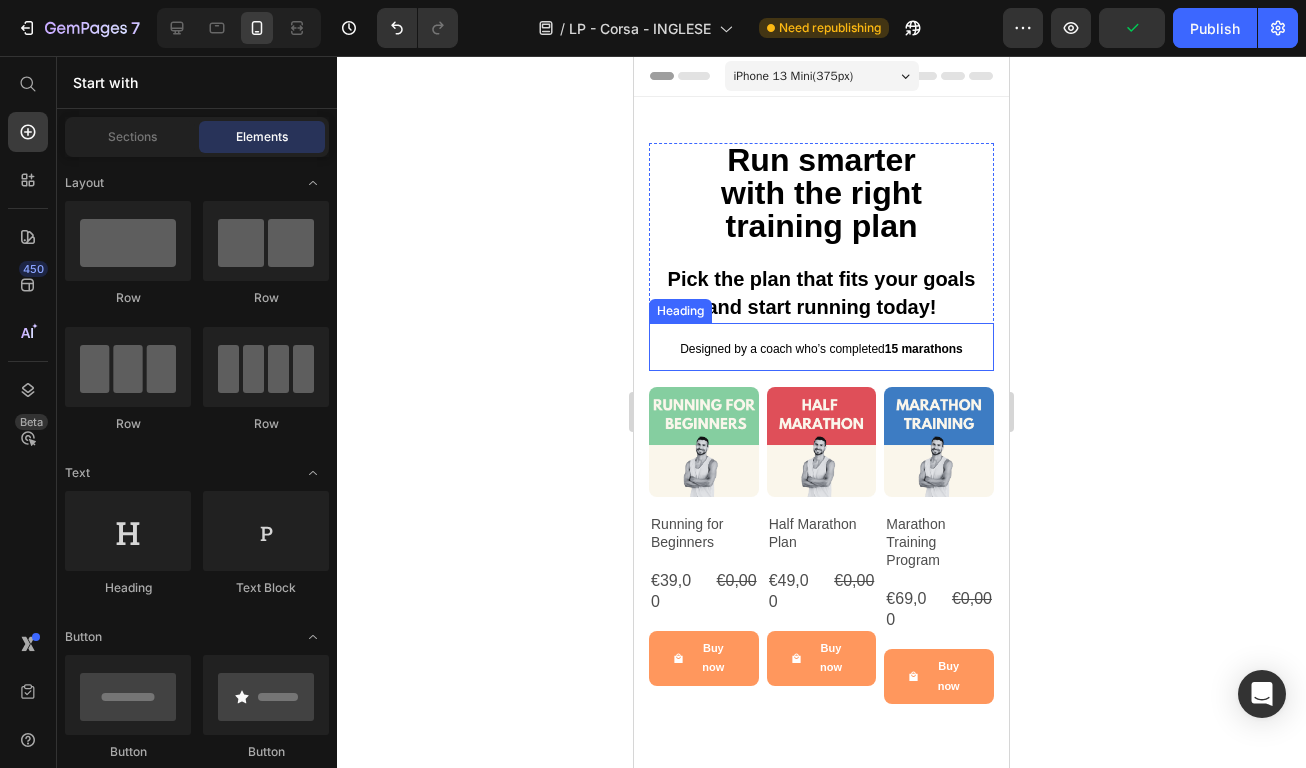 click on "Designed by a coach who’s completed  15 marathons" at bounding box center (821, 349) 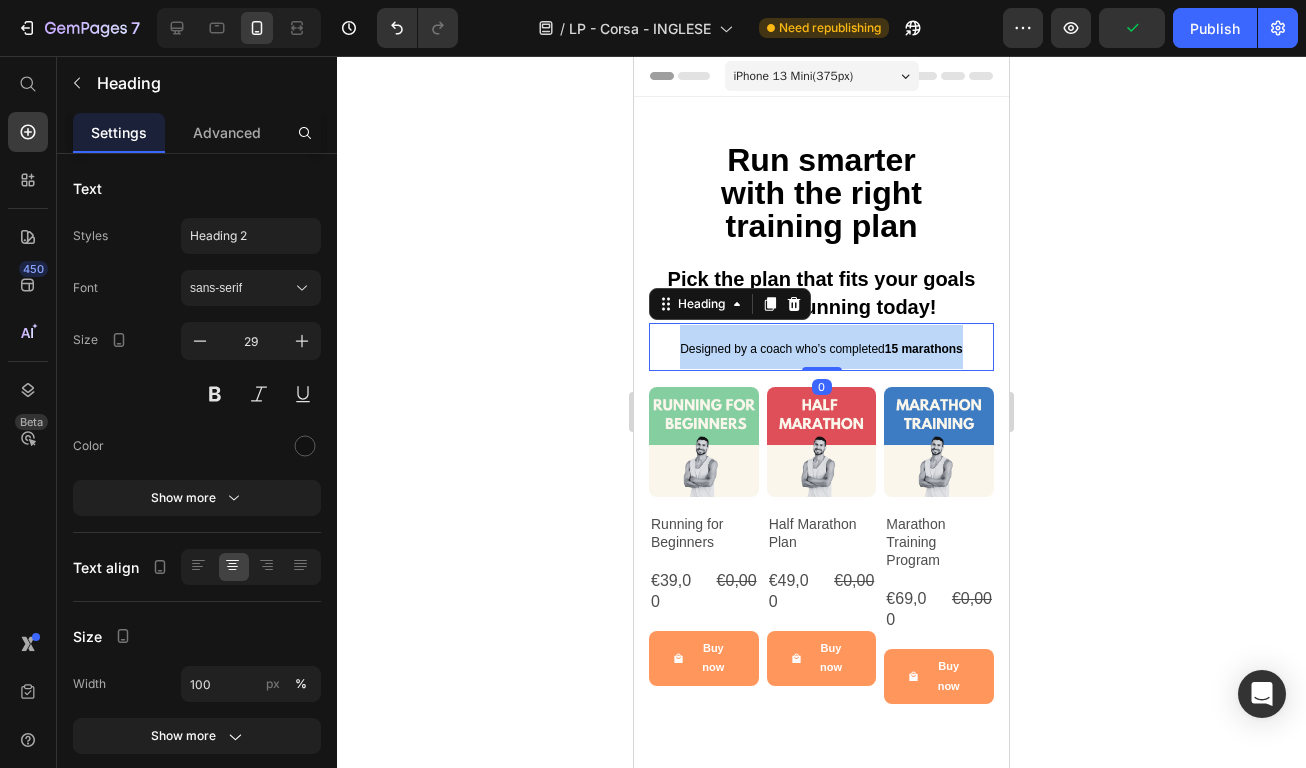 click on "Designed by a coach who’s completed  15 marathons" at bounding box center [821, 349] 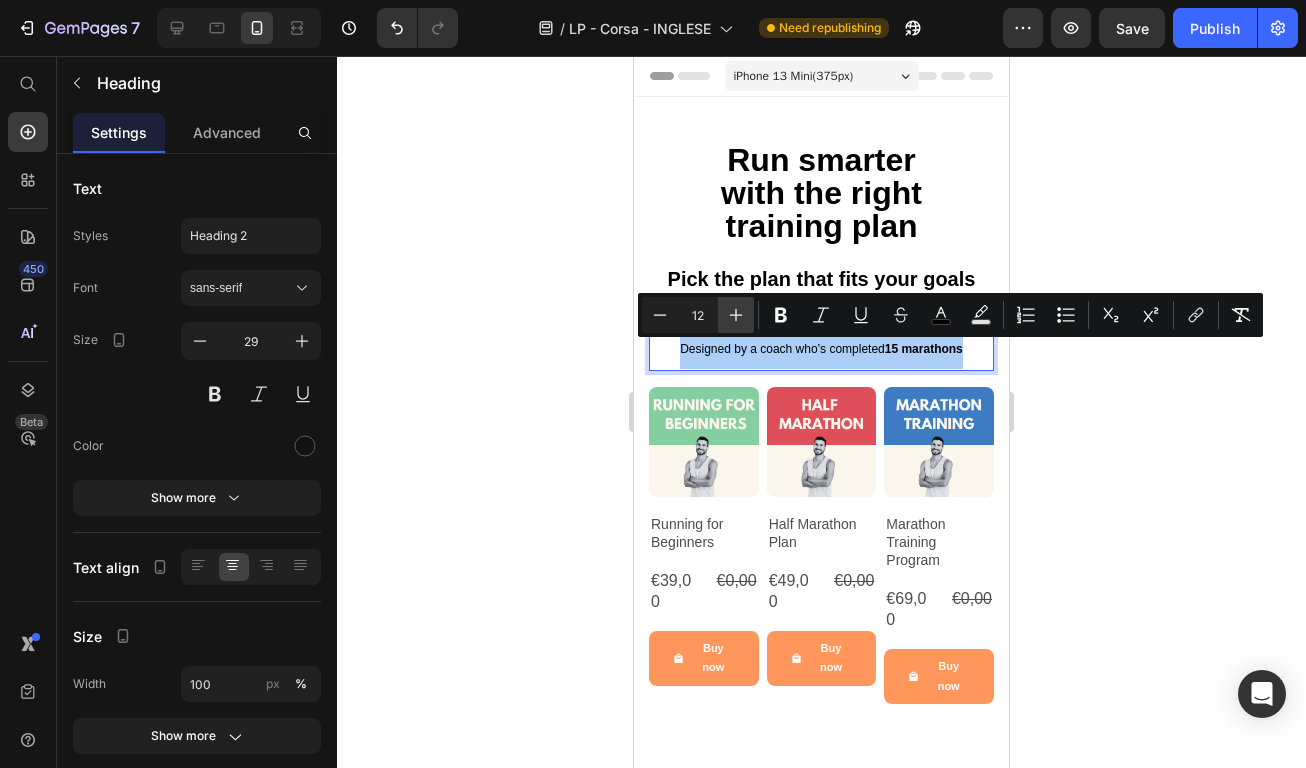 click 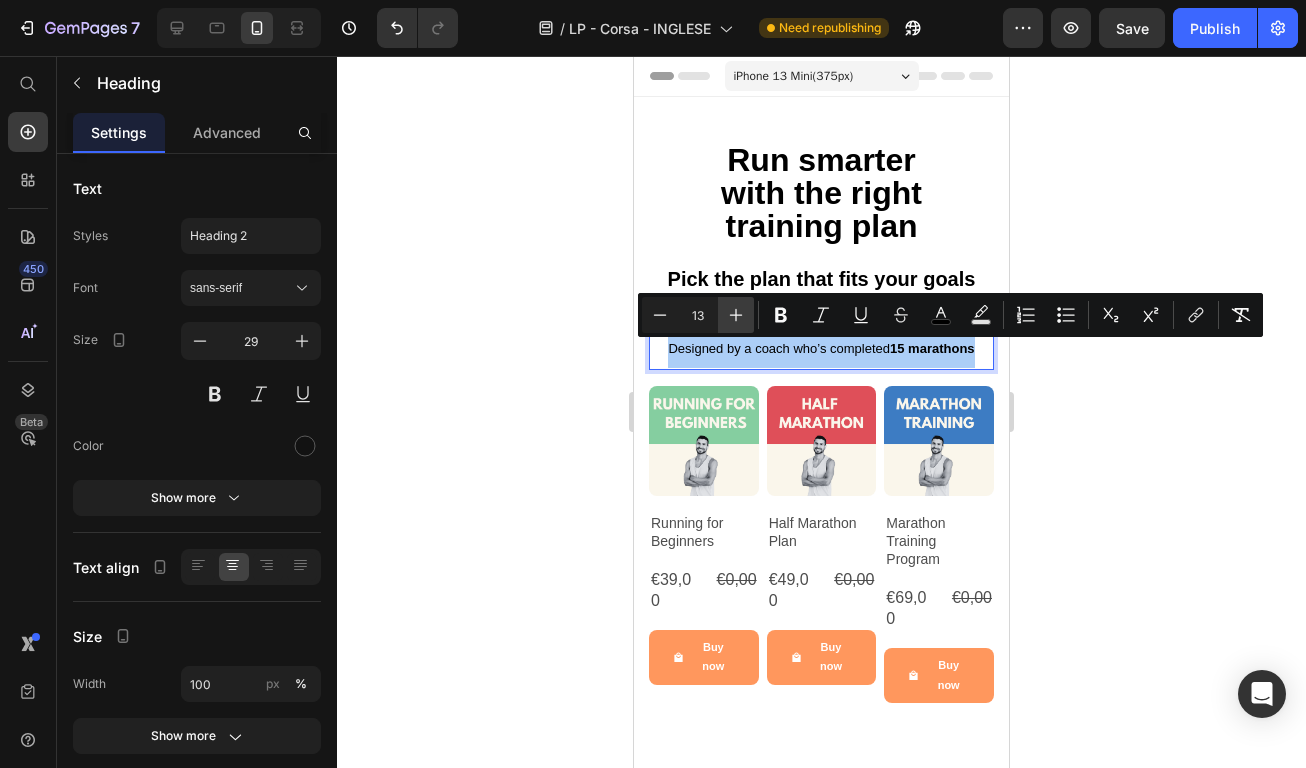 click 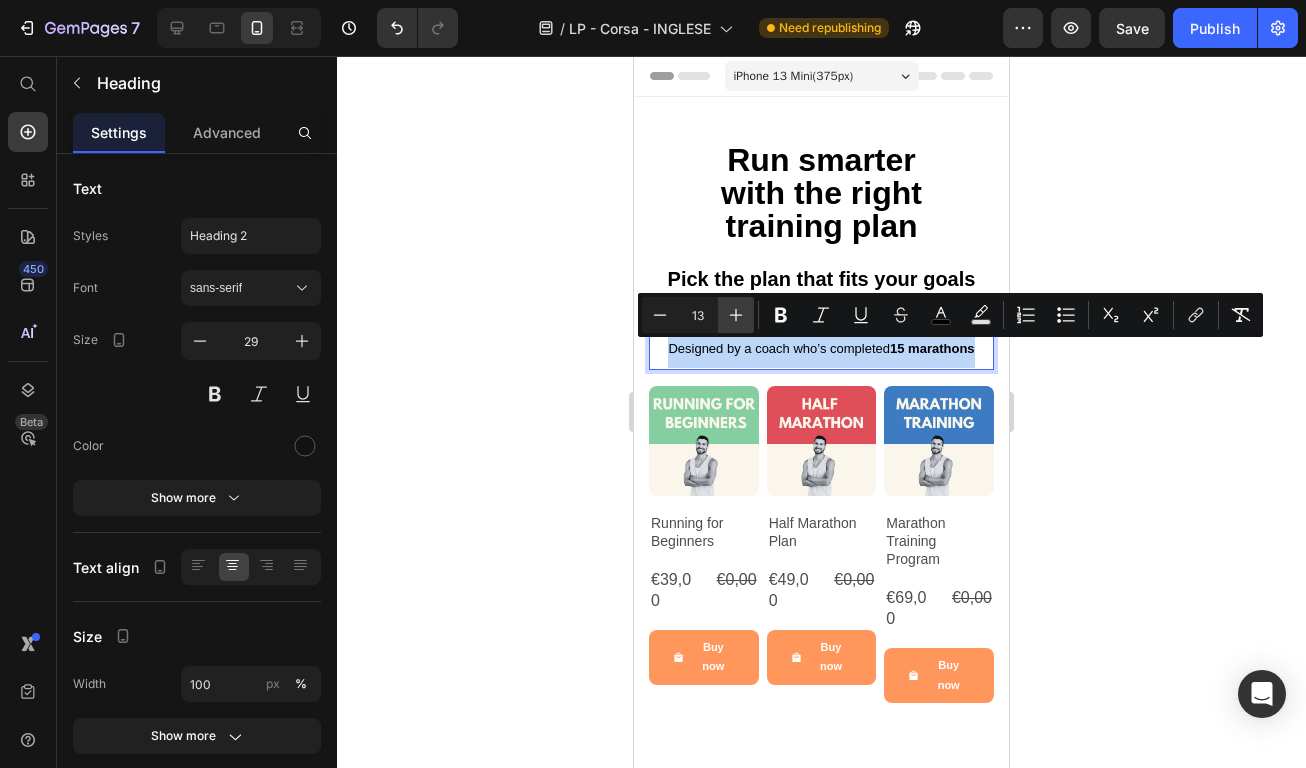 type on "14" 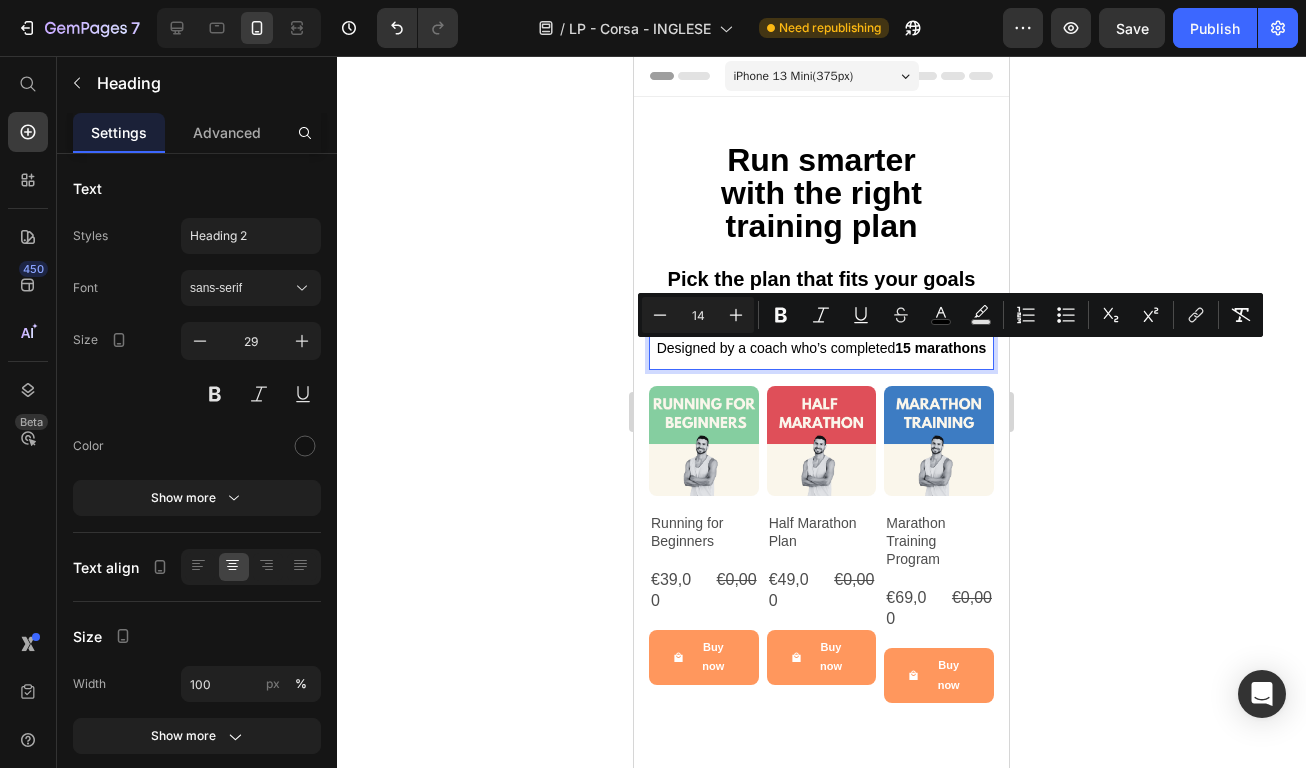 click 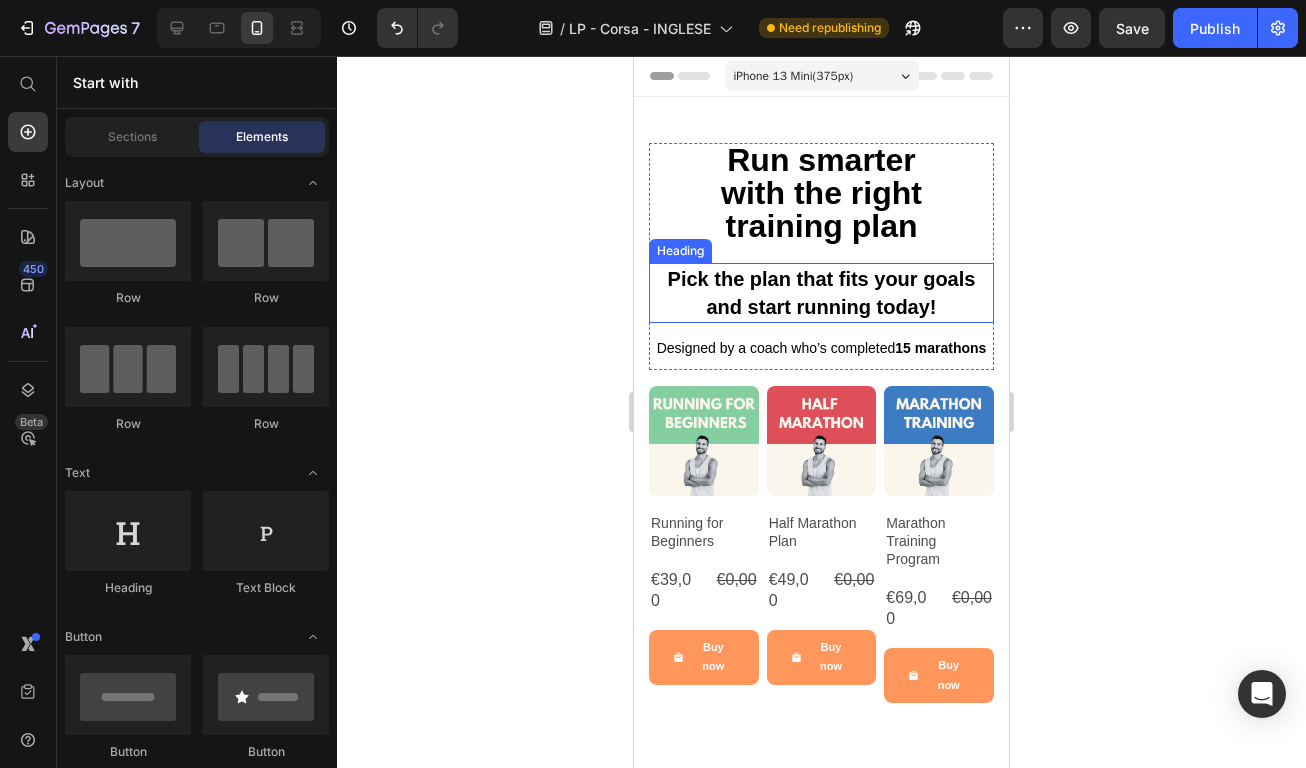click on "⁠⁠⁠⁠⁠⁠⁠ Pick the plan that fits your goals  and start running today!" at bounding box center (821, 293) 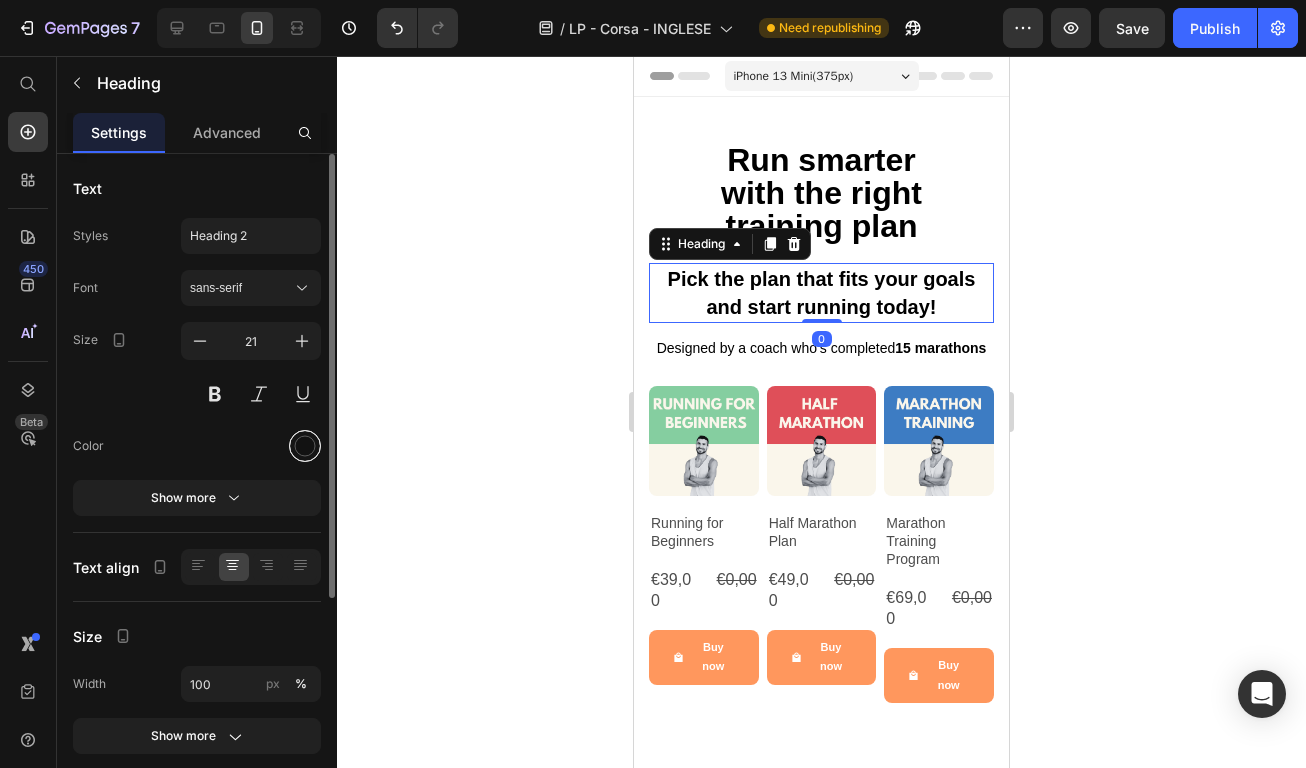 click at bounding box center (305, 446) 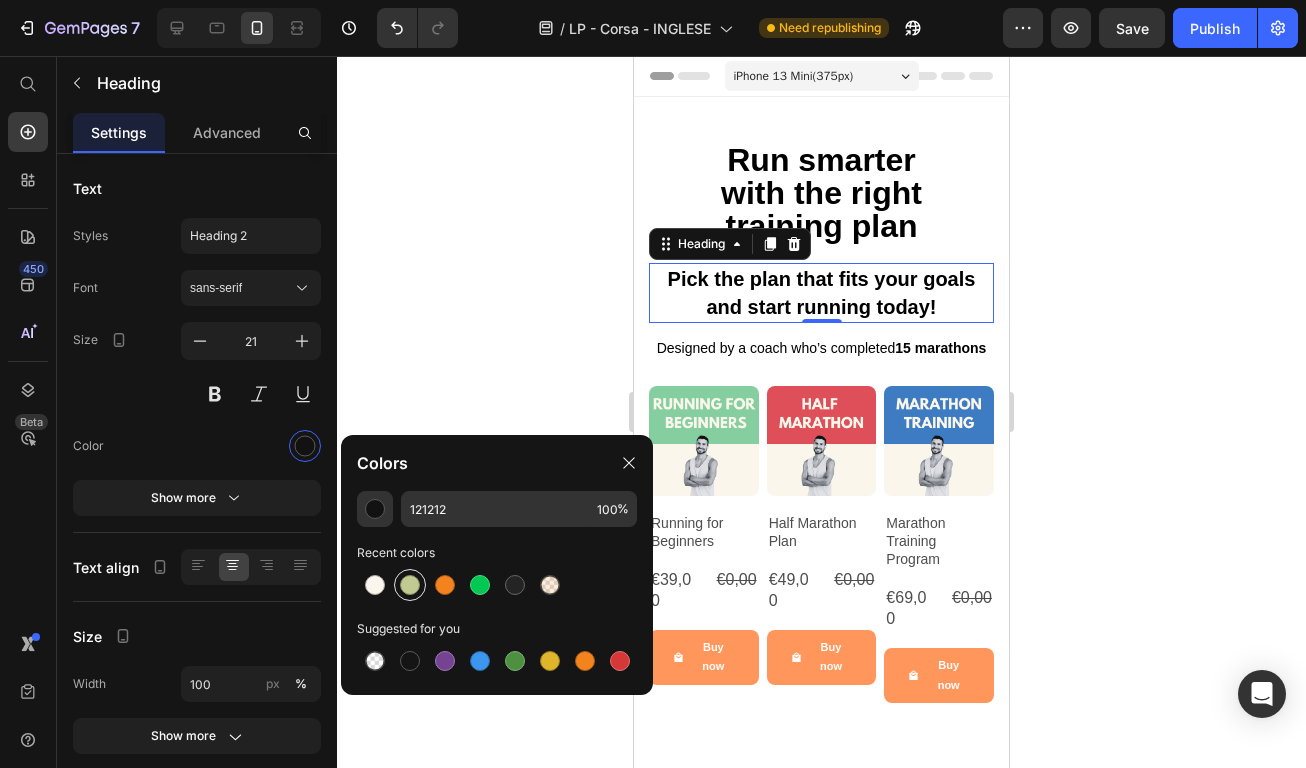 click at bounding box center [410, 585] 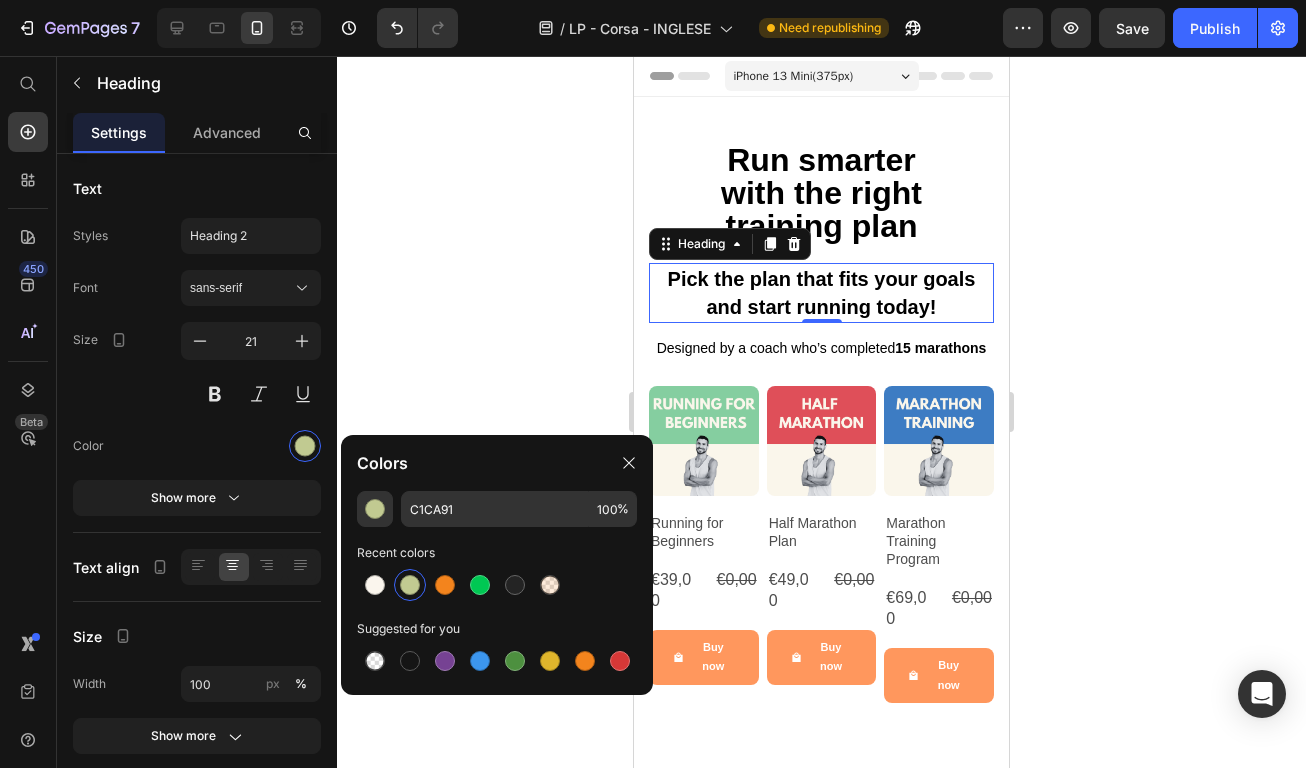 click 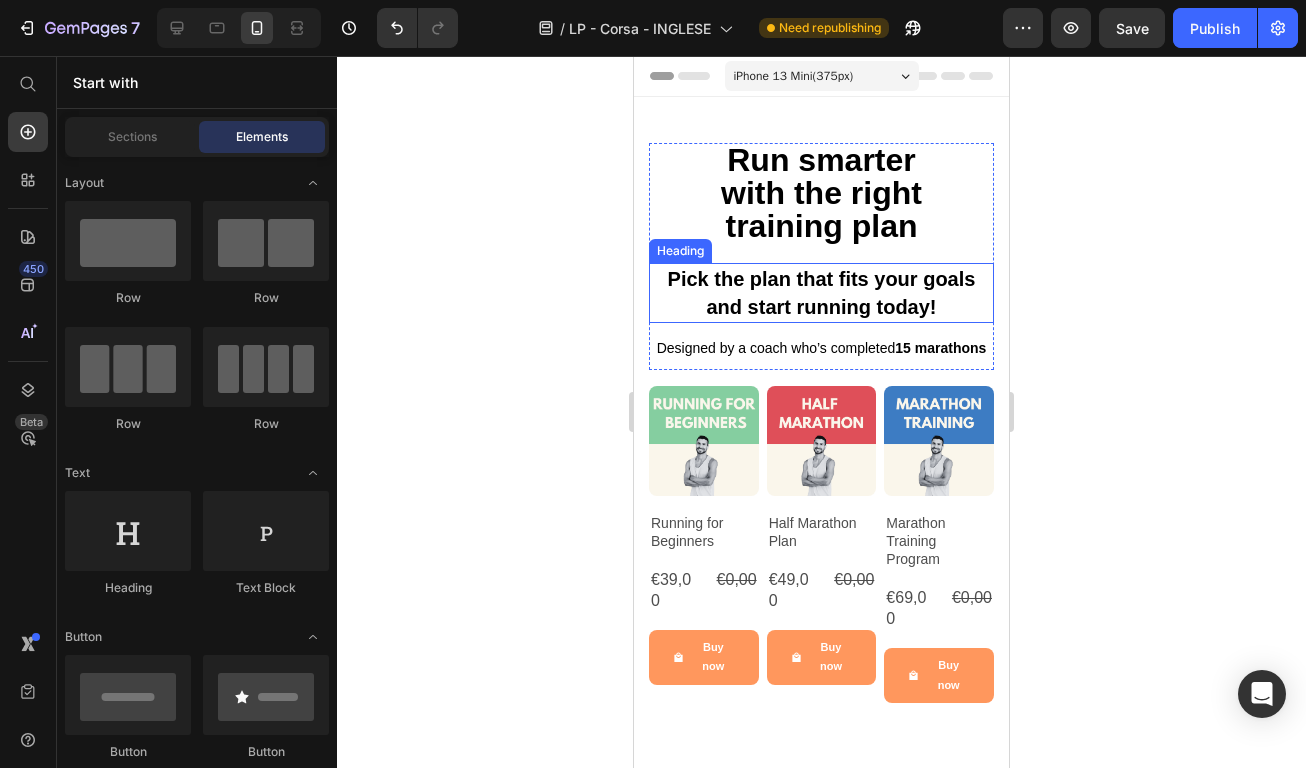 click on "⁠⁠⁠⁠⁠⁠⁠ Pick the plan that fits your goals  and start running today!" at bounding box center [821, 293] 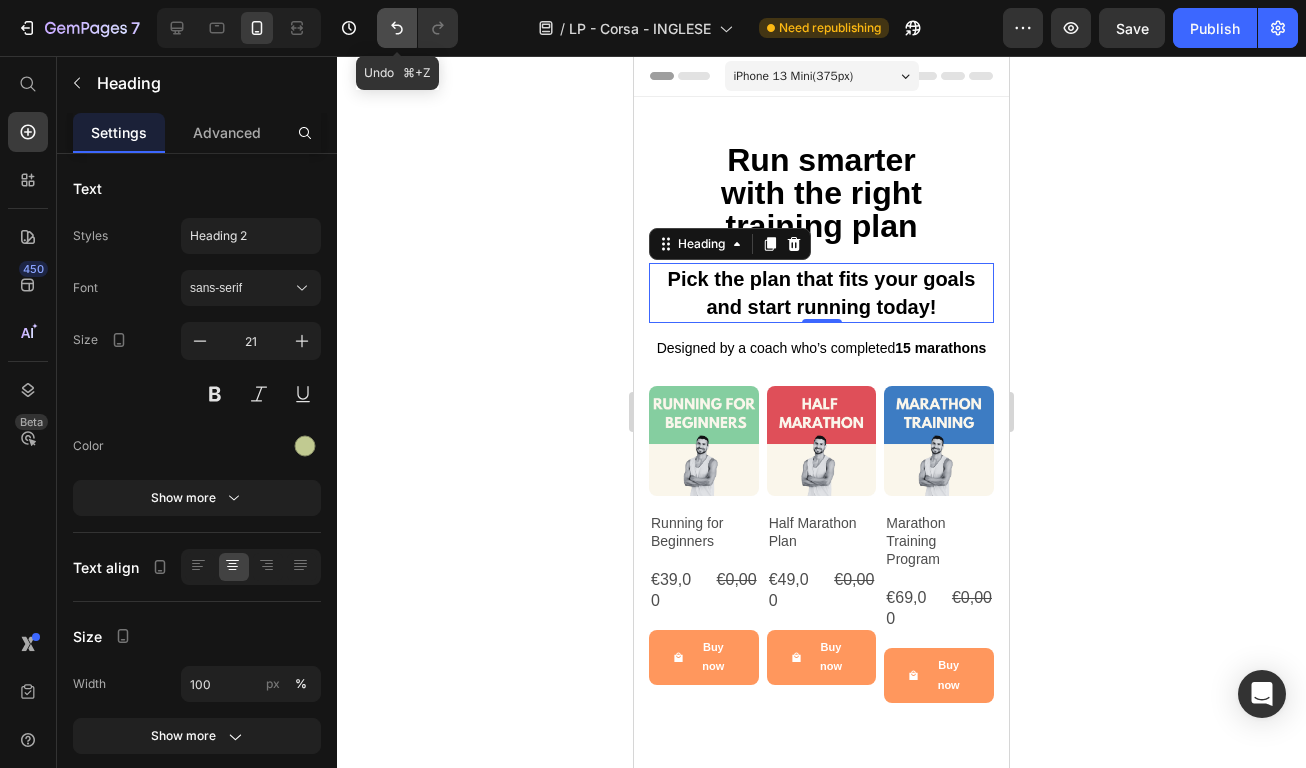 click 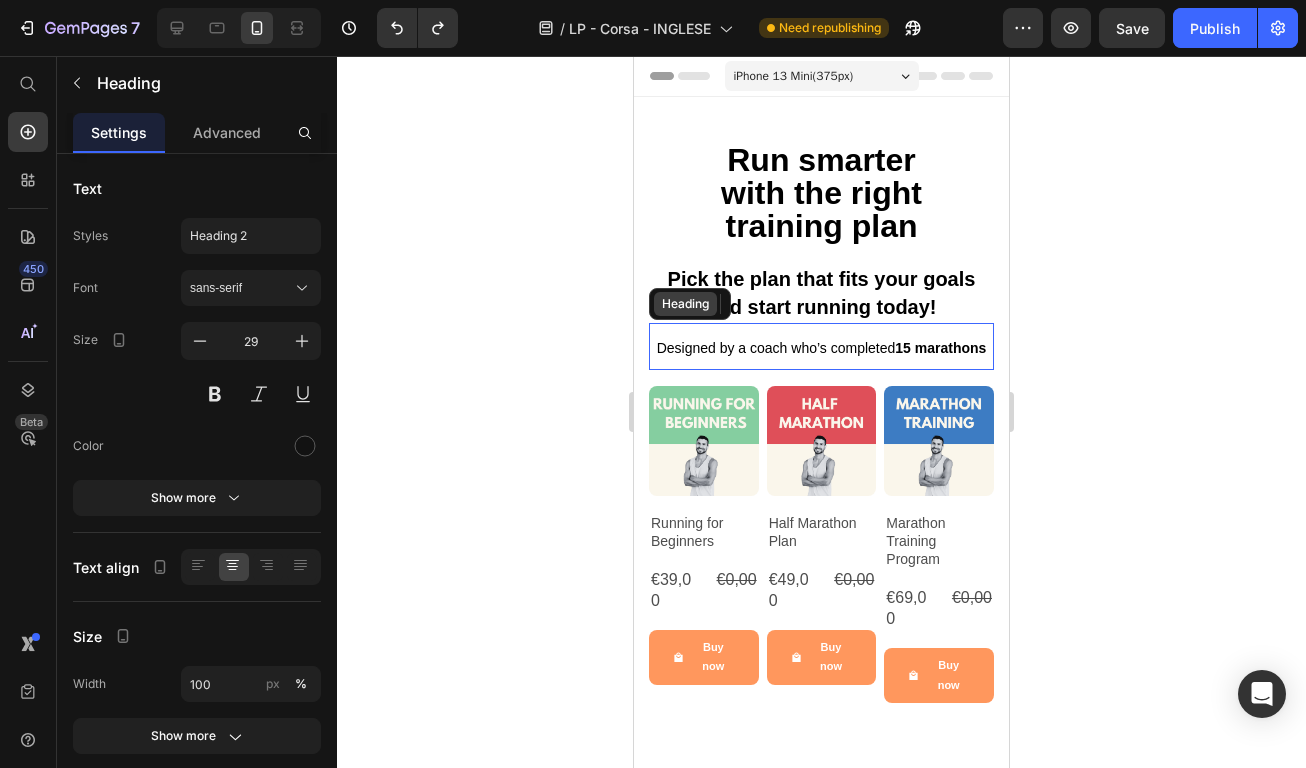 click on "Heading" at bounding box center [685, 304] 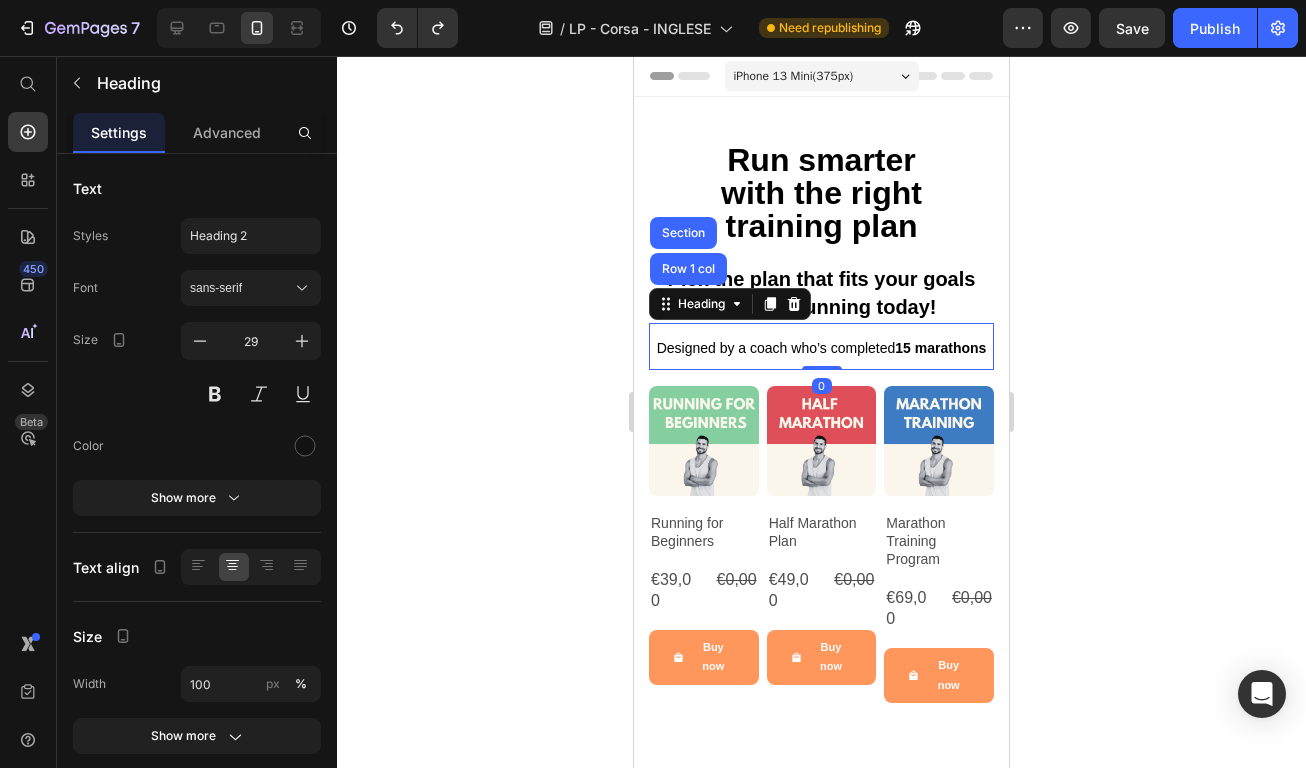 click 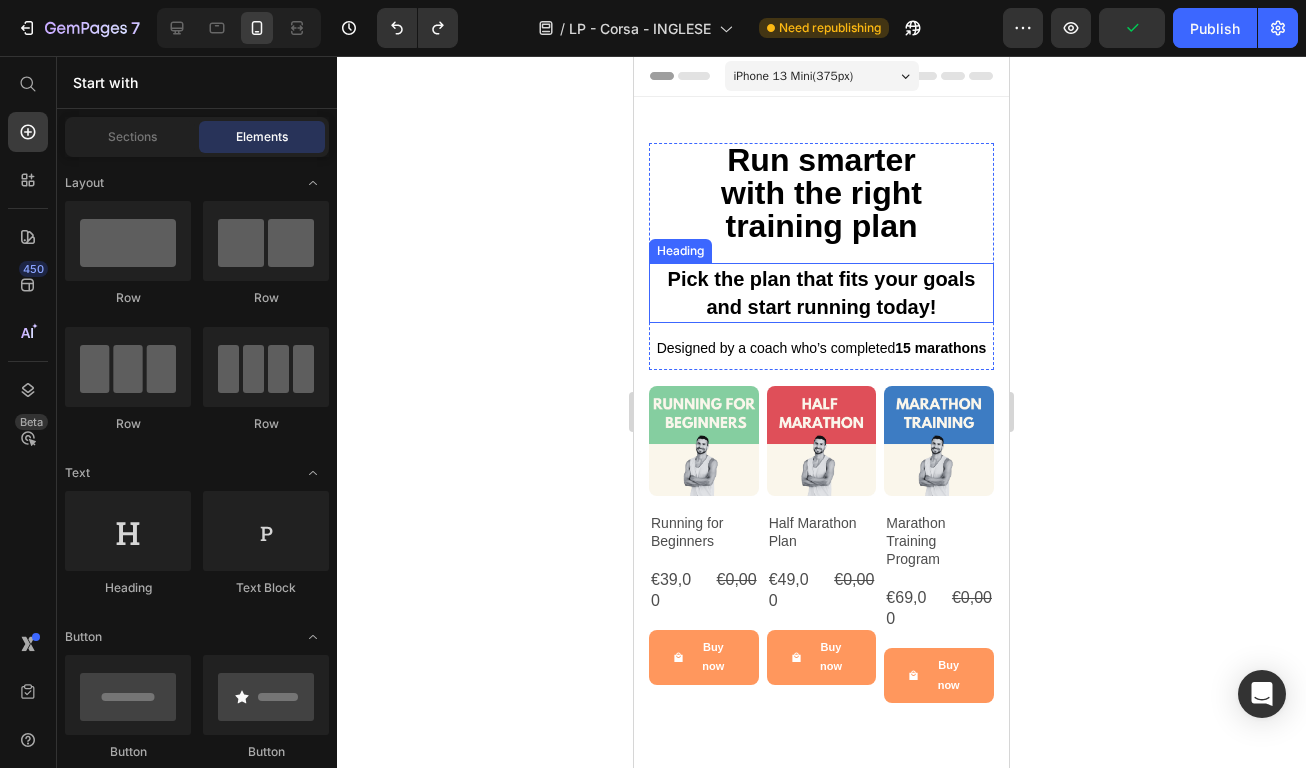 click on "⁠⁠⁠⁠⁠⁠⁠ Pick the plan that fits your goals  and start running today!" at bounding box center [821, 293] 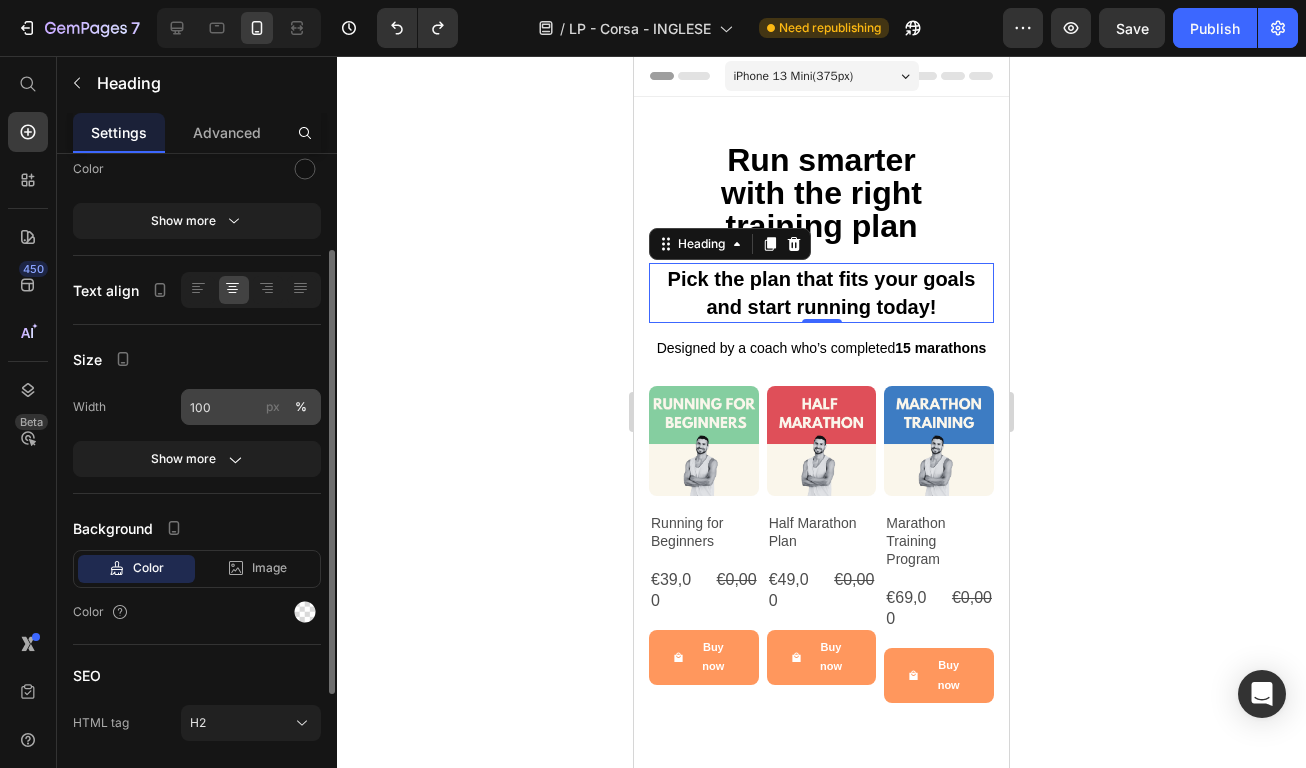 scroll, scrollTop: 341, scrollLeft: 0, axis: vertical 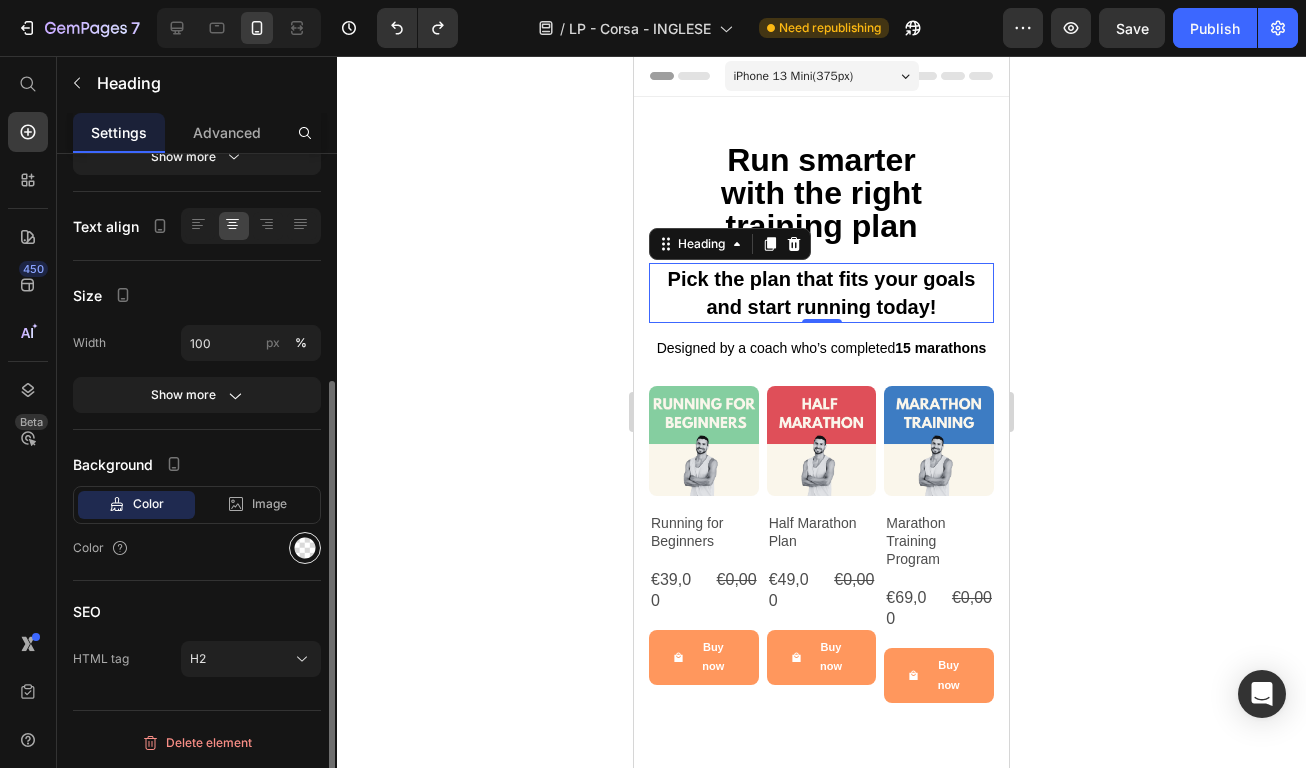 click at bounding box center (305, 548) 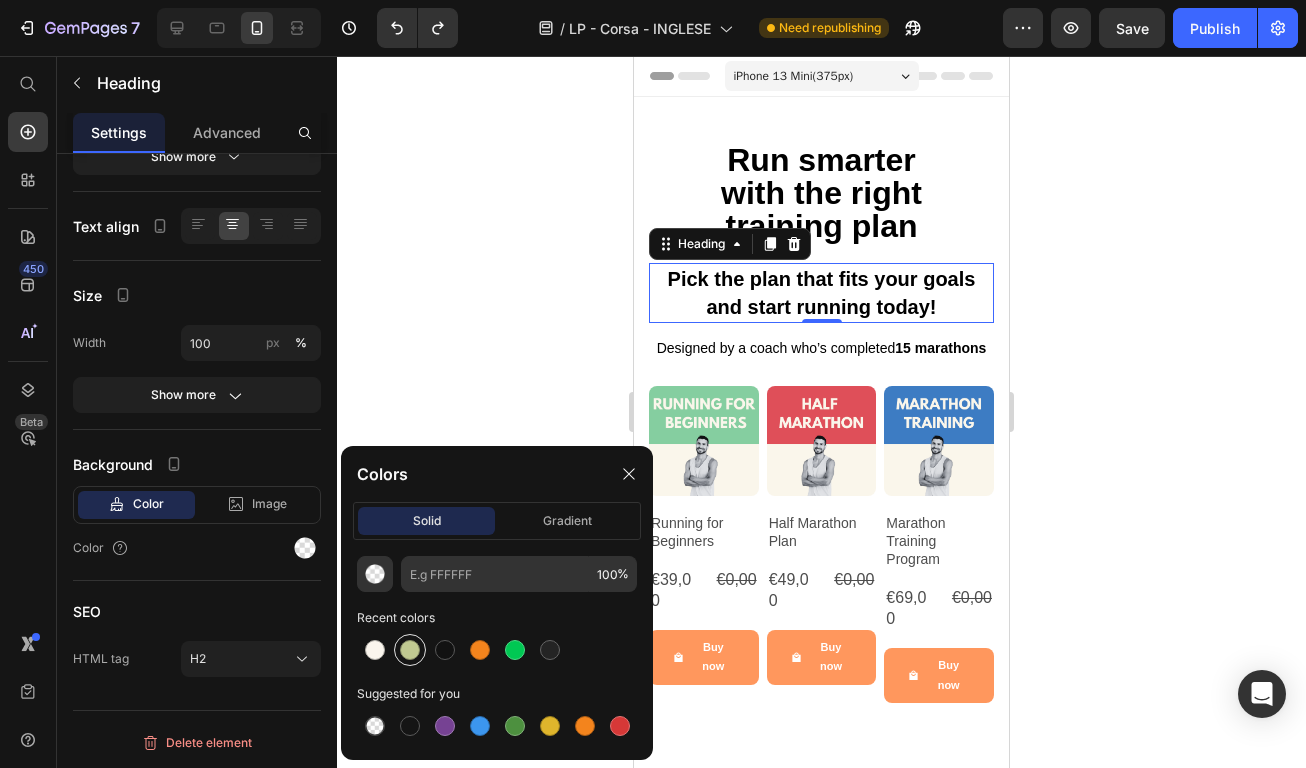 click at bounding box center [410, 650] 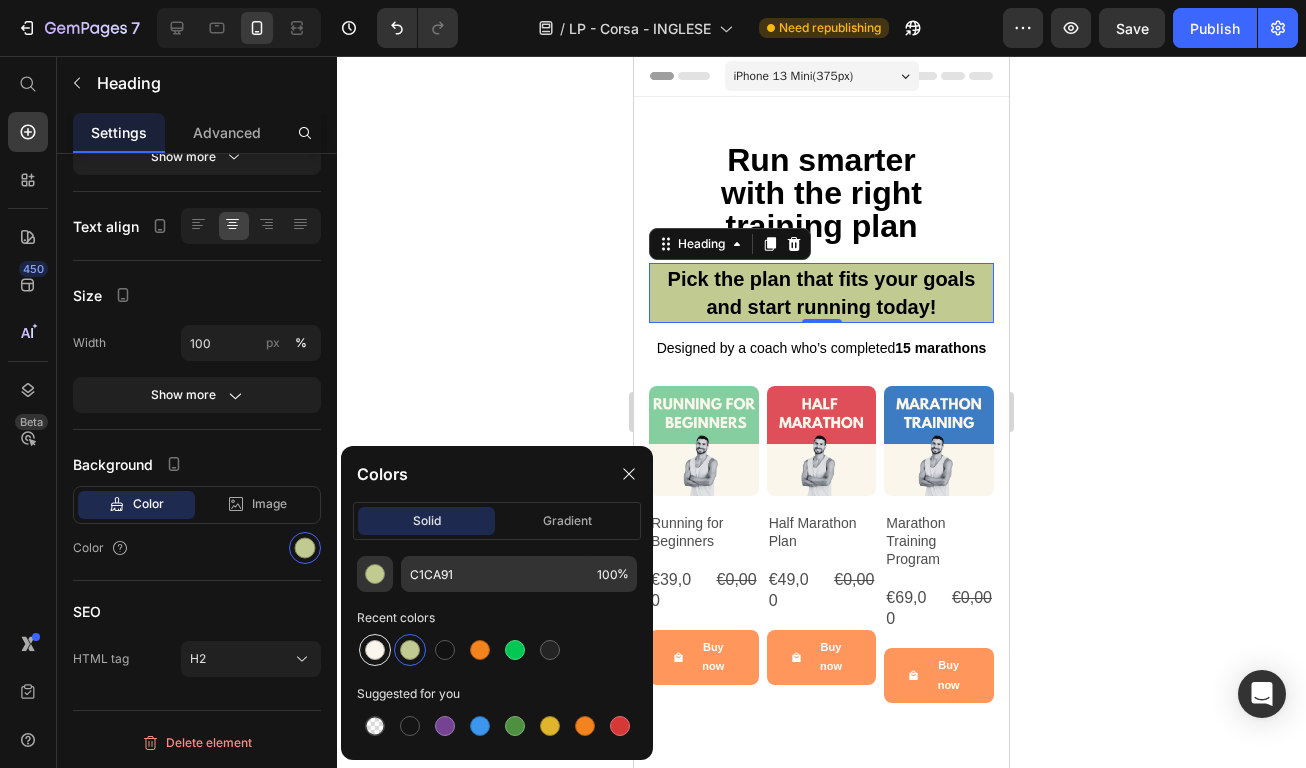 click at bounding box center (375, 650) 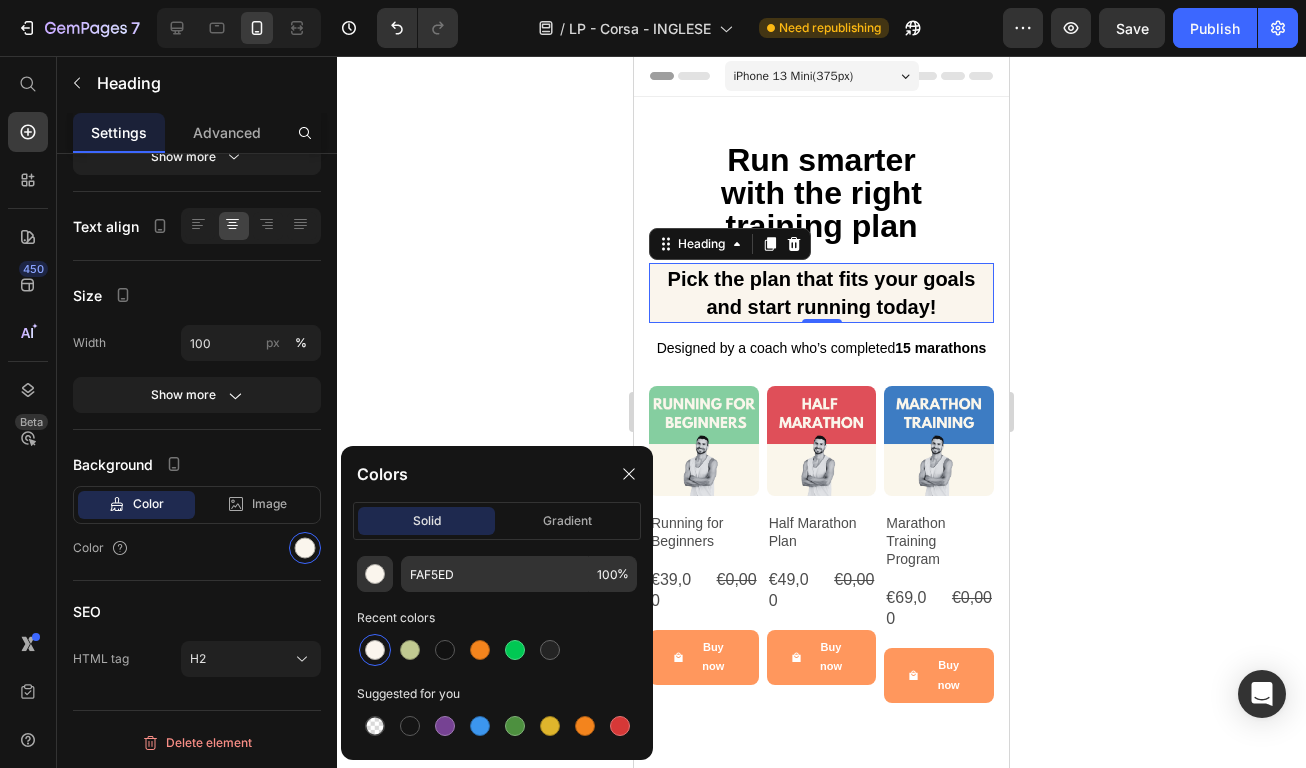 click 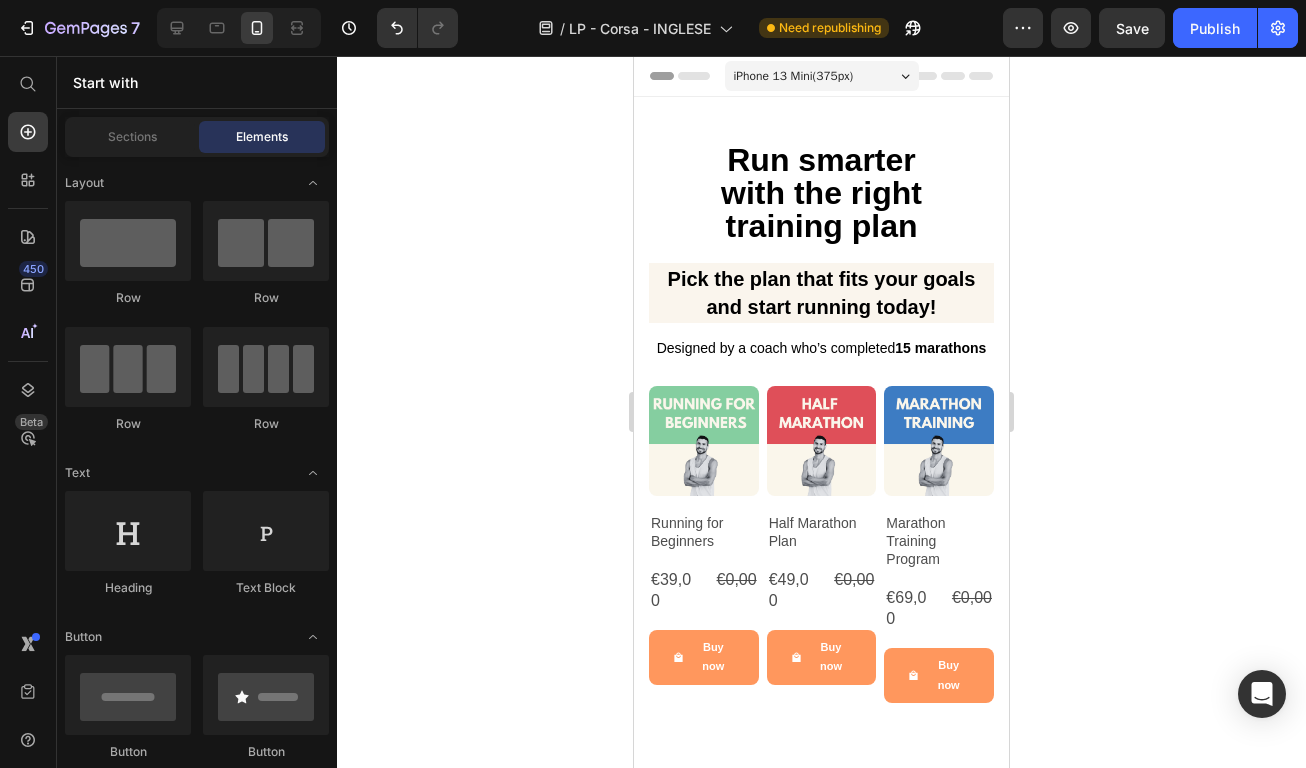 click 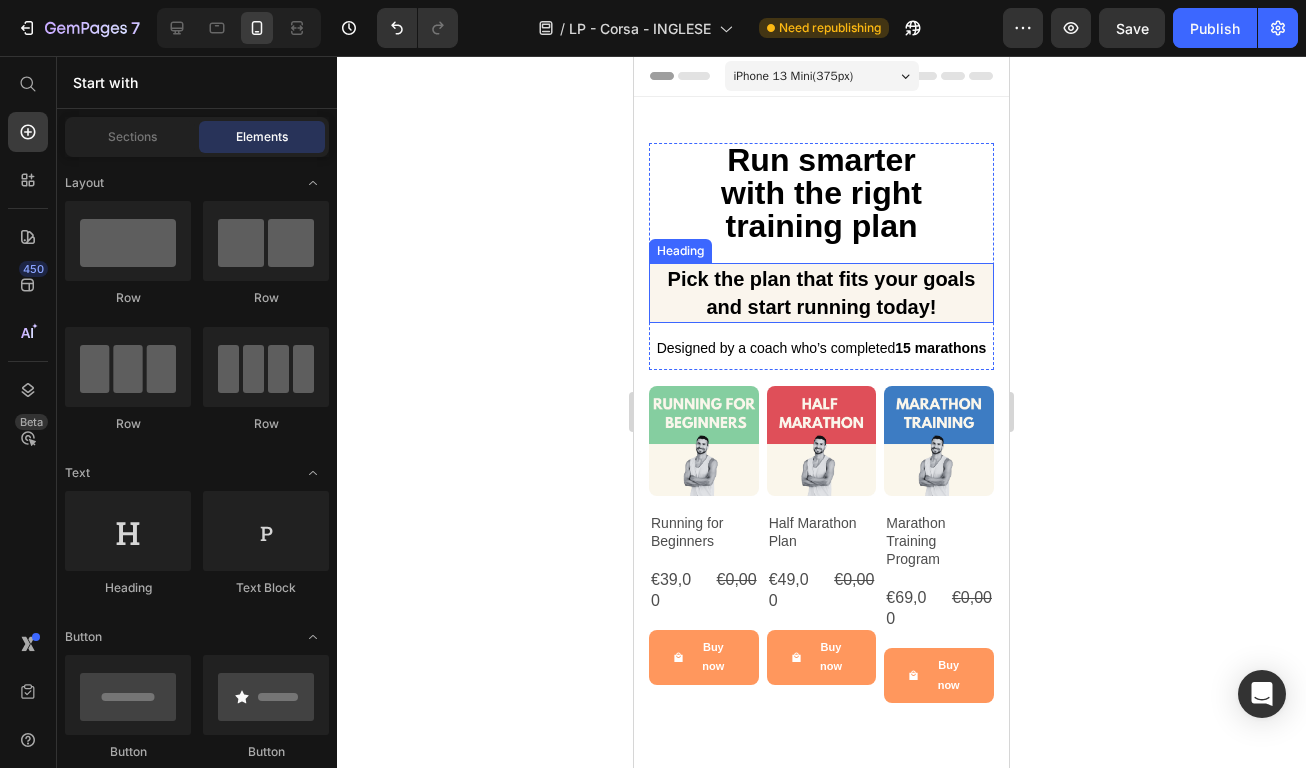 click on "⁠⁠⁠⁠⁠⁠⁠ Pick the plan that fits your goals  and start running today!" at bounding box center (821, 293) 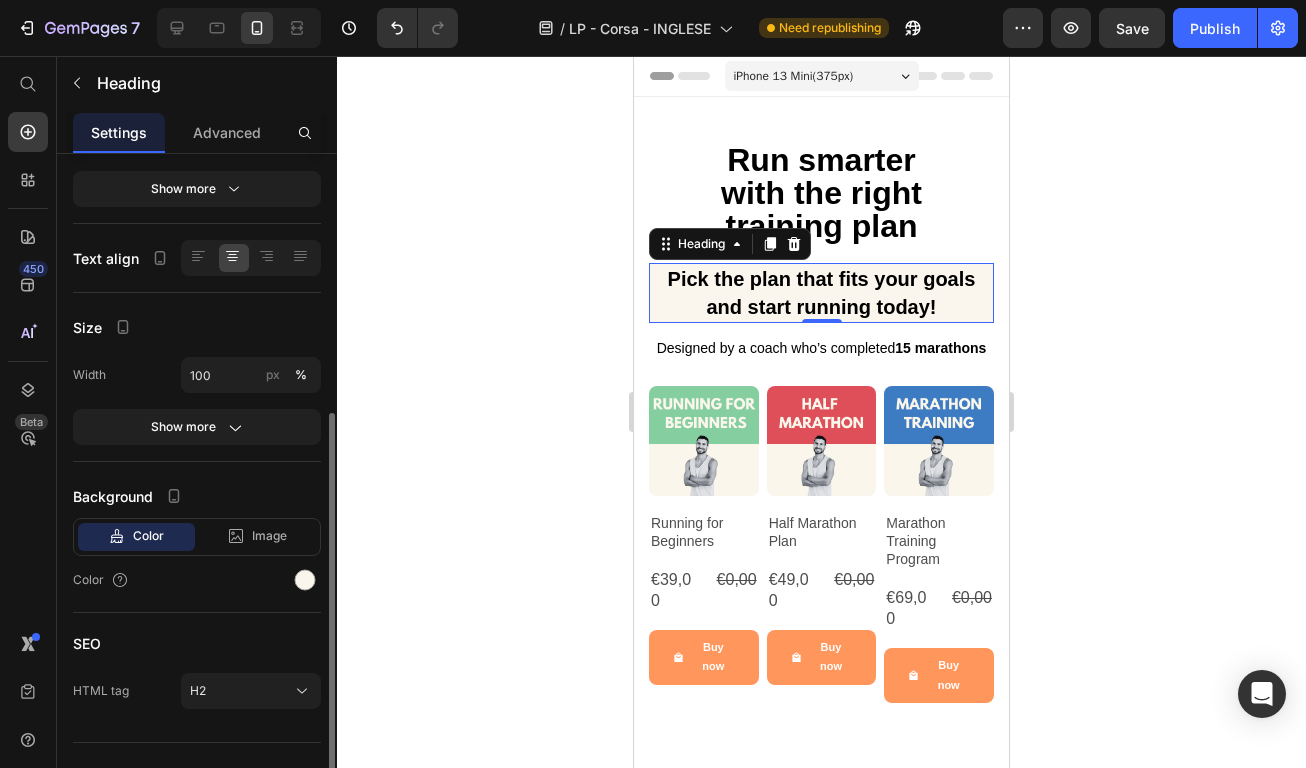 scroll, scrollTop: 341, scrollLeft: 0, axis: vertical 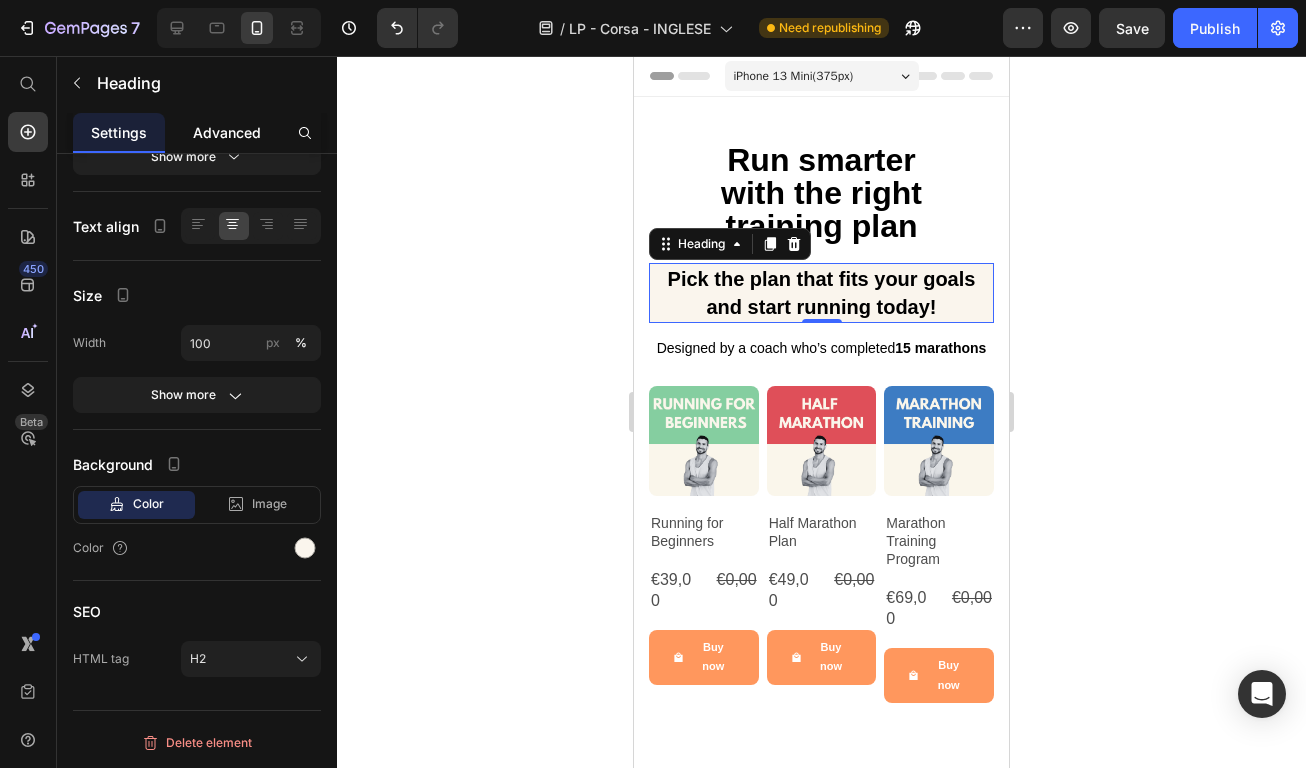 click on "Advanced" at bounding box center (227, 132) 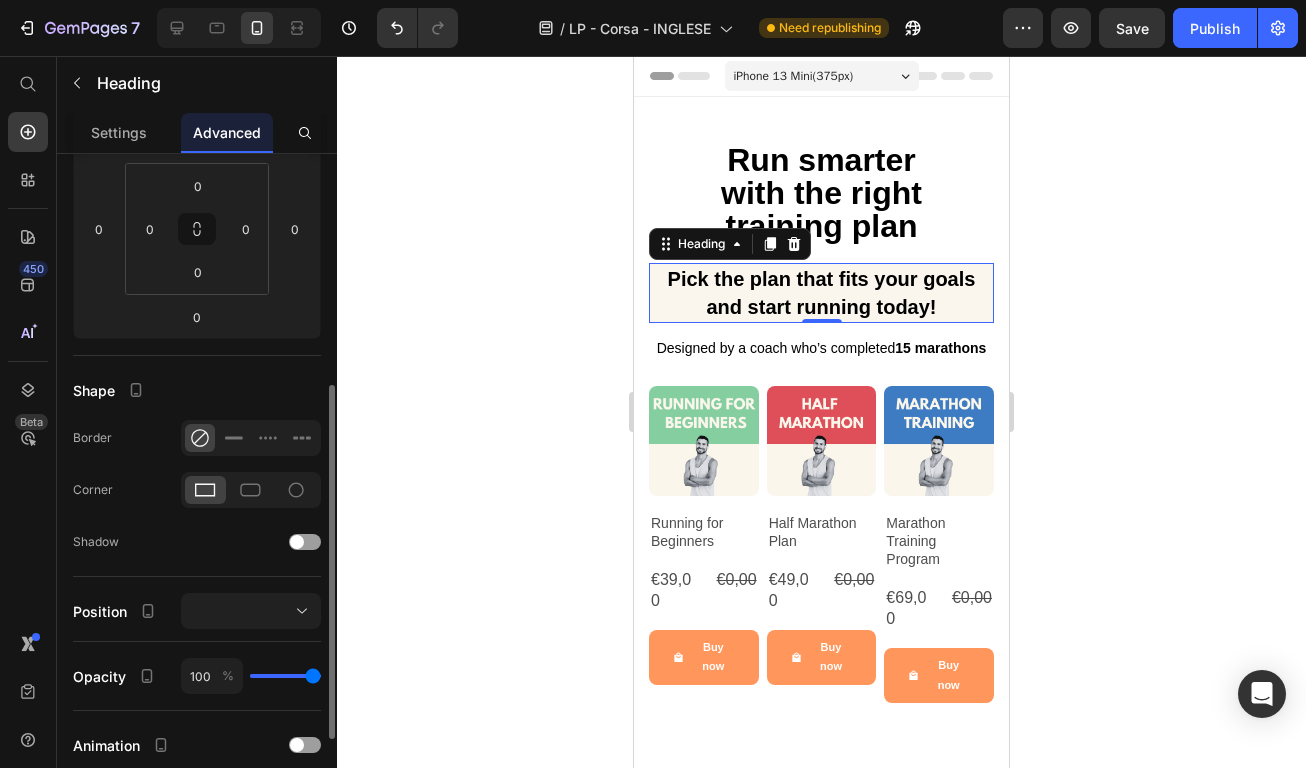 scroll, scrollTop: 345, scrollLeft: 0, axis: vertical 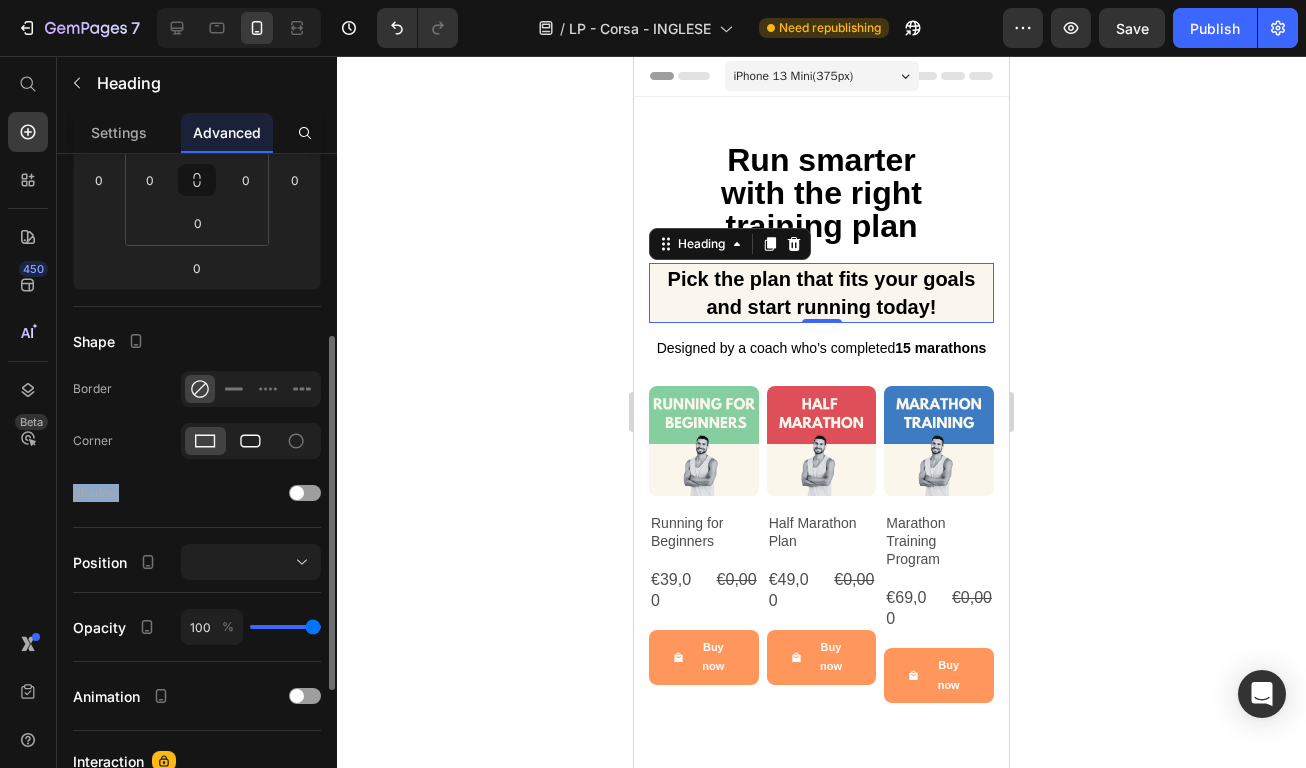 click 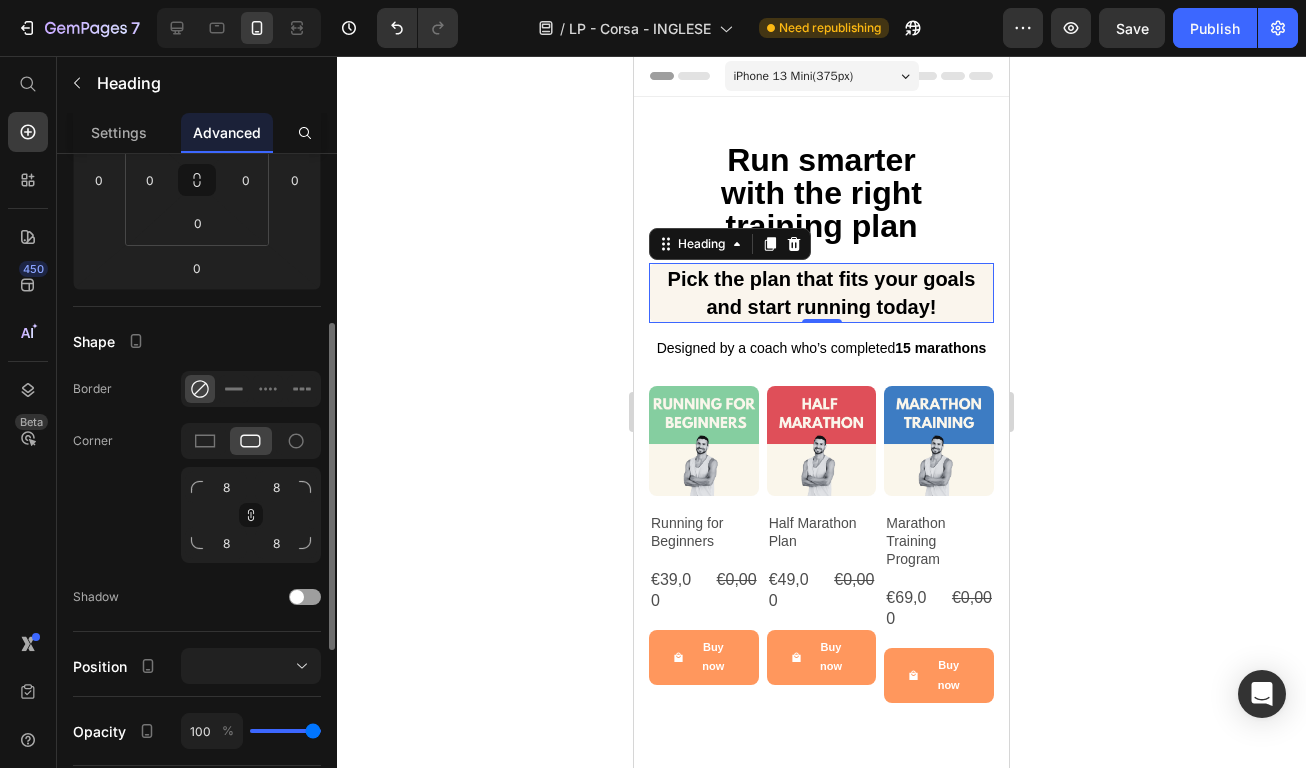click on "Corner 8 8 8 8" 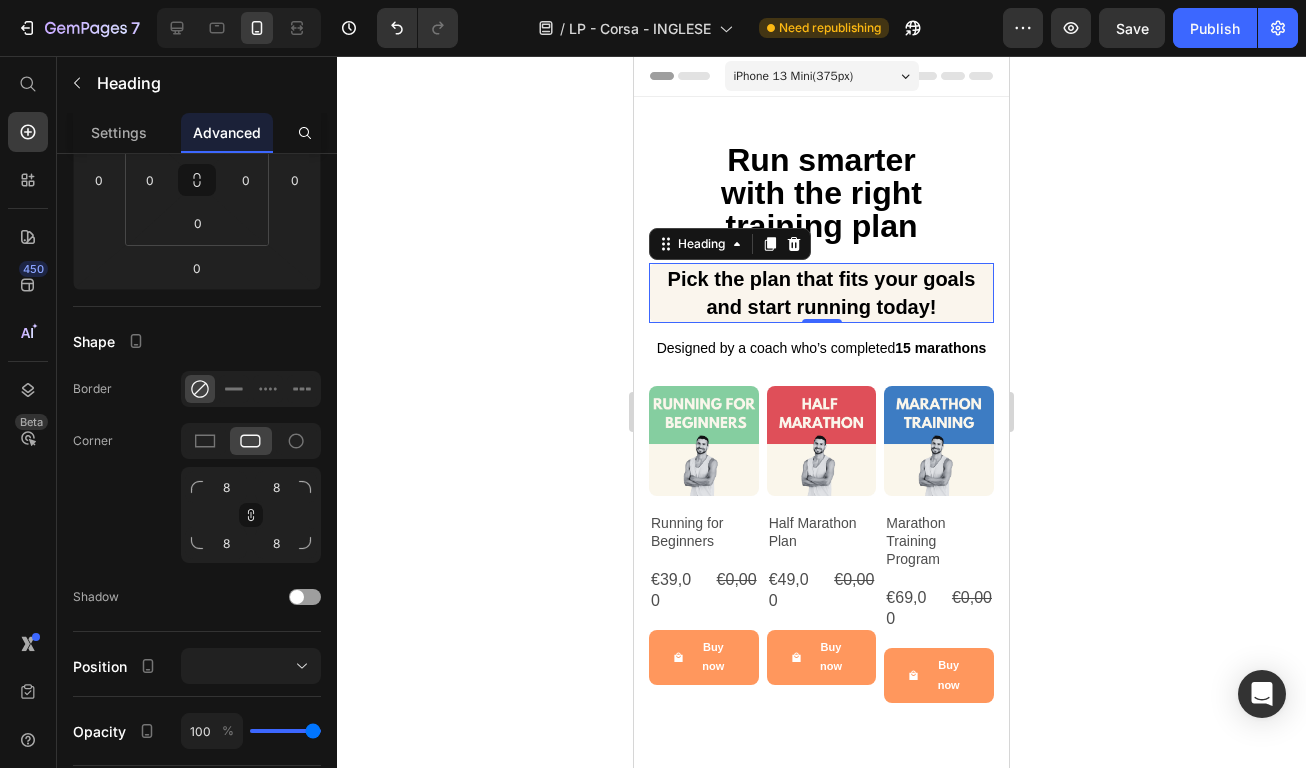 click 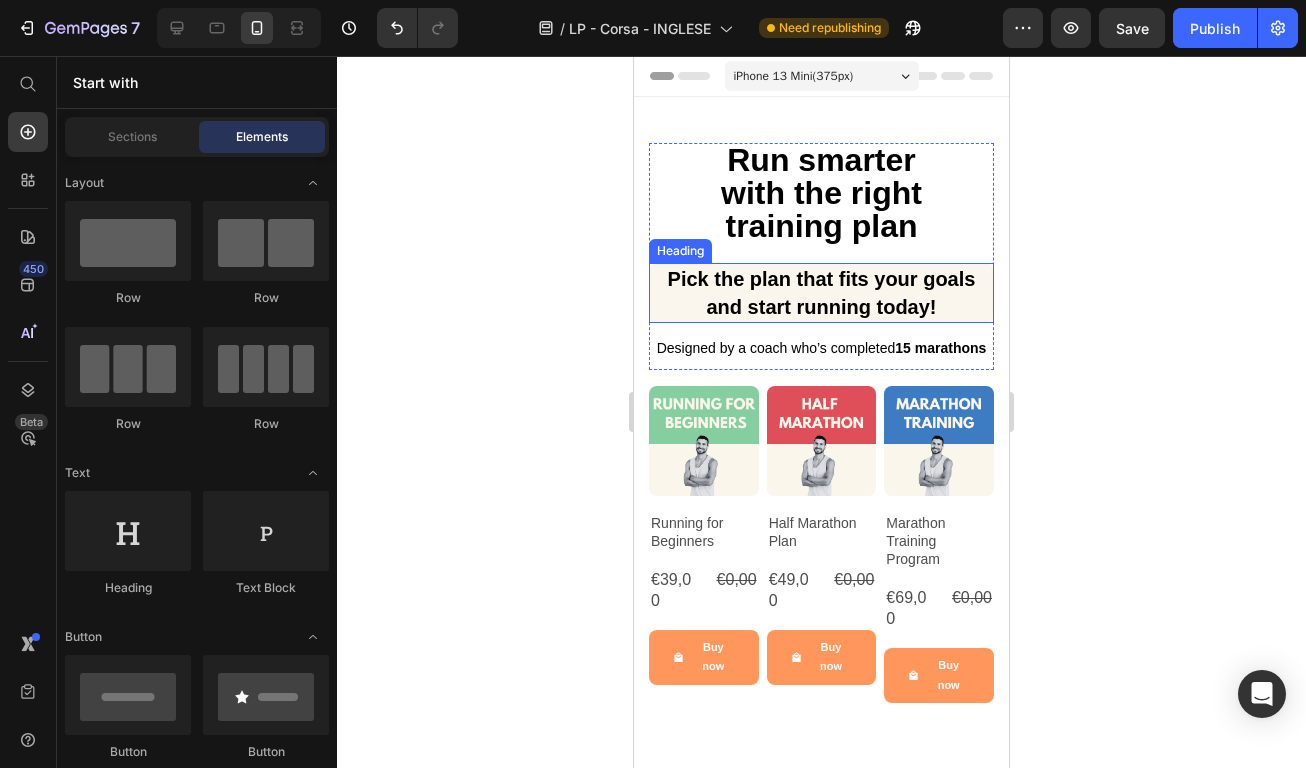 click on "⁠⁠⁠⁠⁠⁠⁠ Pick the plan that fits your goals  and start running today!" at bounding box center (821, 293) 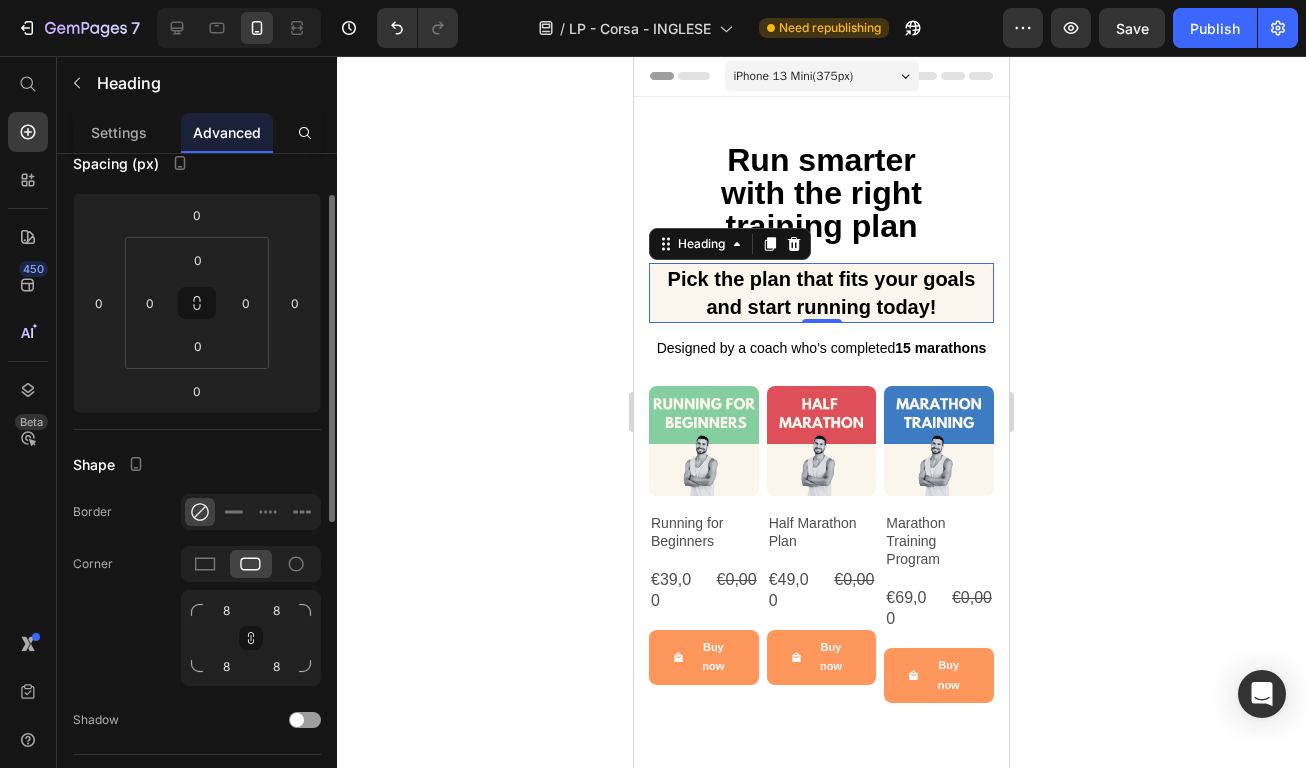 scroll, scrollTop: 0, scrollLeft: 0, axis: both 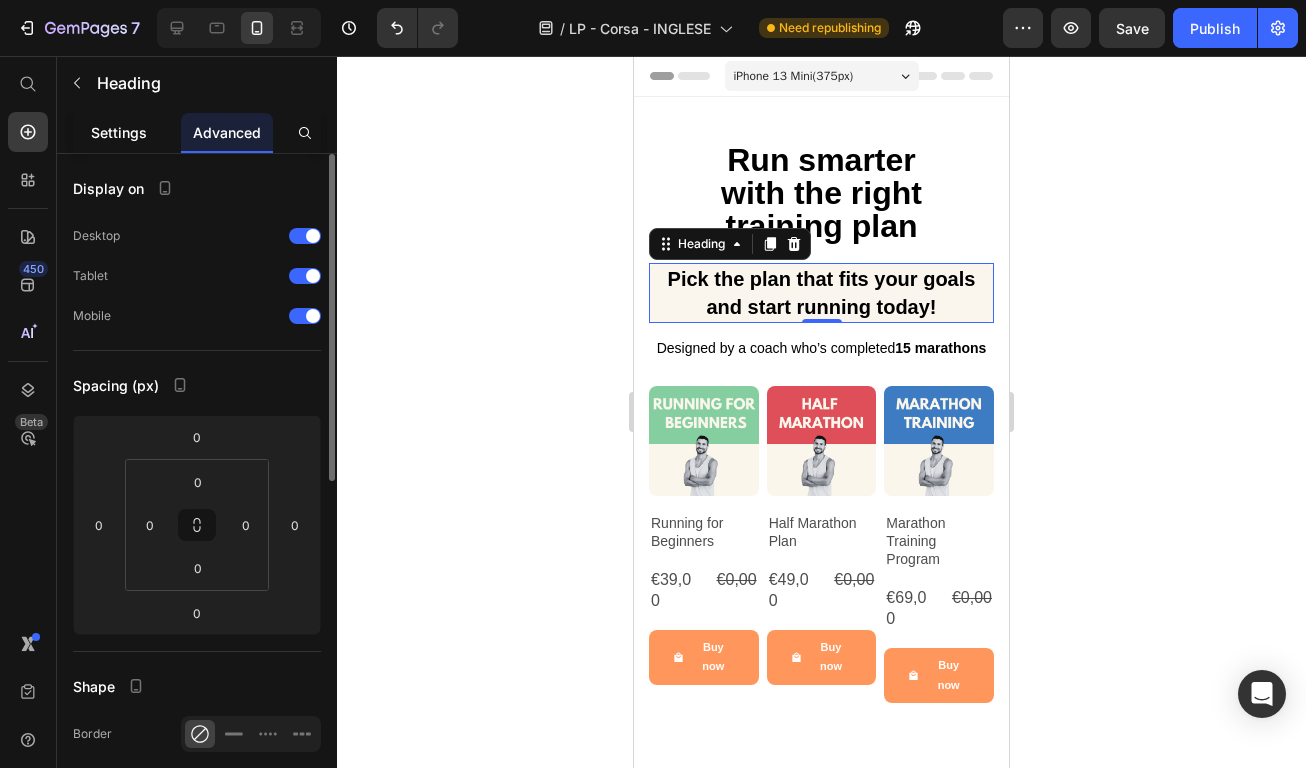 click on "Settings" at bounding box center (119, 132) 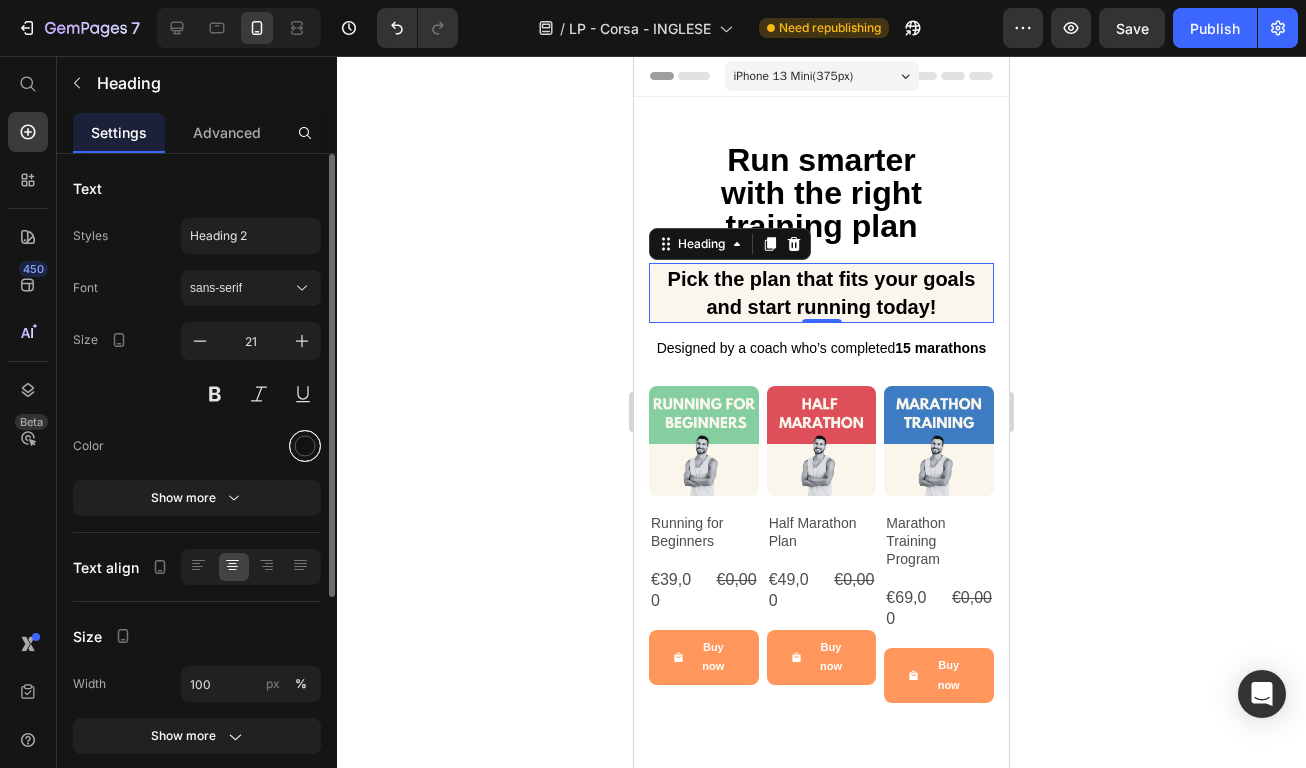 click at bounding box center [305, 446] 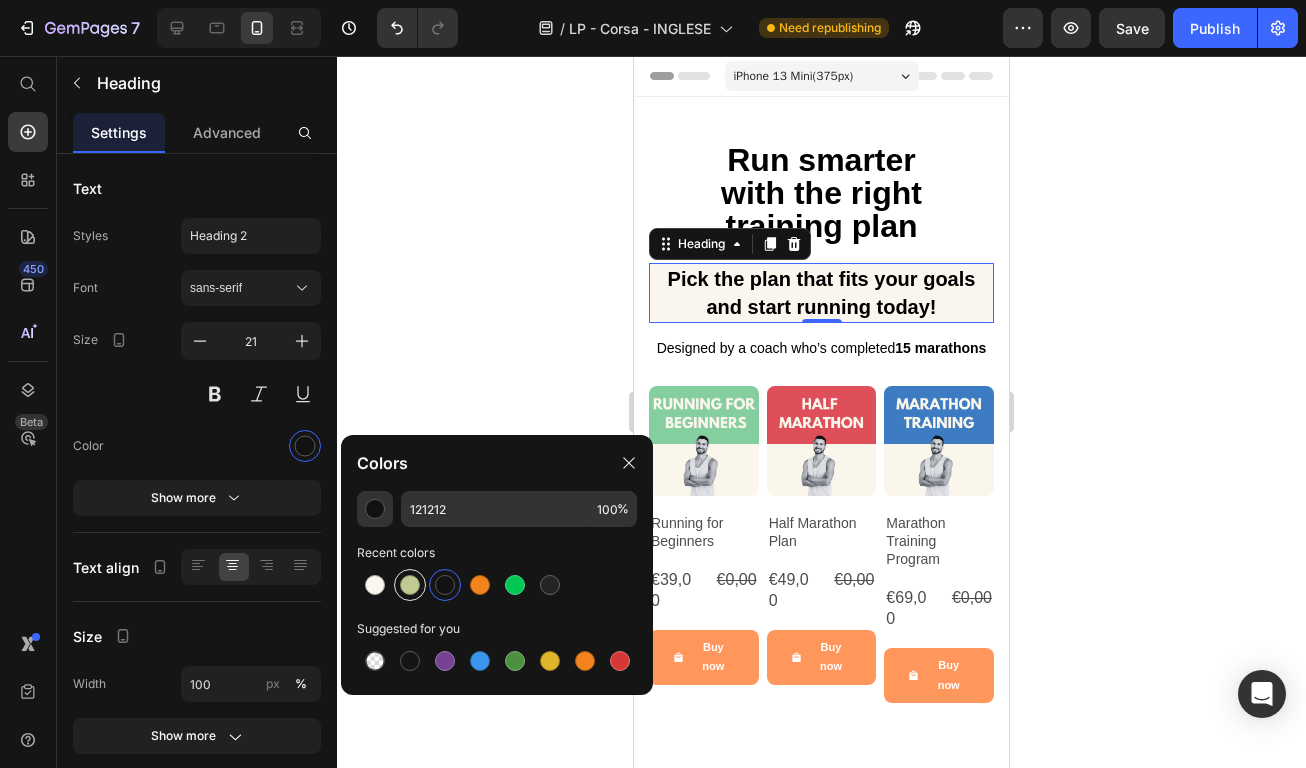 click at bounding box center (410, 585) 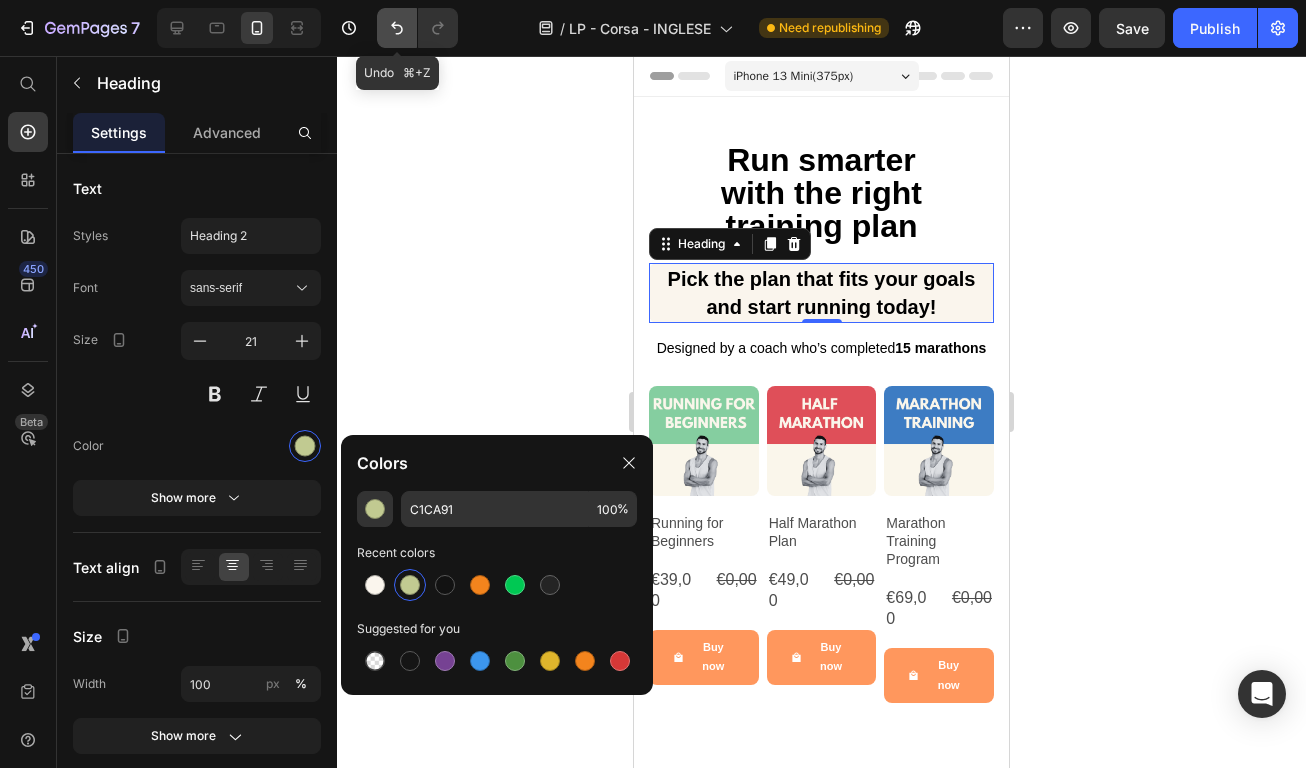 click 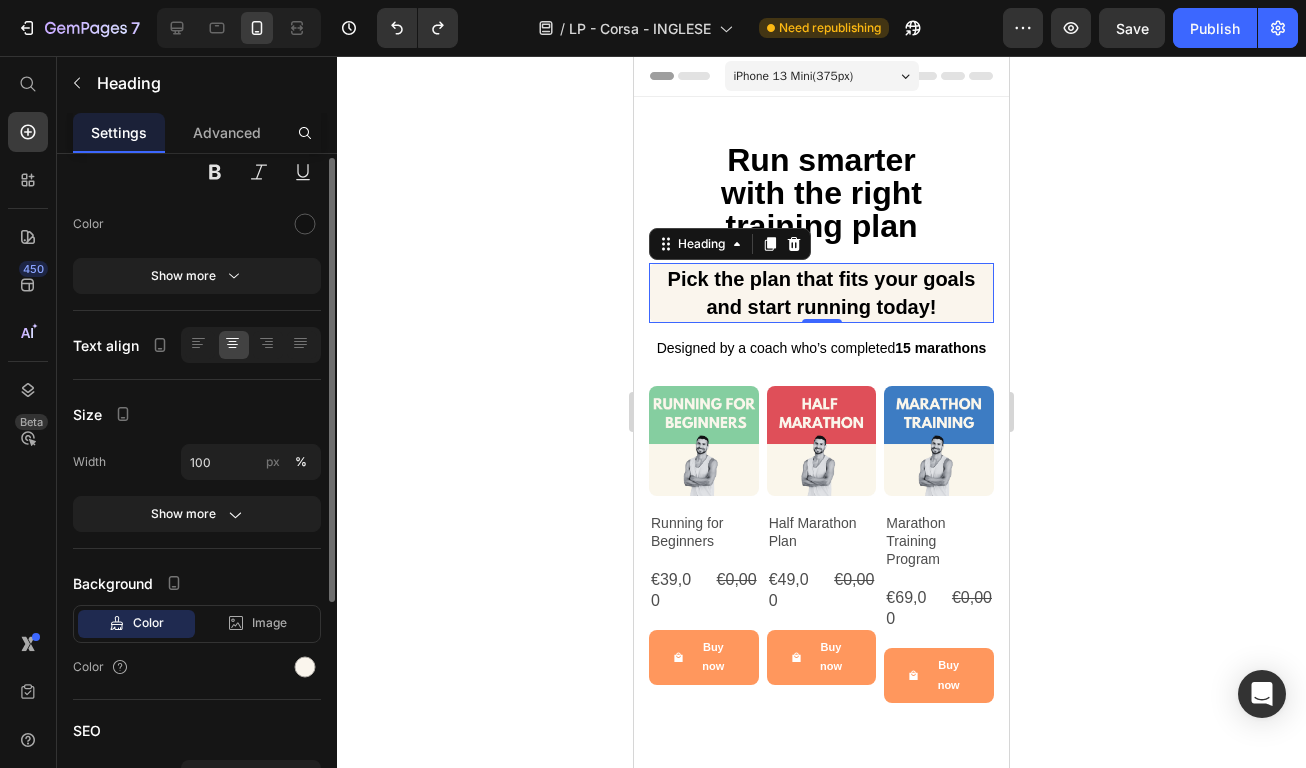 scroll, scrollTop: 341, scrollLeft: 0, axis: vertical 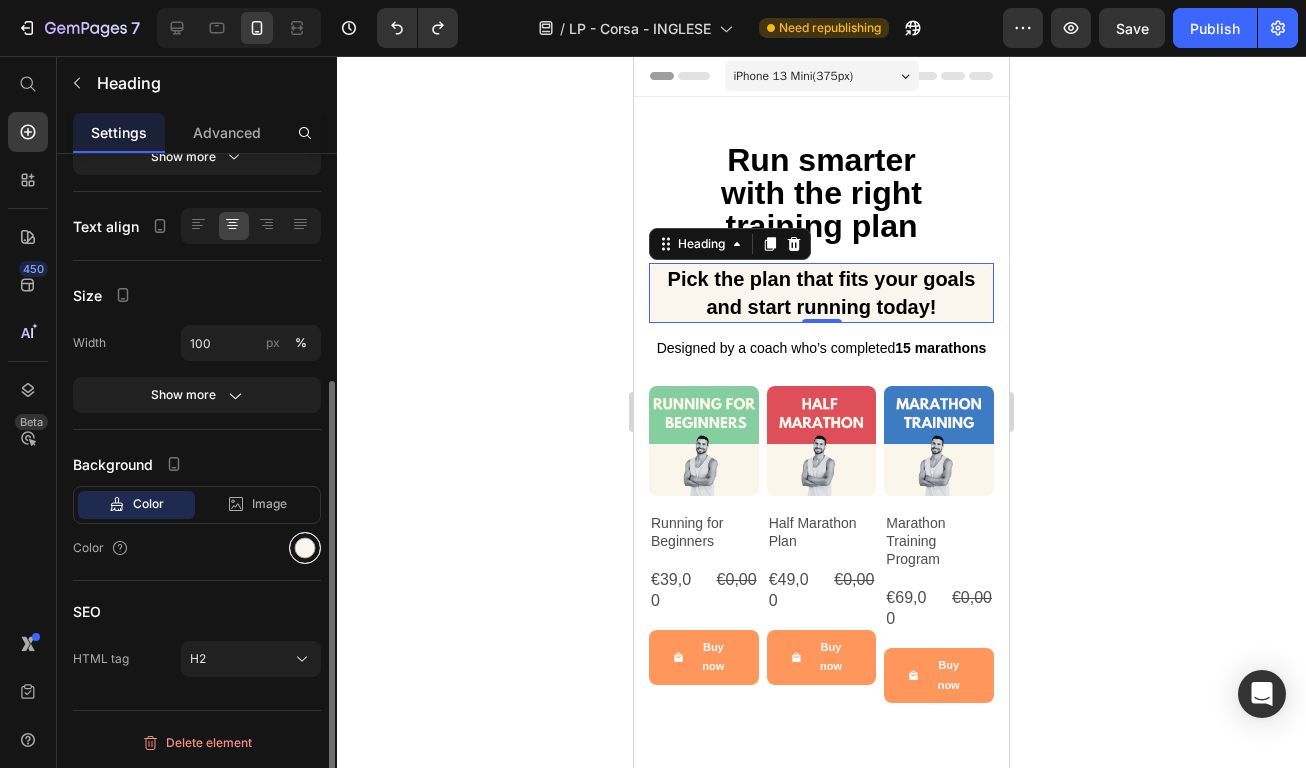 click at bounding box center (305, 548) 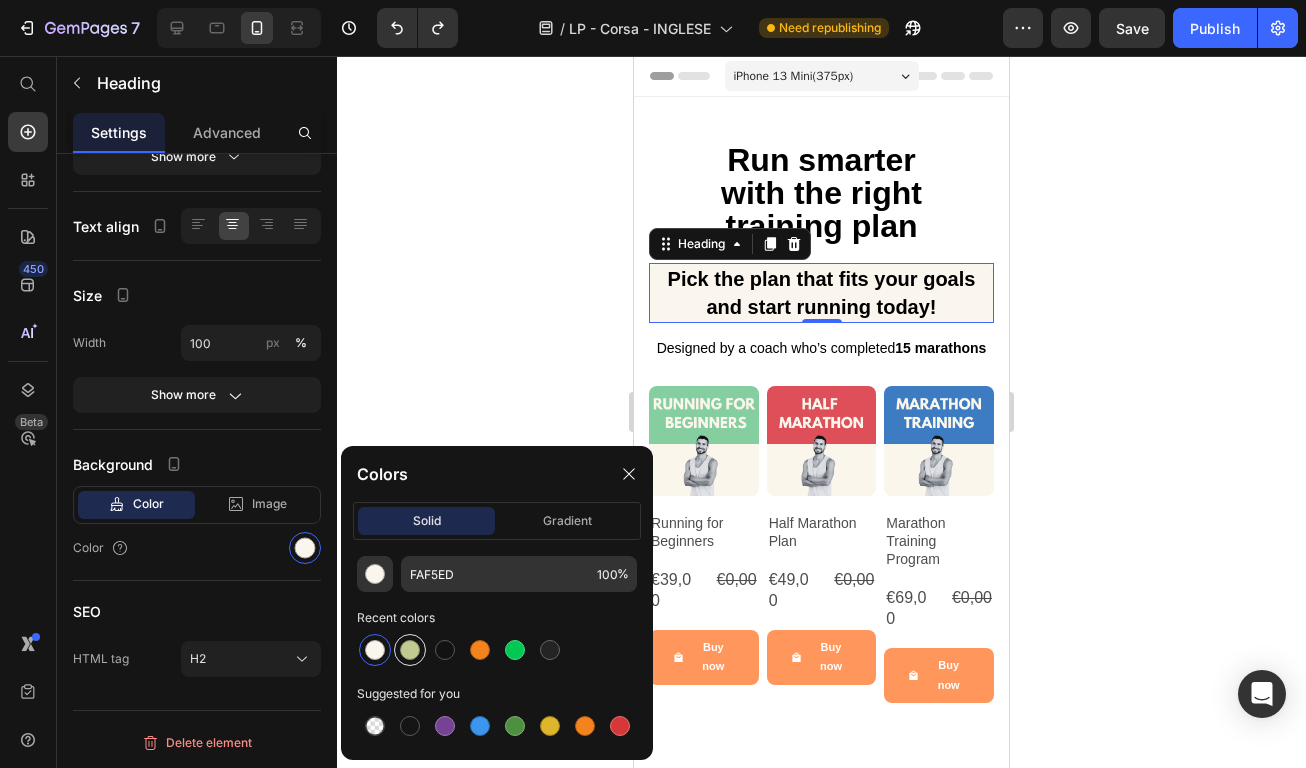 click at bounding box center [410, 650] 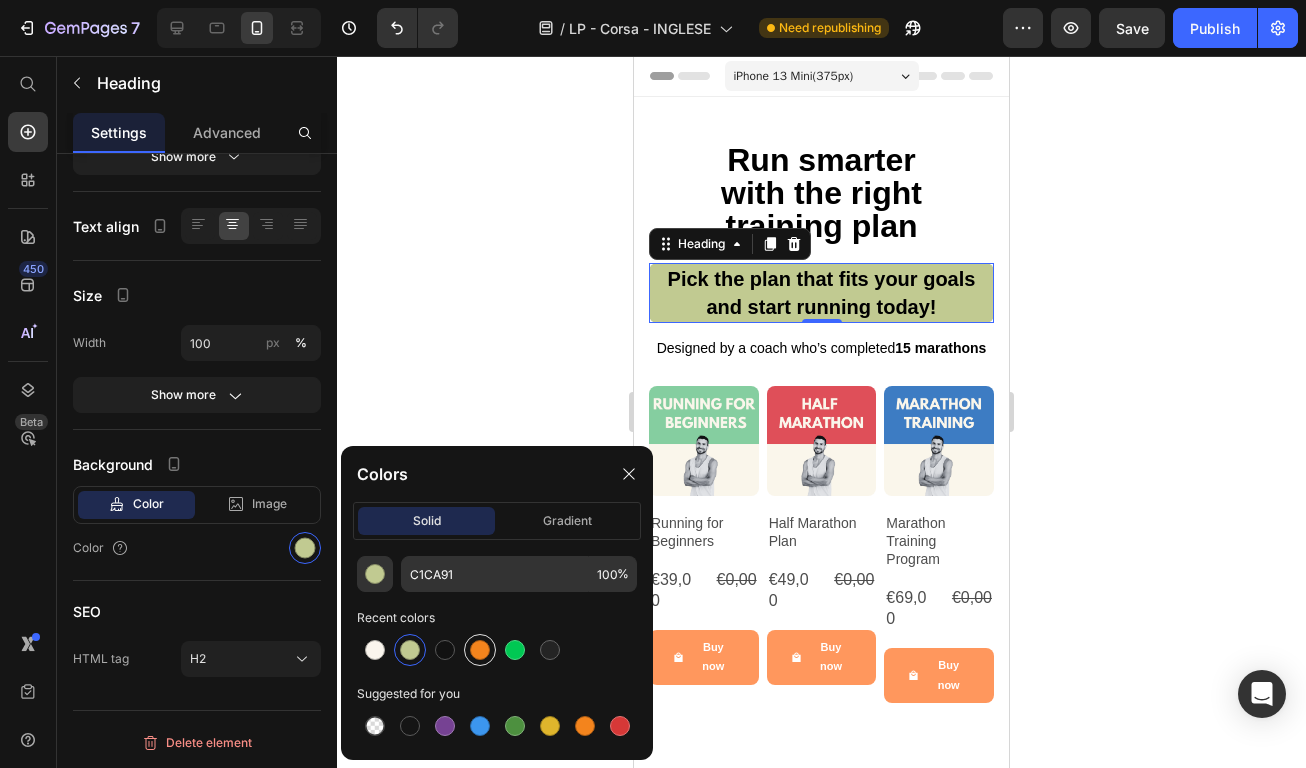click at bounding box center [480, 650] 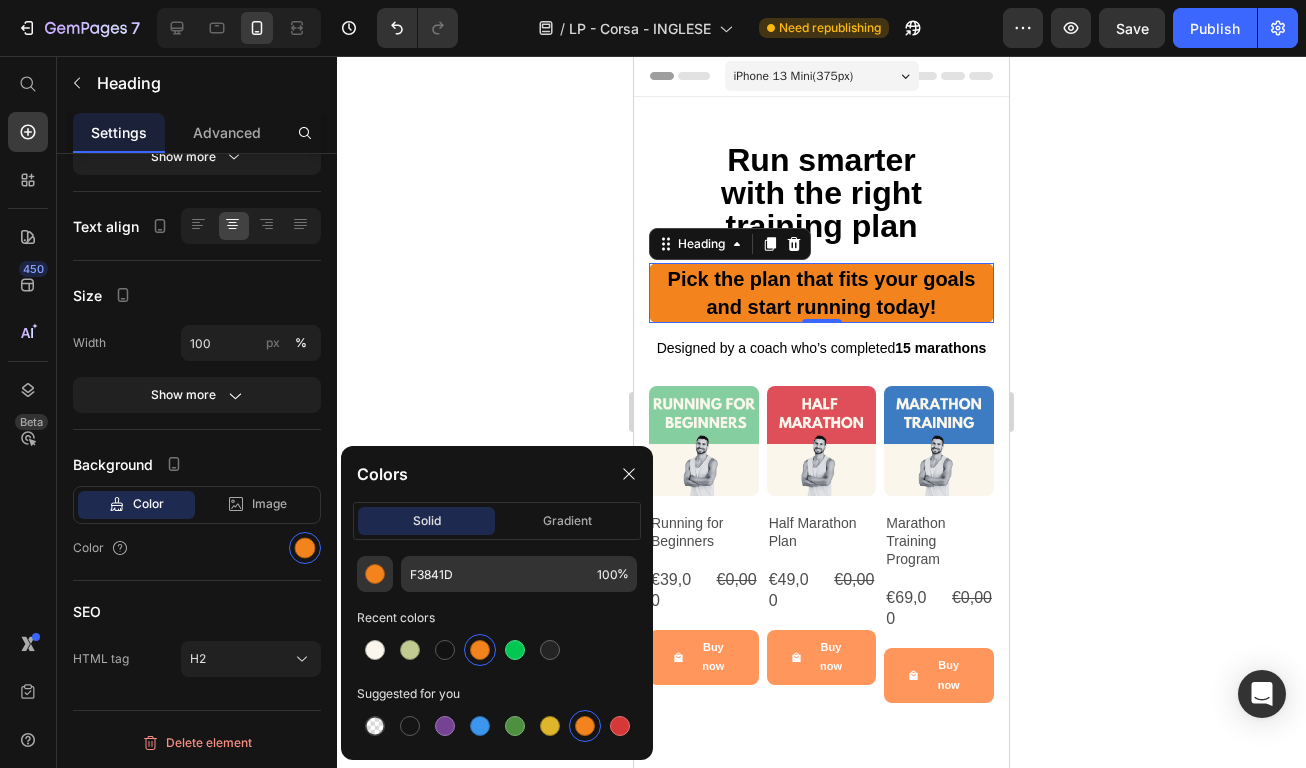 click 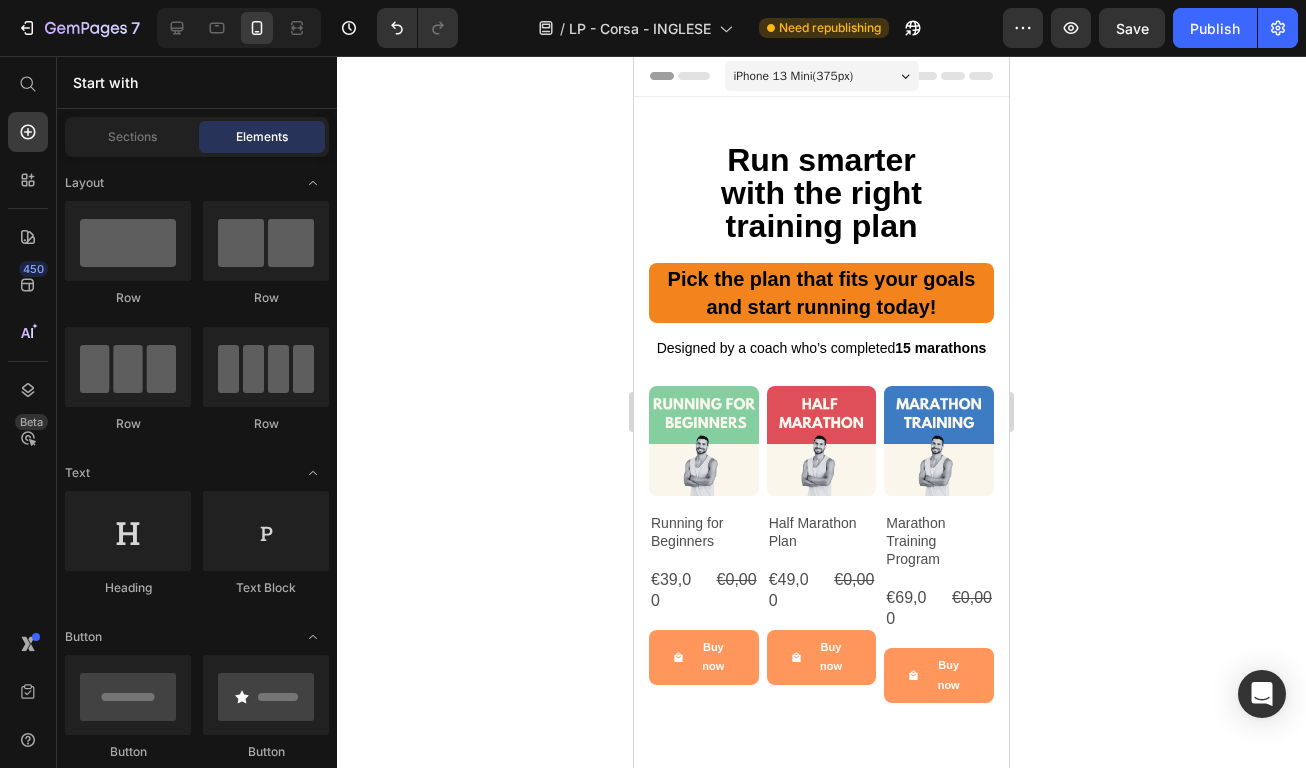 click 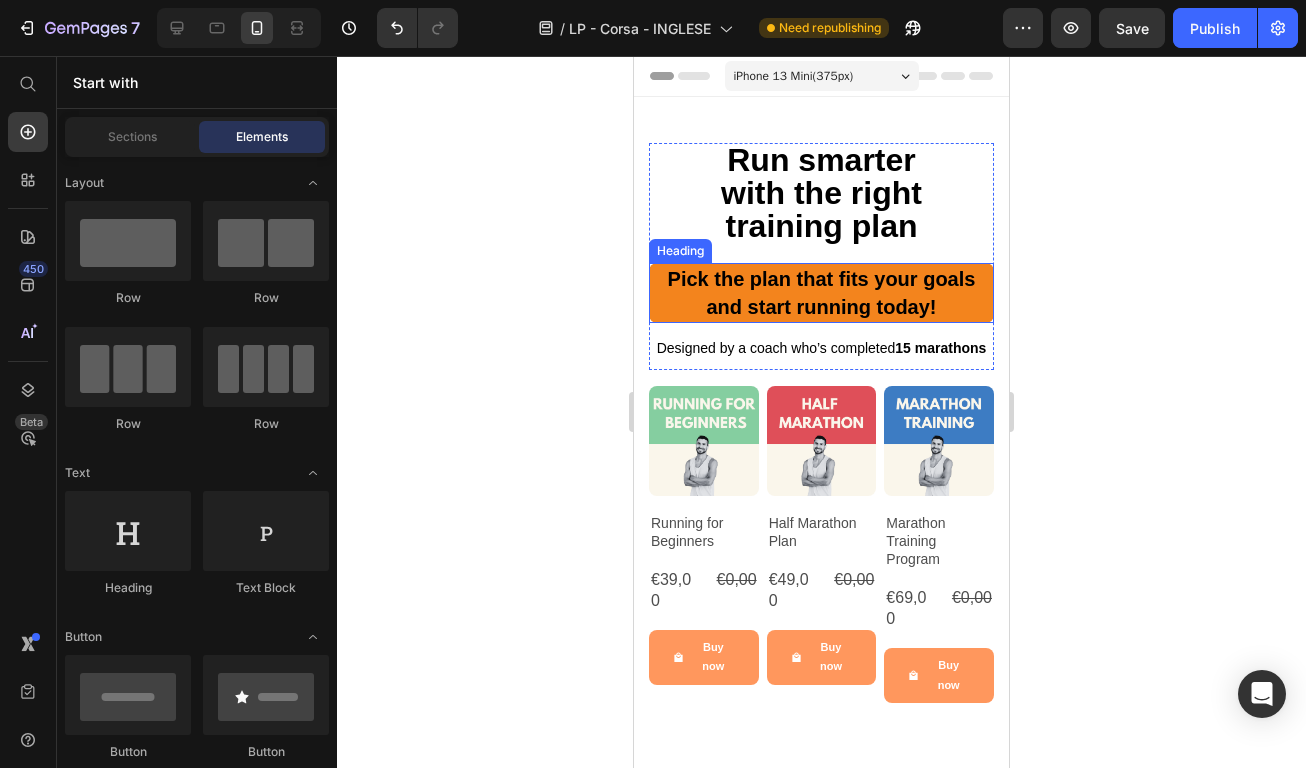 click on "and start running today!" at bounding box center (822, 307) 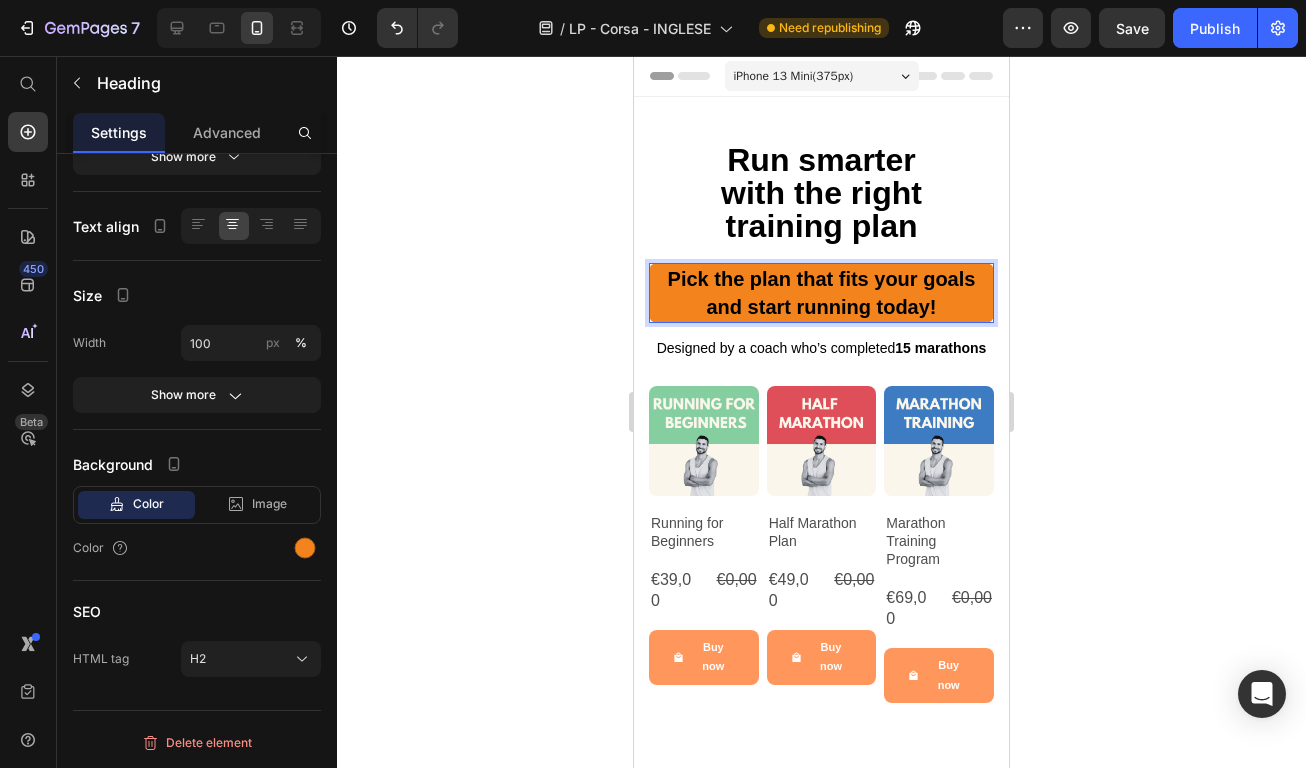 click on "and start running today!" at bounding box center [822, 307] 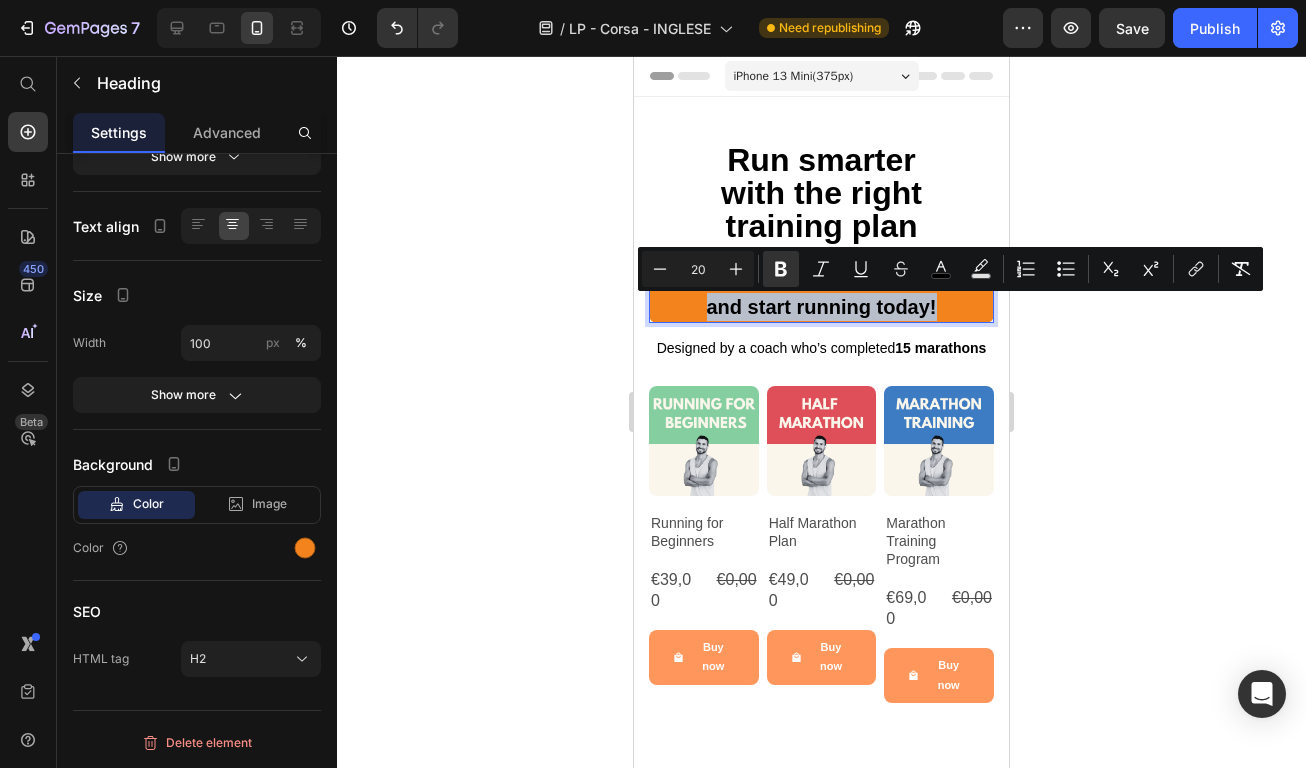 click on "and start running today!" at bounding box center (822, 307) 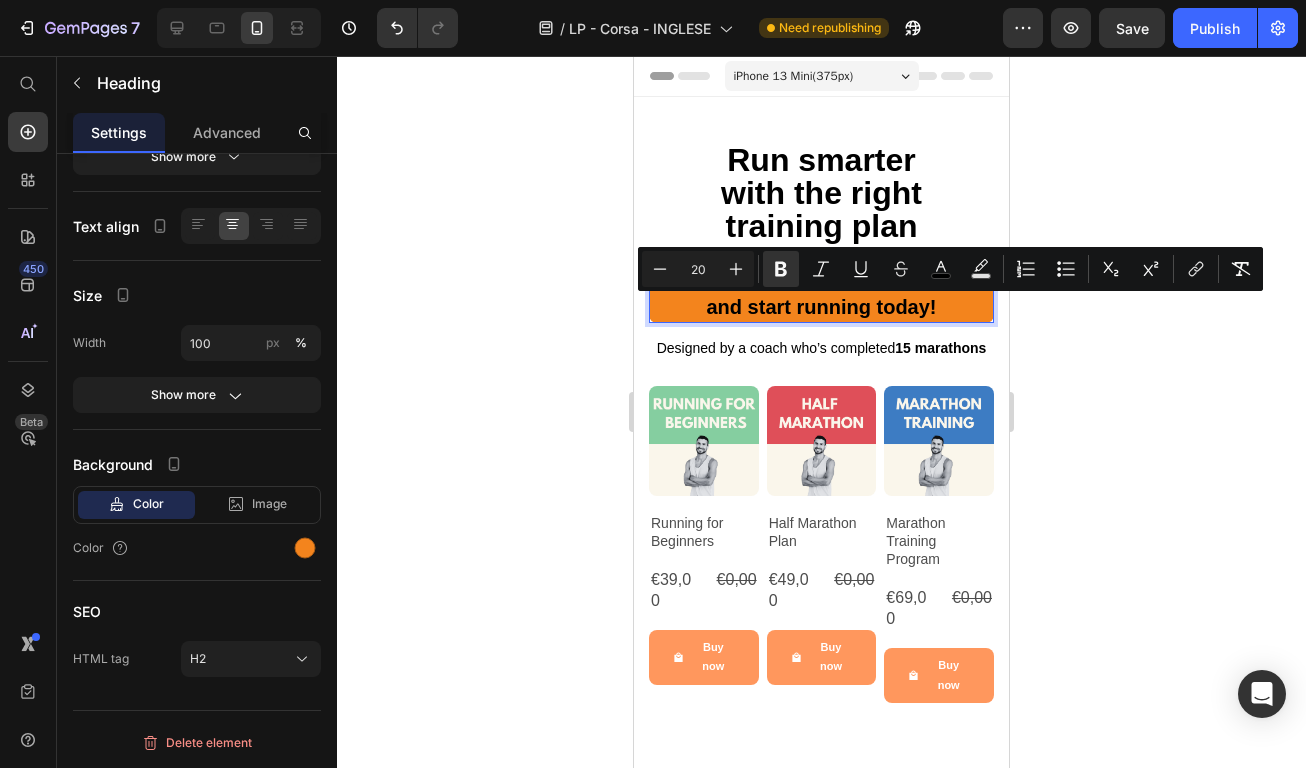 click on "Pick the plan that fits your goals" at bounding box center [822, 279] 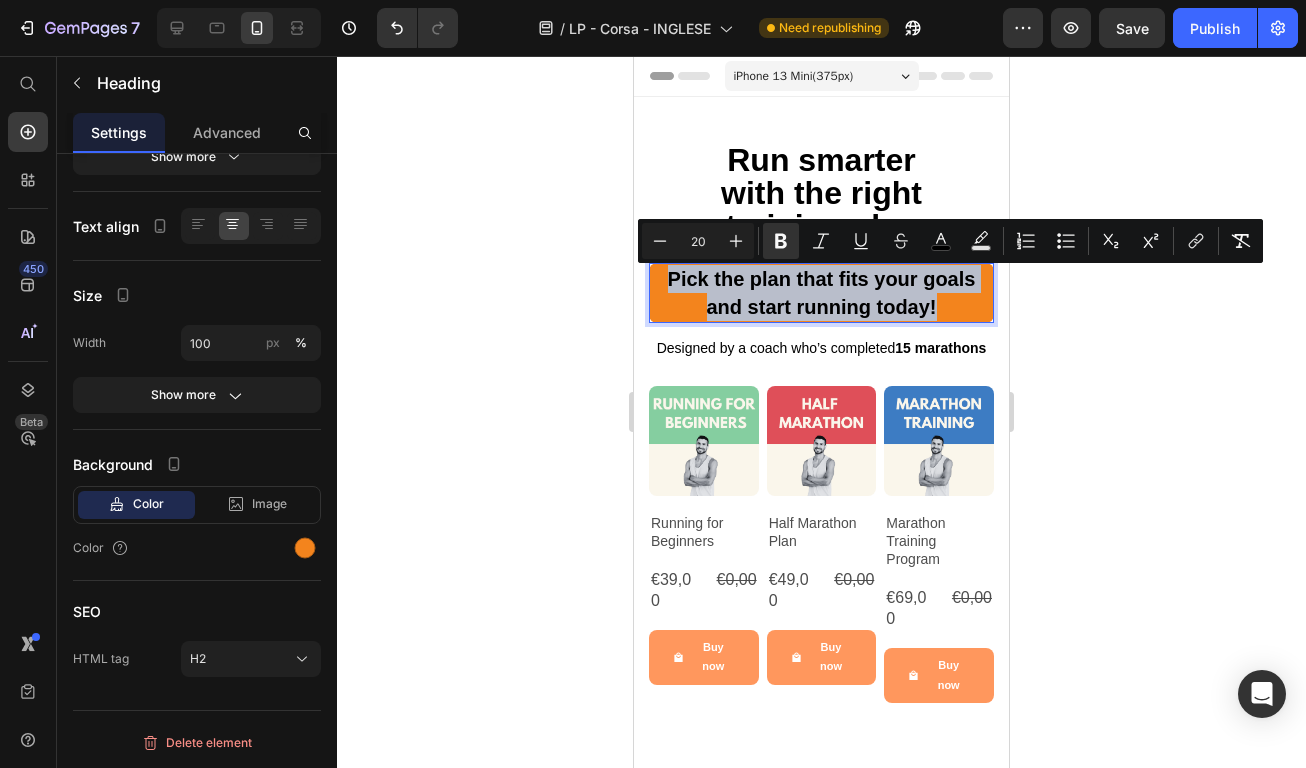 drag, startPoint x: 666, startPoint y: 276, endPoint x: 957, endPoint y: 320, distance: 294.30765 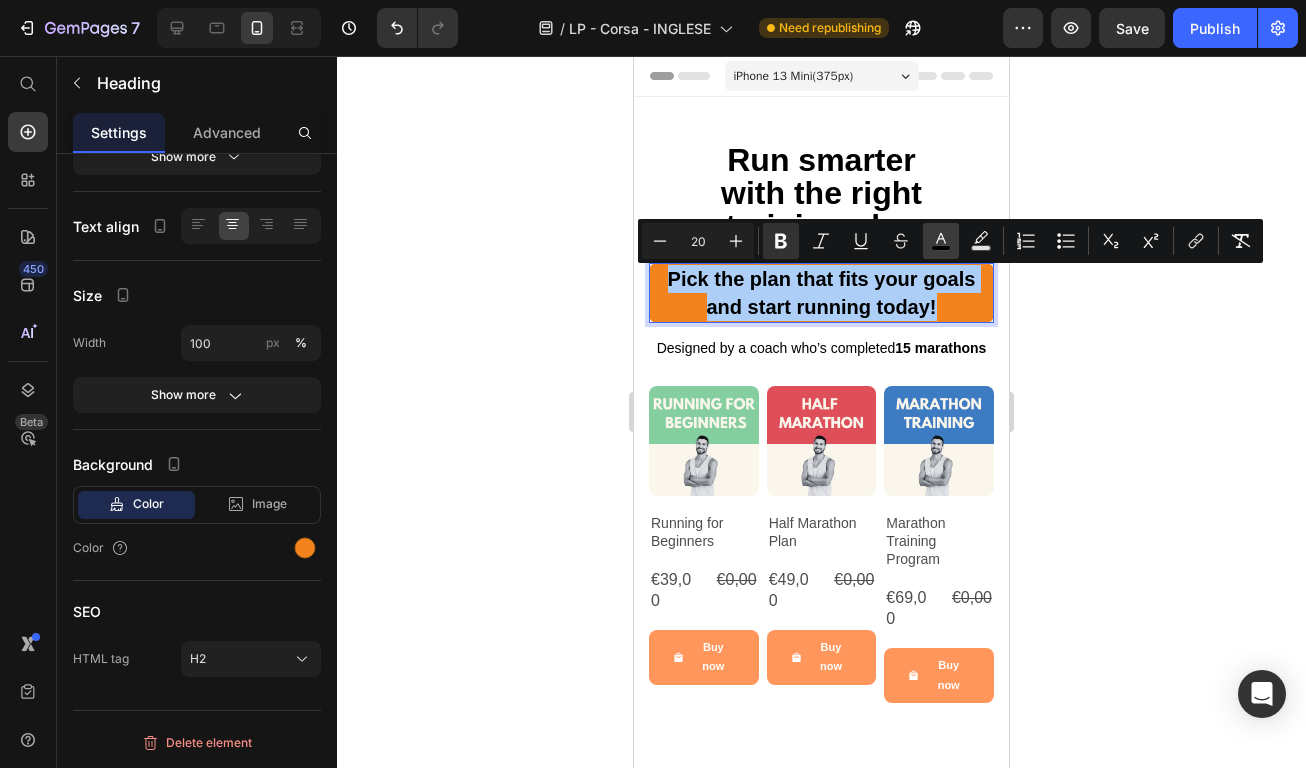 click 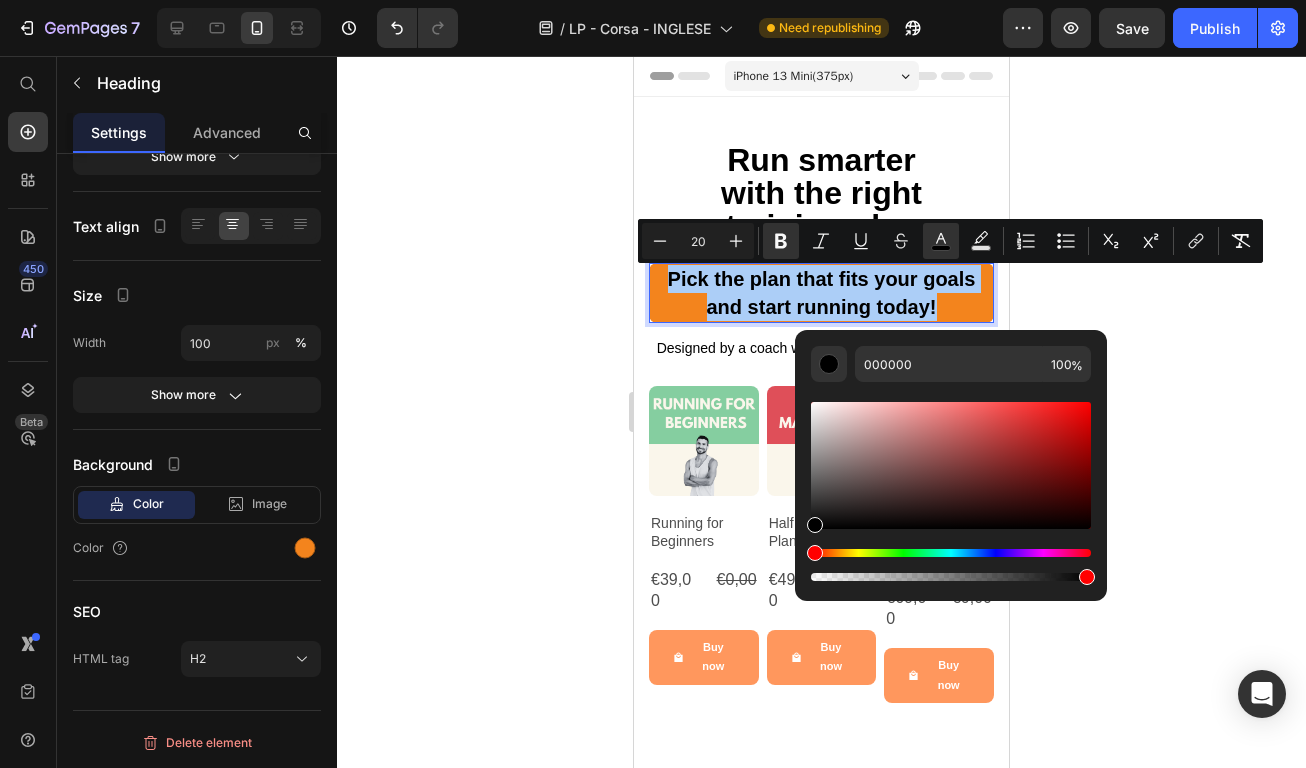 click at bounding box center [951, 465] 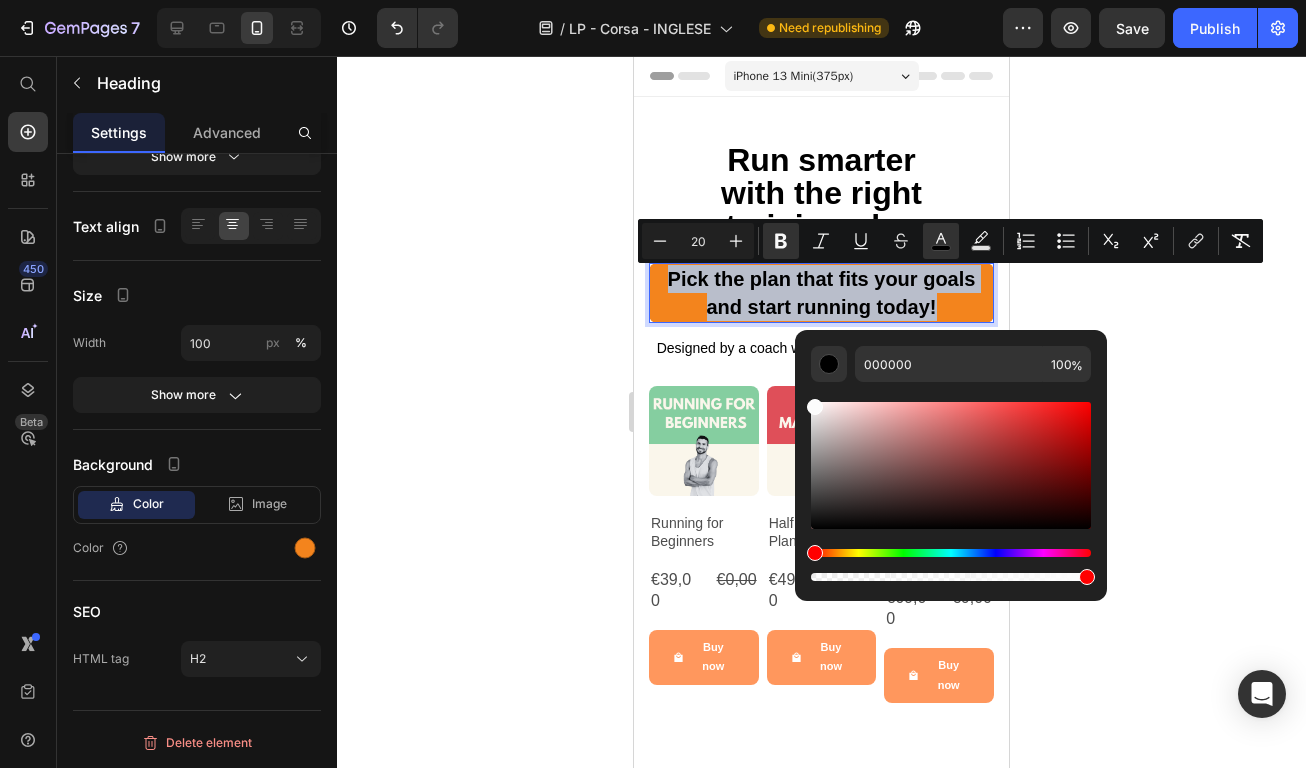type on "FCFCFC" 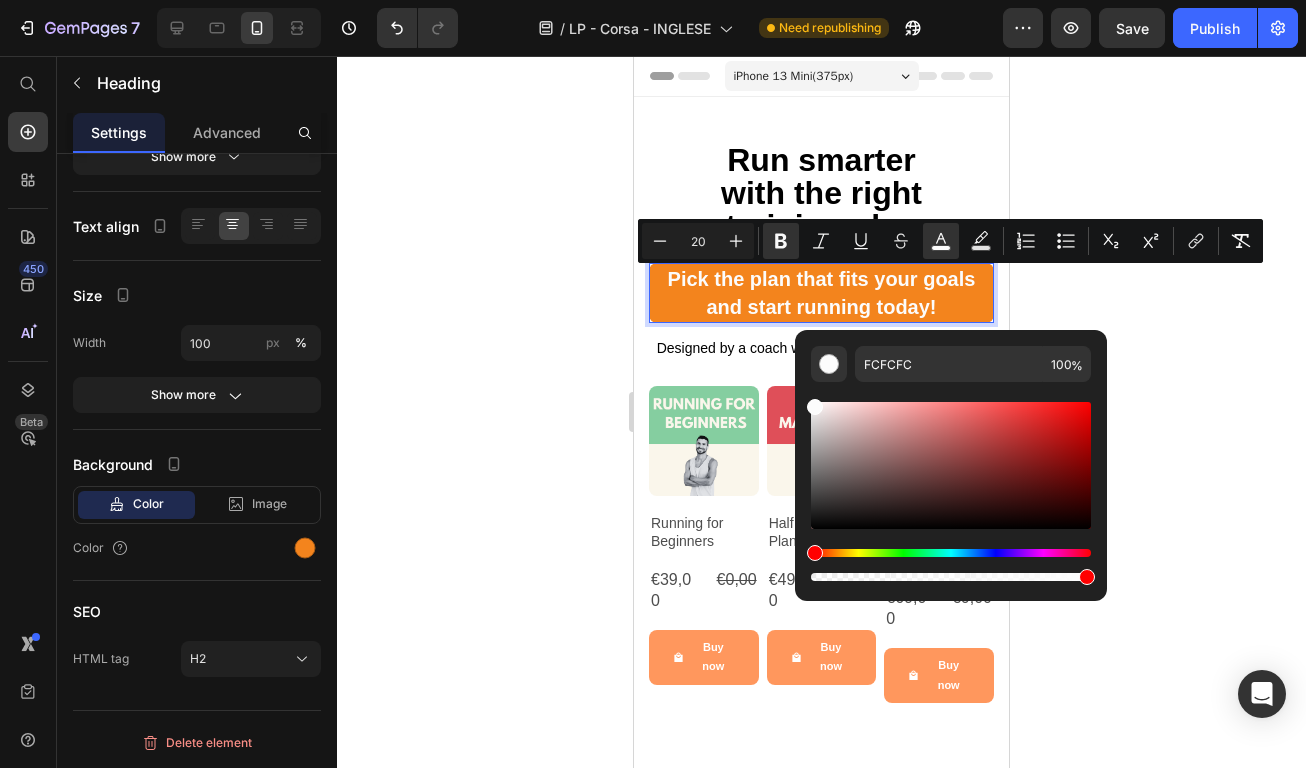 click 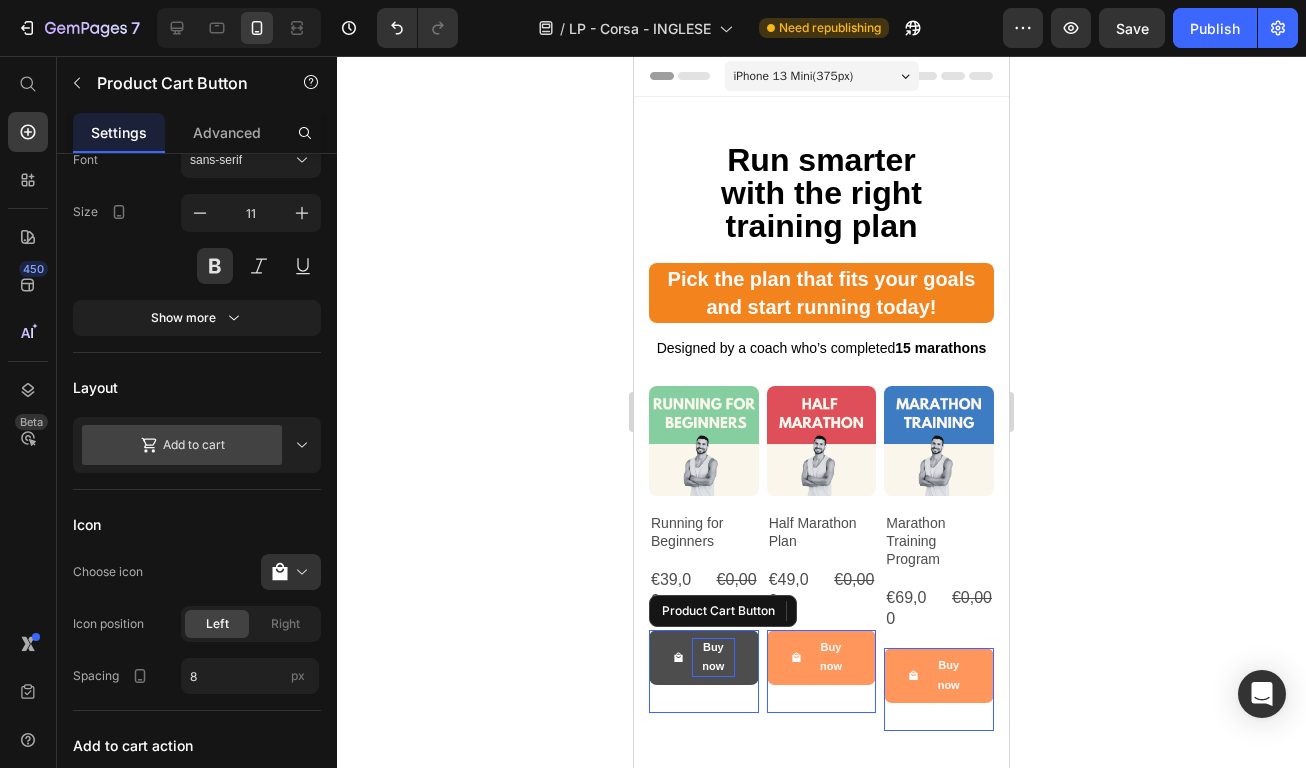 click on "Buy now" at bounding box center [713, 658] 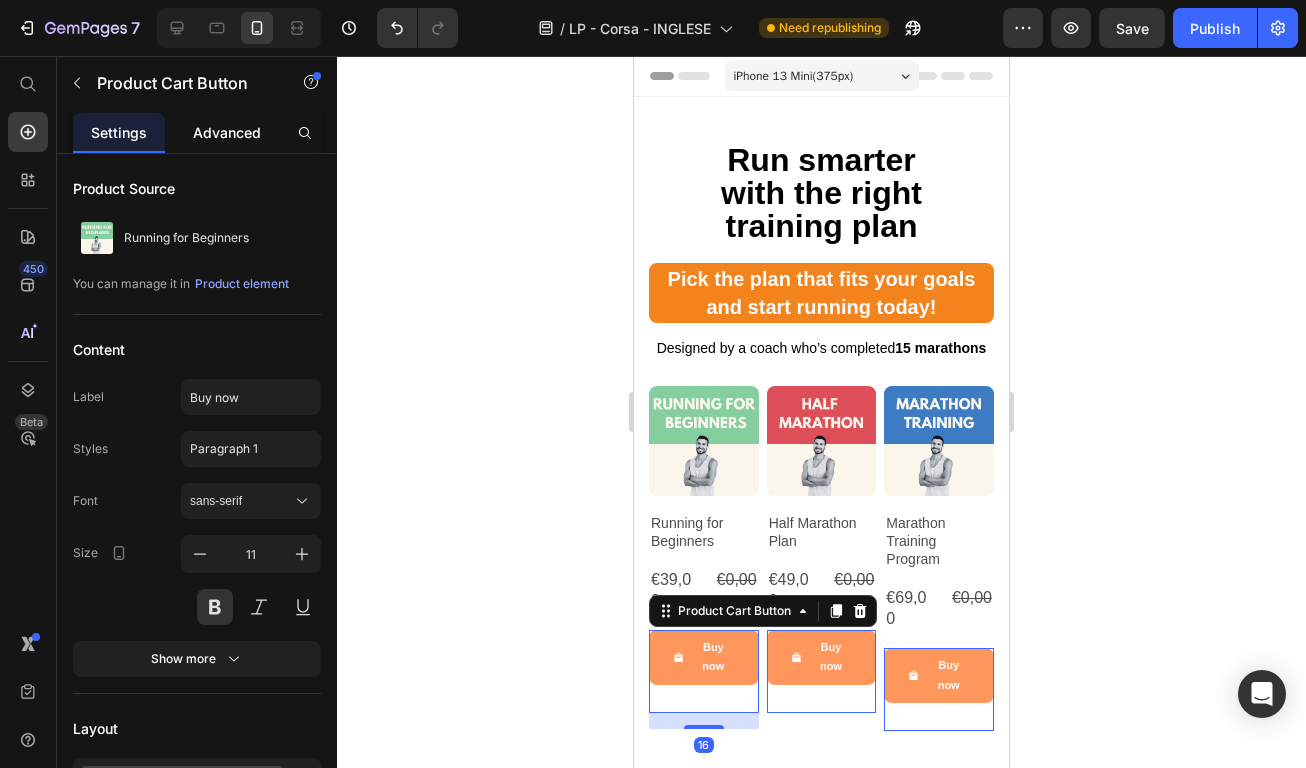 click on "Advanced" at bounding box center (227, 132) 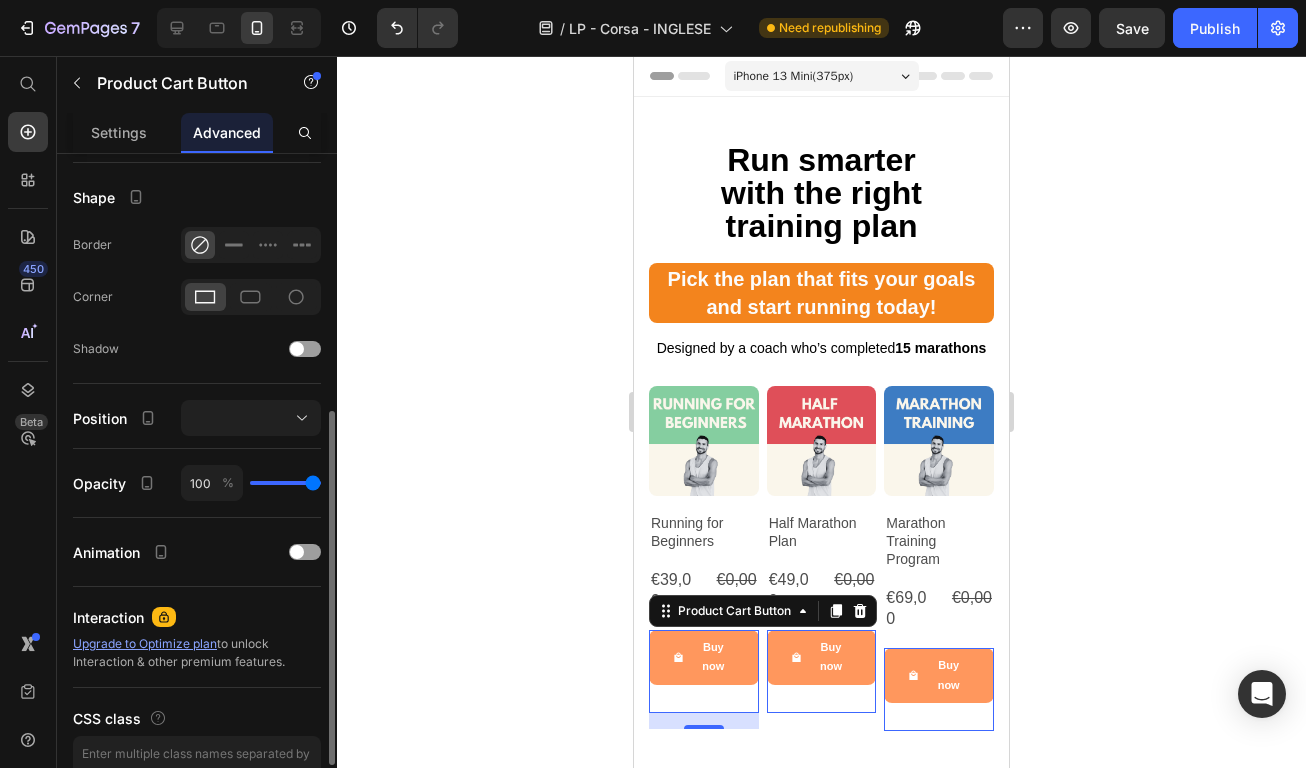 scroll, scrollTop: 492, scrollLeft: 0, axis: vertical 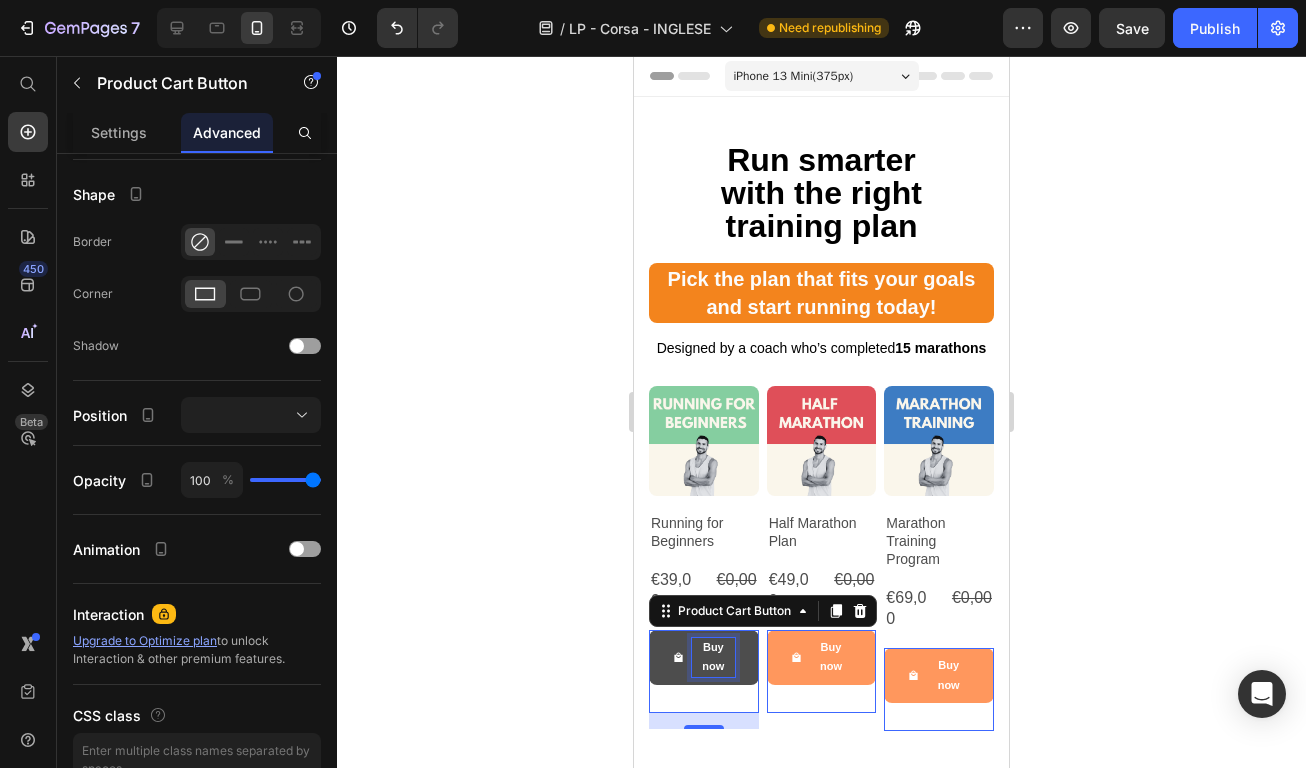 click on "Buy now" at bounding box center (713, 658) 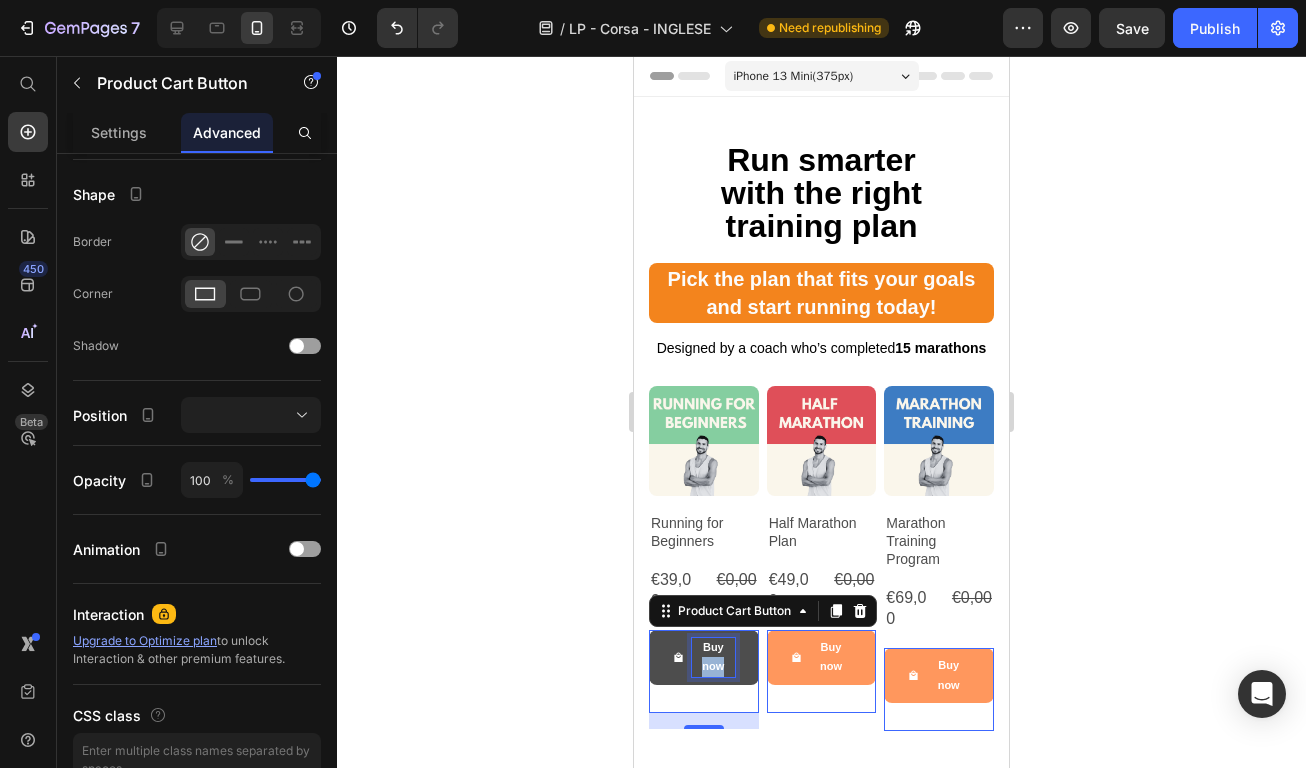 click on "Buy now" at bounding box center [713, 658] 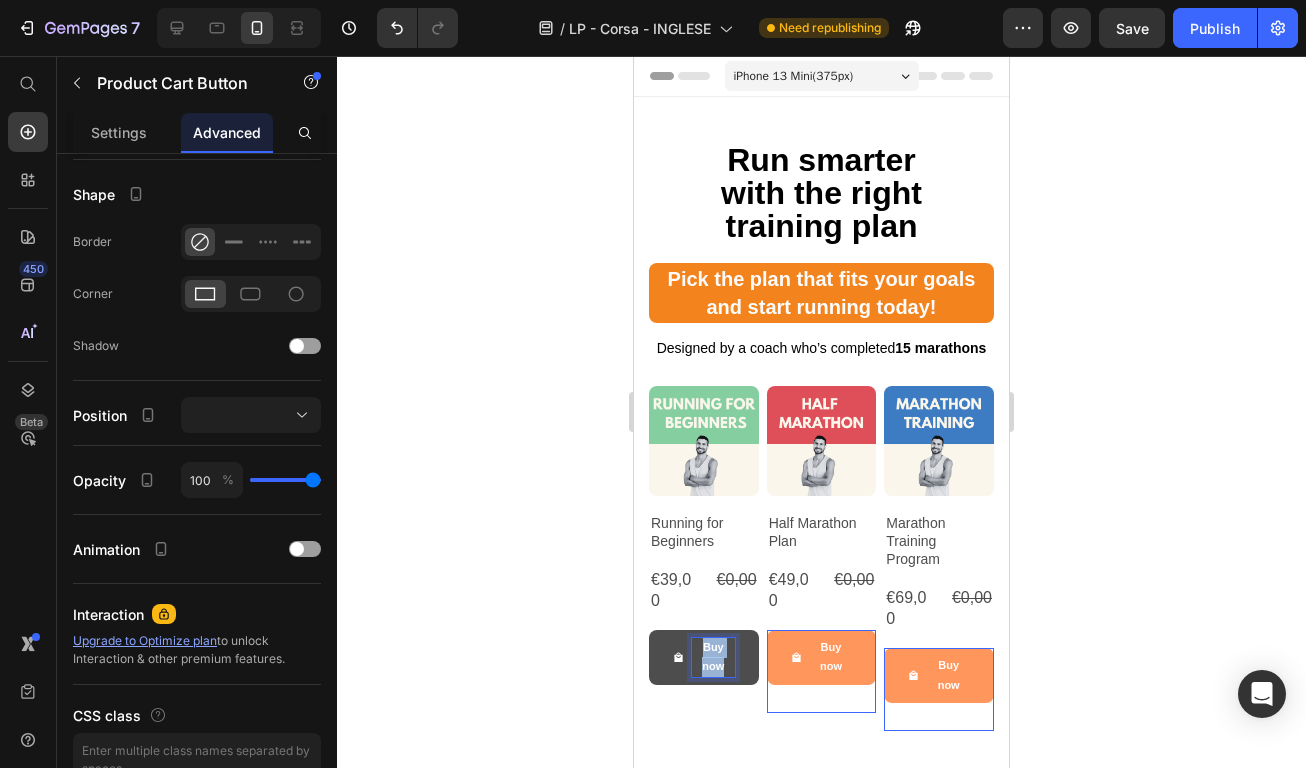 click on "Buy now" at bounding box center (713, 658) 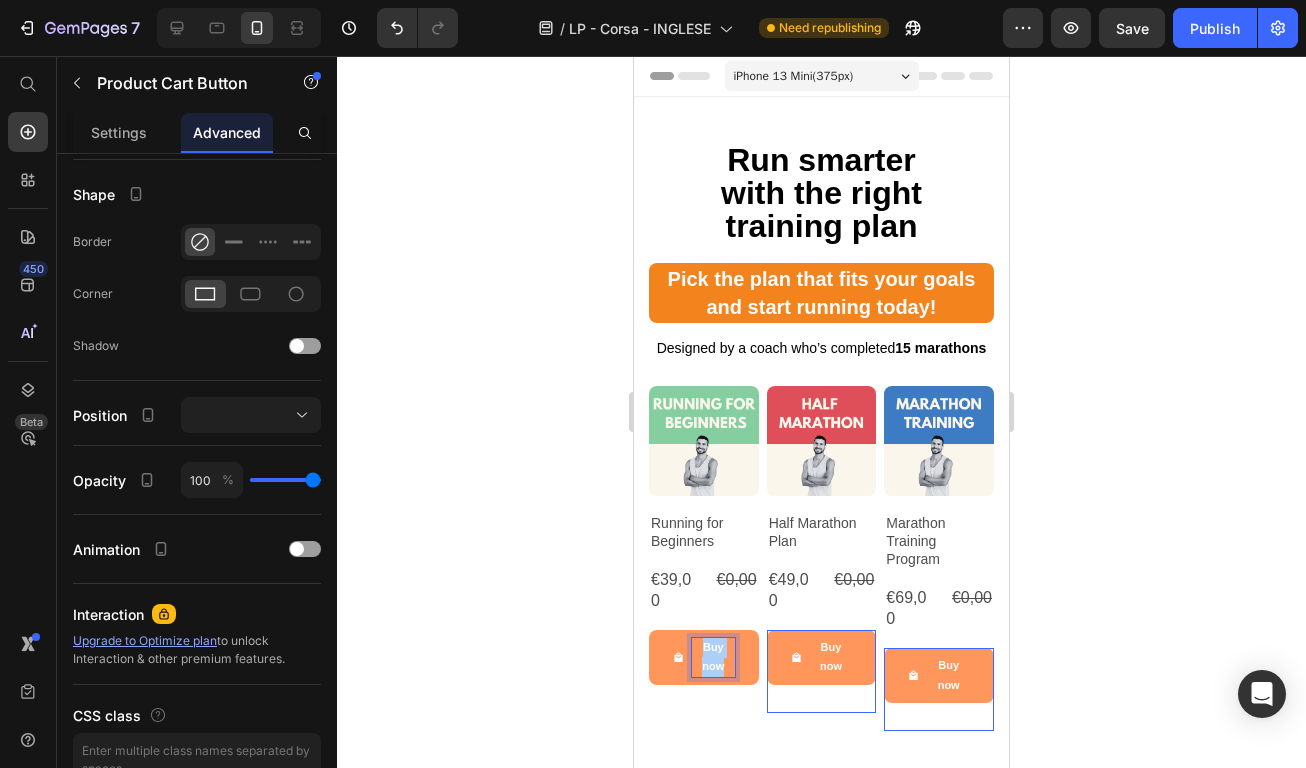 click 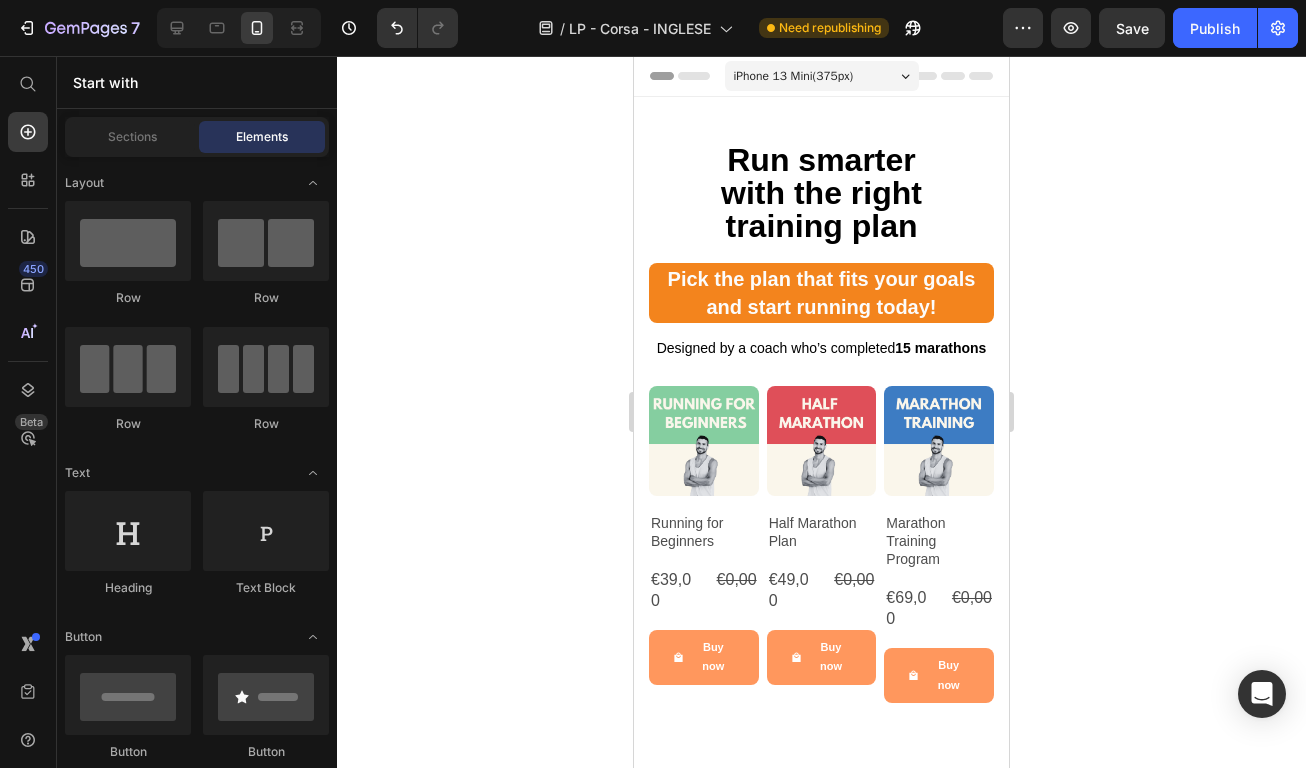 click 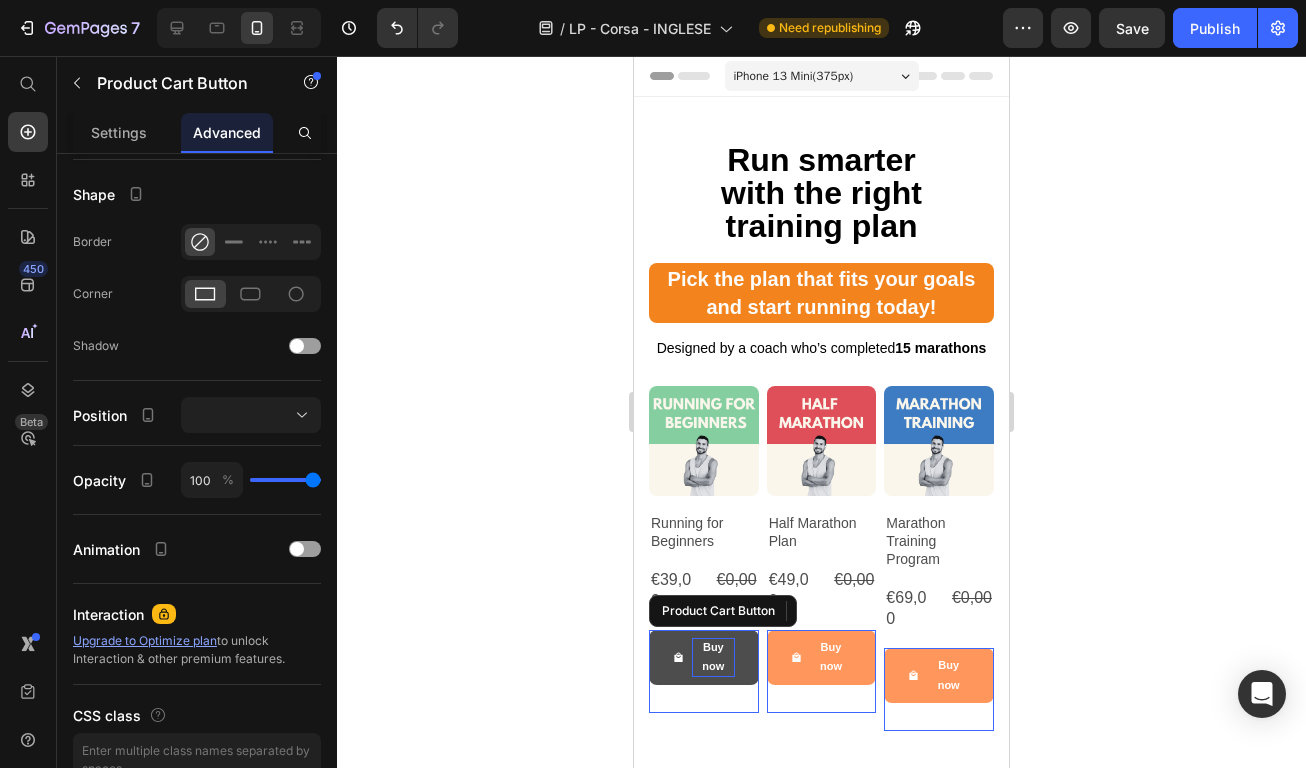 click on "Buy now" at bounding box center (713, 658) 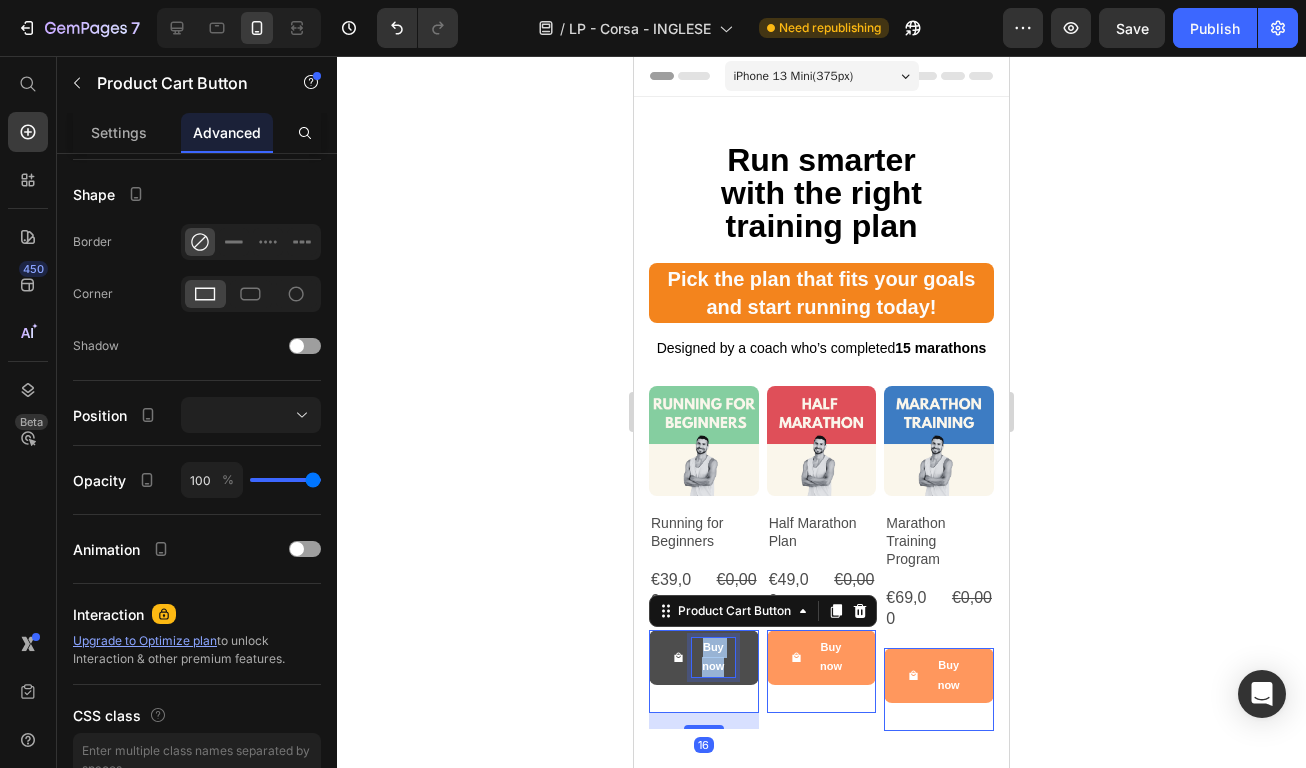 click on "Buy now" at bounding box center [713, 658] 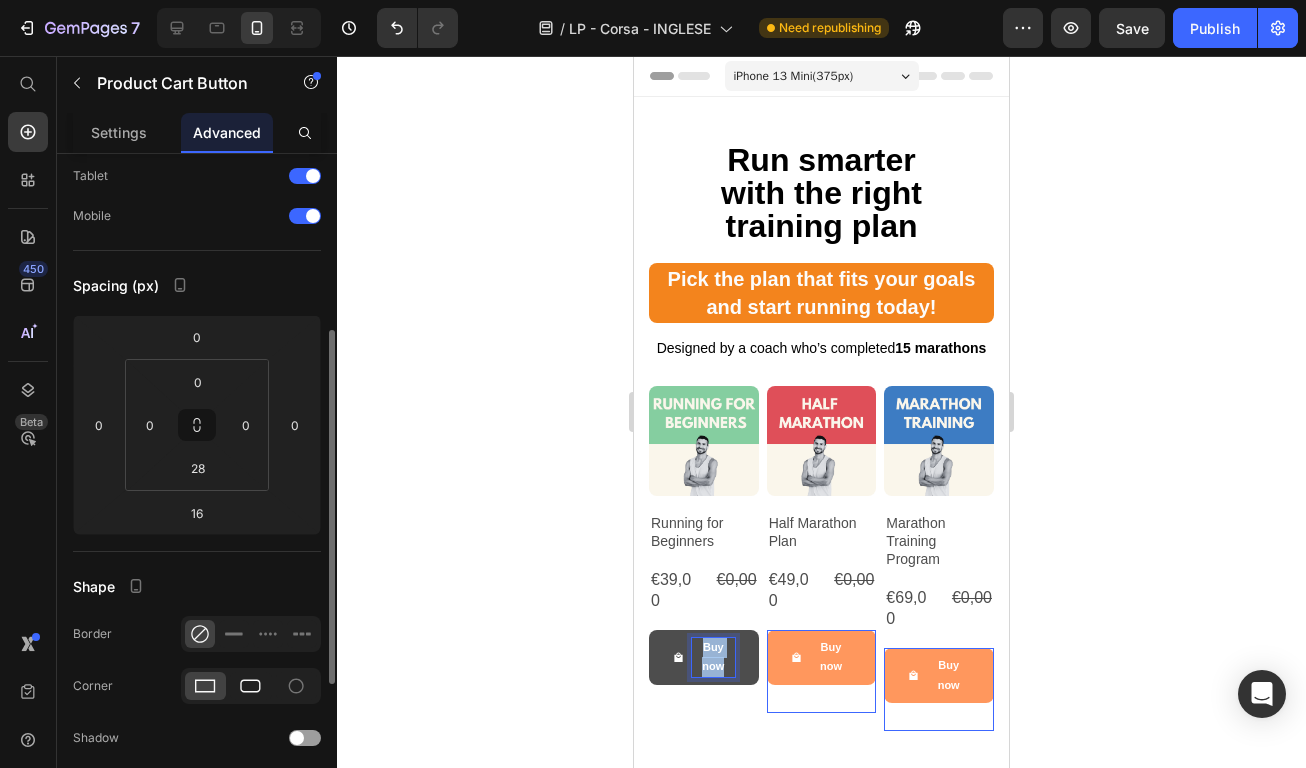 scroll, scrollTop: 0, scrollLeft: 0, axis: both 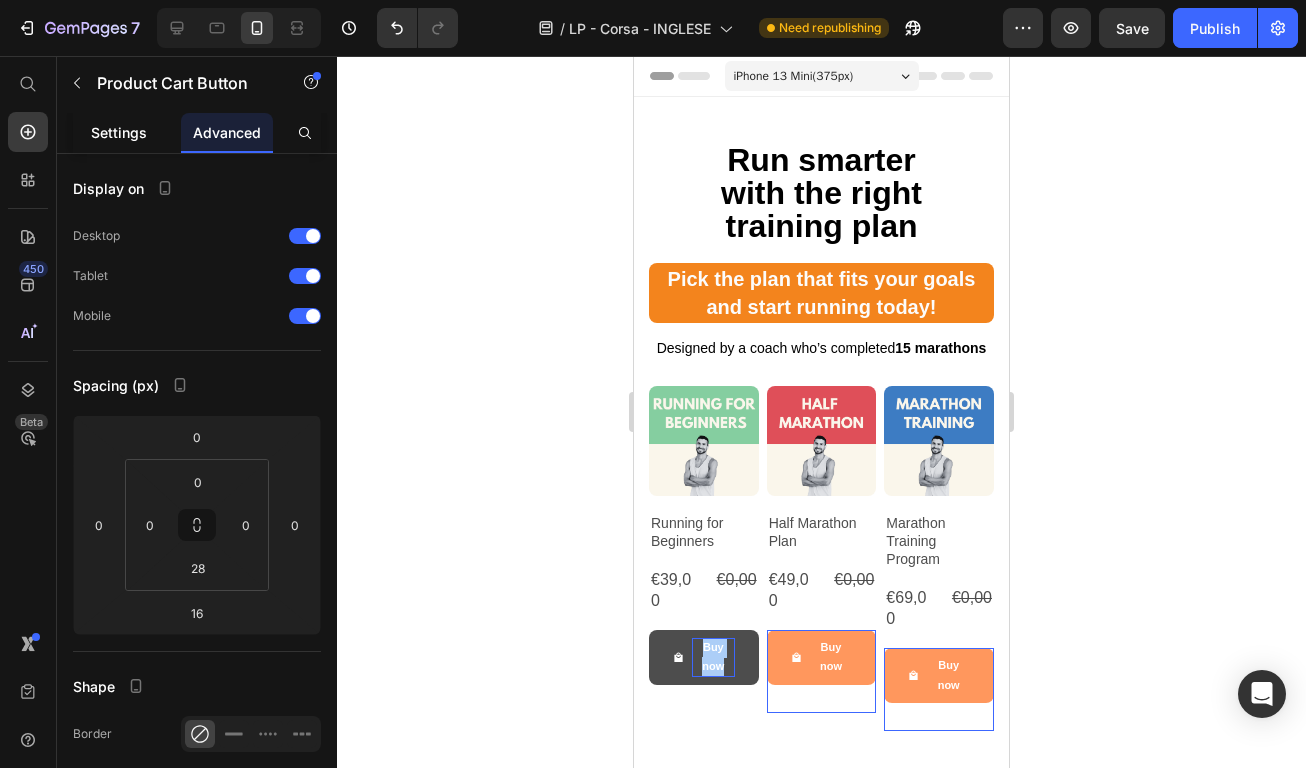 click on "Settings" at bounding box center [119, 132] 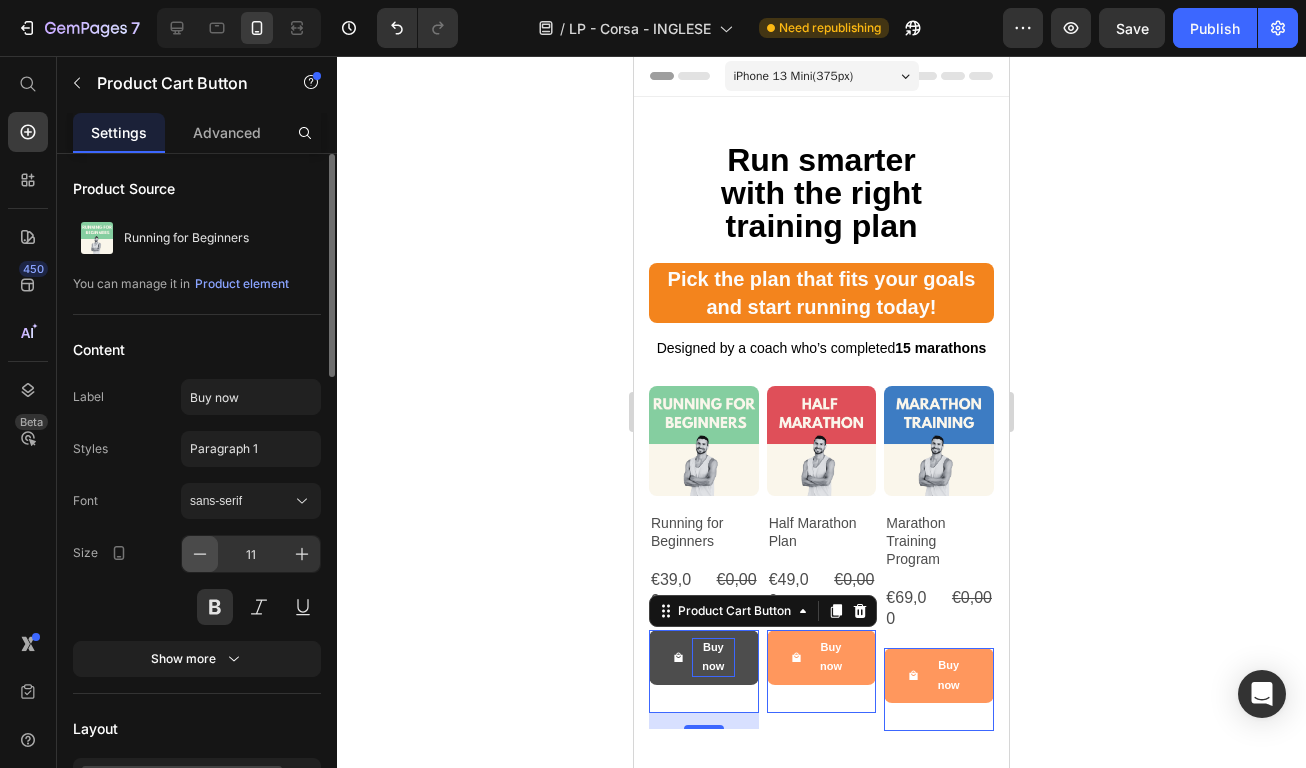 click 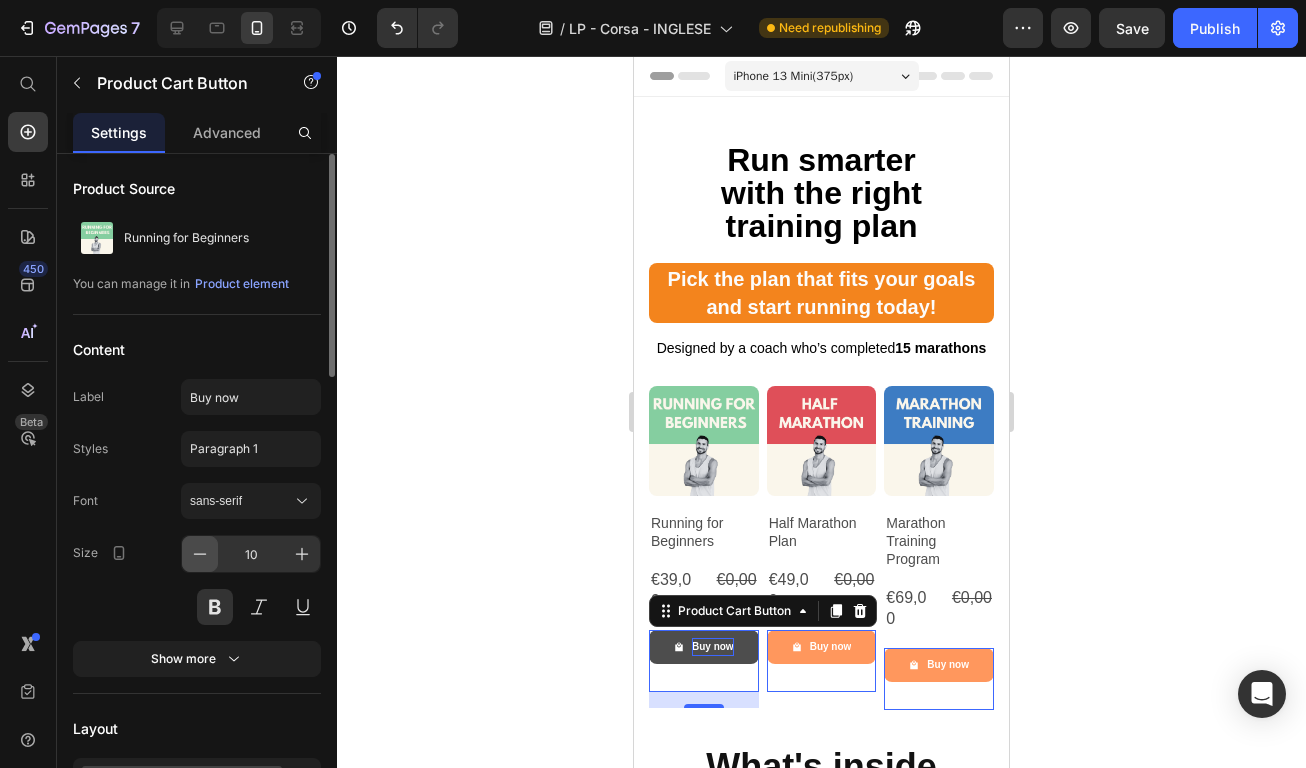 click 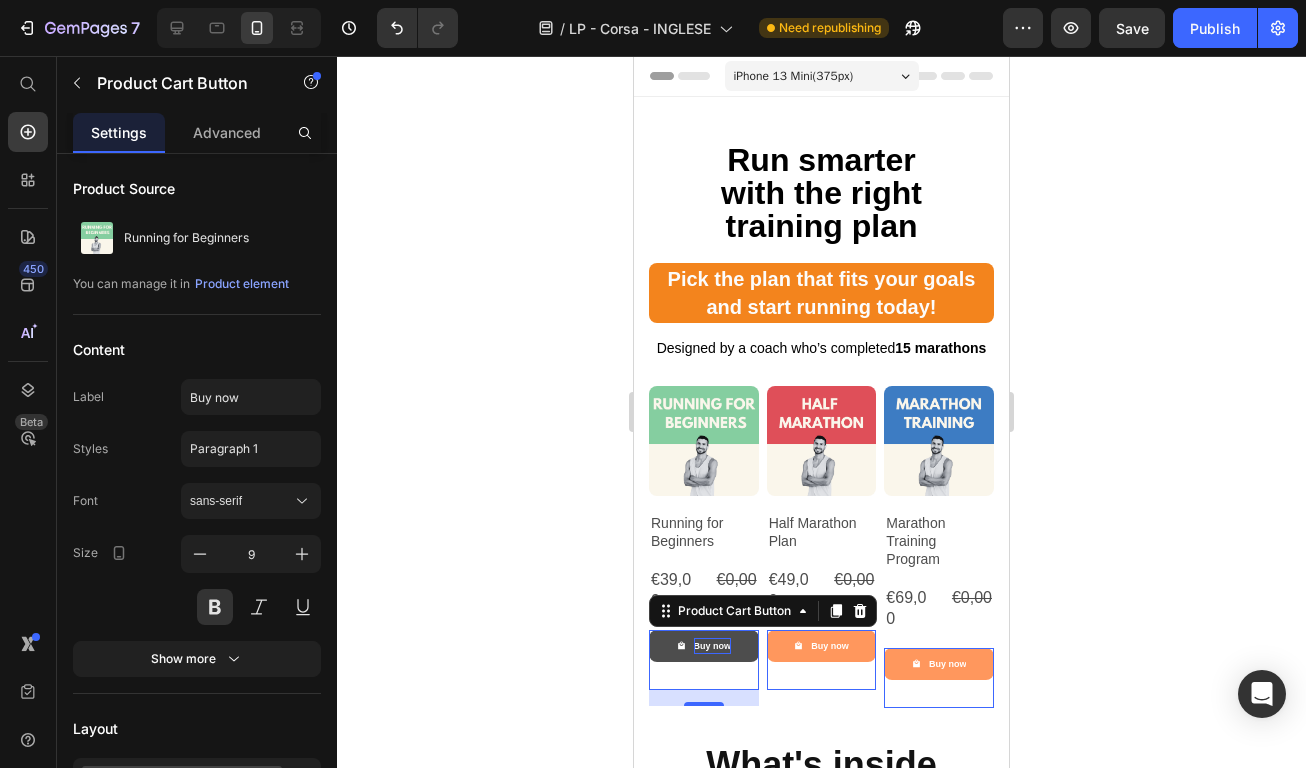 click 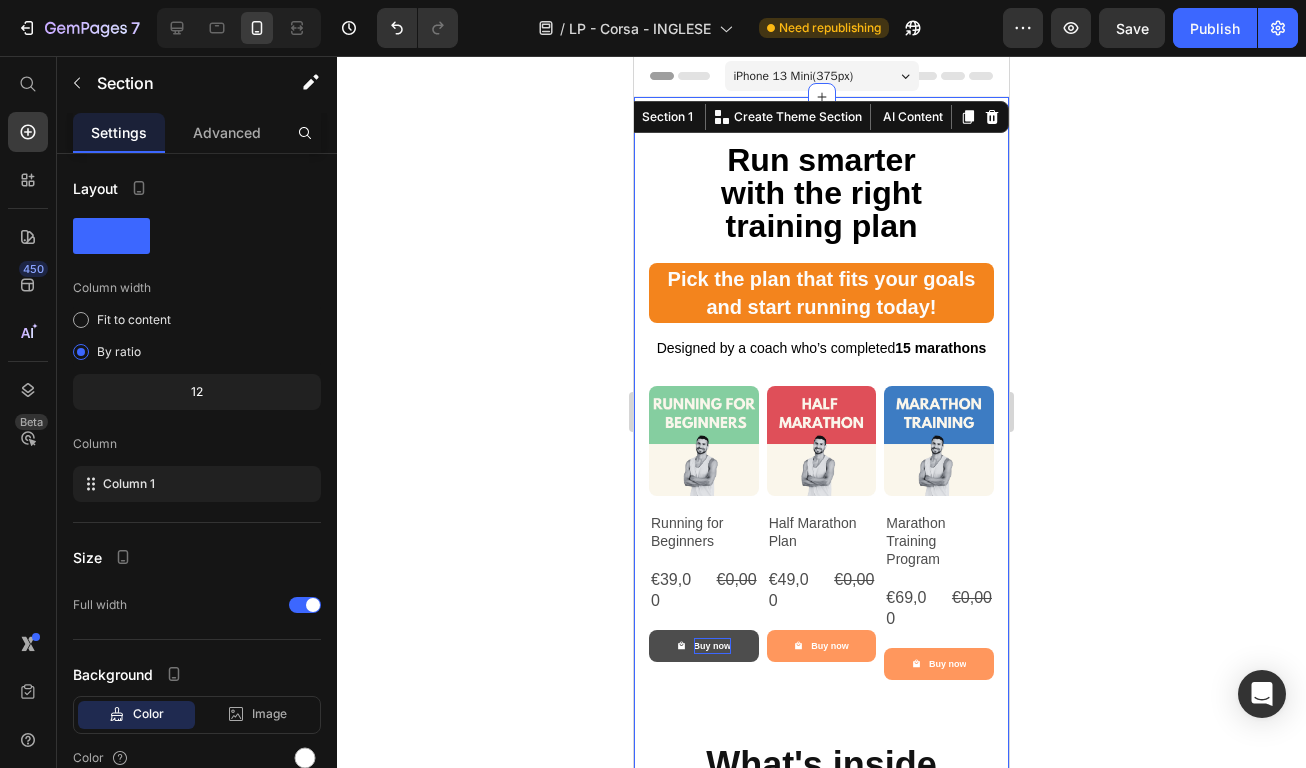 click on "Run smarter with the right training plan Heading Pick the plan that fits your goals and start running today! Heading Designed by a coach who’s completed 15 marathons Heading Row Run smarter  with the right  training plan Heading ⁠⁠⁠⁠⁠⁠⁠ Pick the plan that fits your goals  and start running today! Heading ⁠⁠⁠⁠⁠⁠⁠ Designed by a coach who’s completed  15 marathons Heading Row Product Images Row Running for Beginners Product Title €39,00 Product Price €0,00 Product Price Row Buy now Product Cart Button Row Product Images Row Half Marathon Plan Product Title €49,00 Product Price €0,00 Product Price Row Buy now Product Cart Button Row Product Images Row Marathon Training Program Product Title €69,00 Product Price €0,00 Product Price Row Buy now Product Cart Button Row Product List What's inside Heading What's inside Heading Section 1   Create Theme Section AI Content Write with GemAI What would you like to describe here? Tone and Voice Persuasive Product Show more" at bounding box center [821, 496] 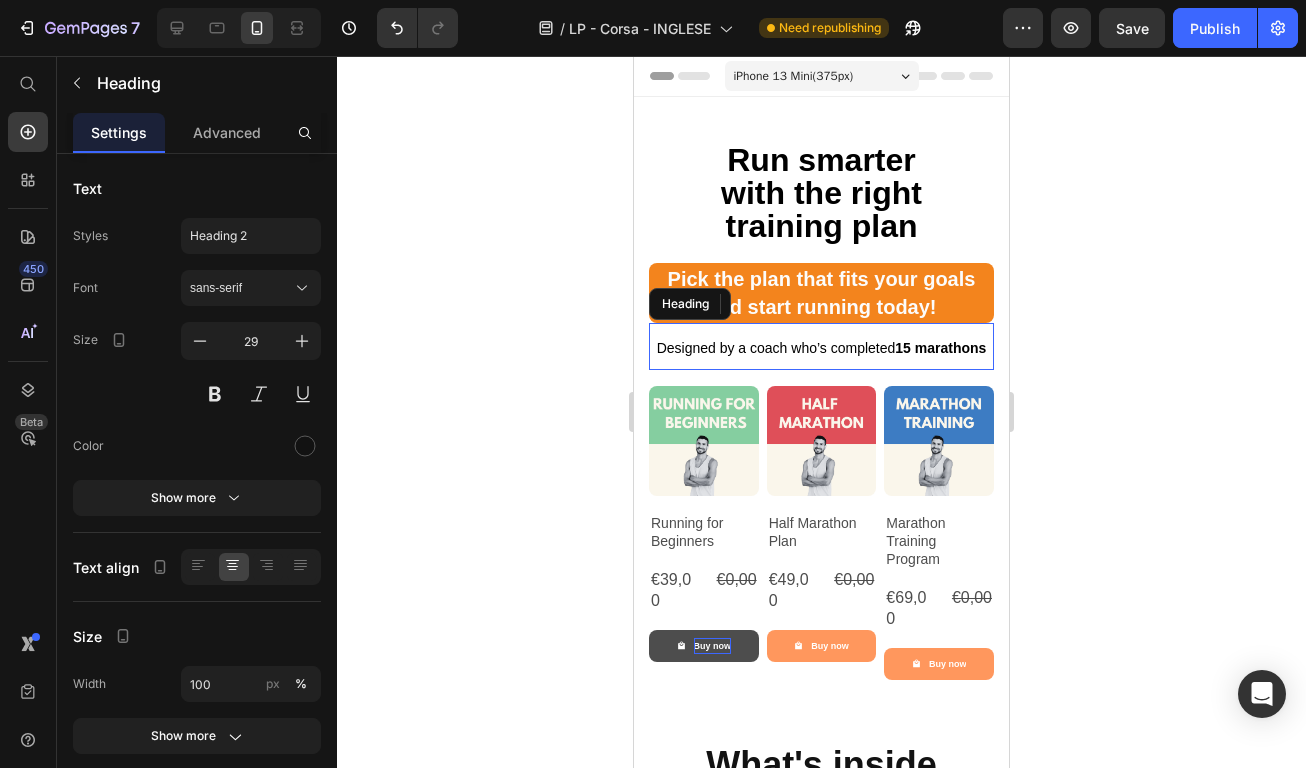 click on "⁠⁠⁠⁠⁠⁠⁠ Designed by a coach who’s completed  15 marathons" at bounding box center [821, 346] 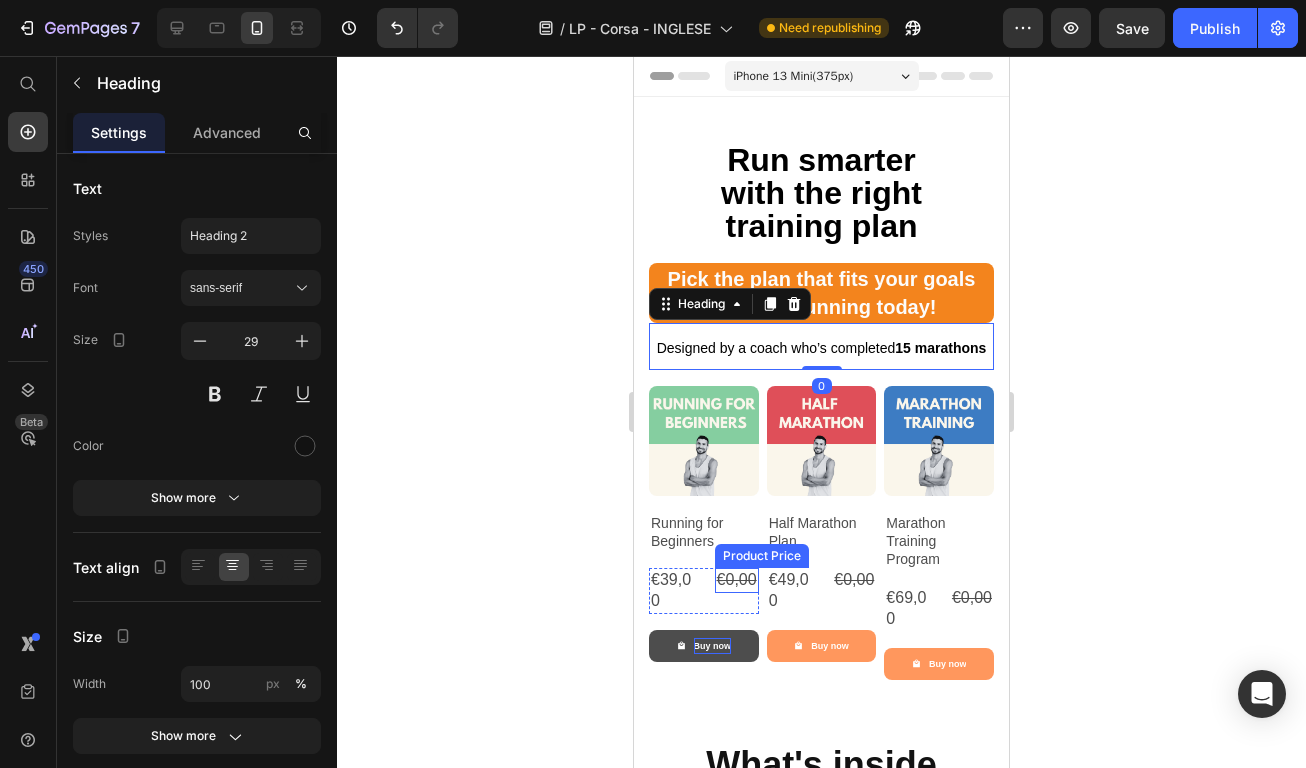 click on "€0,00" at bounding box center (737, 580) 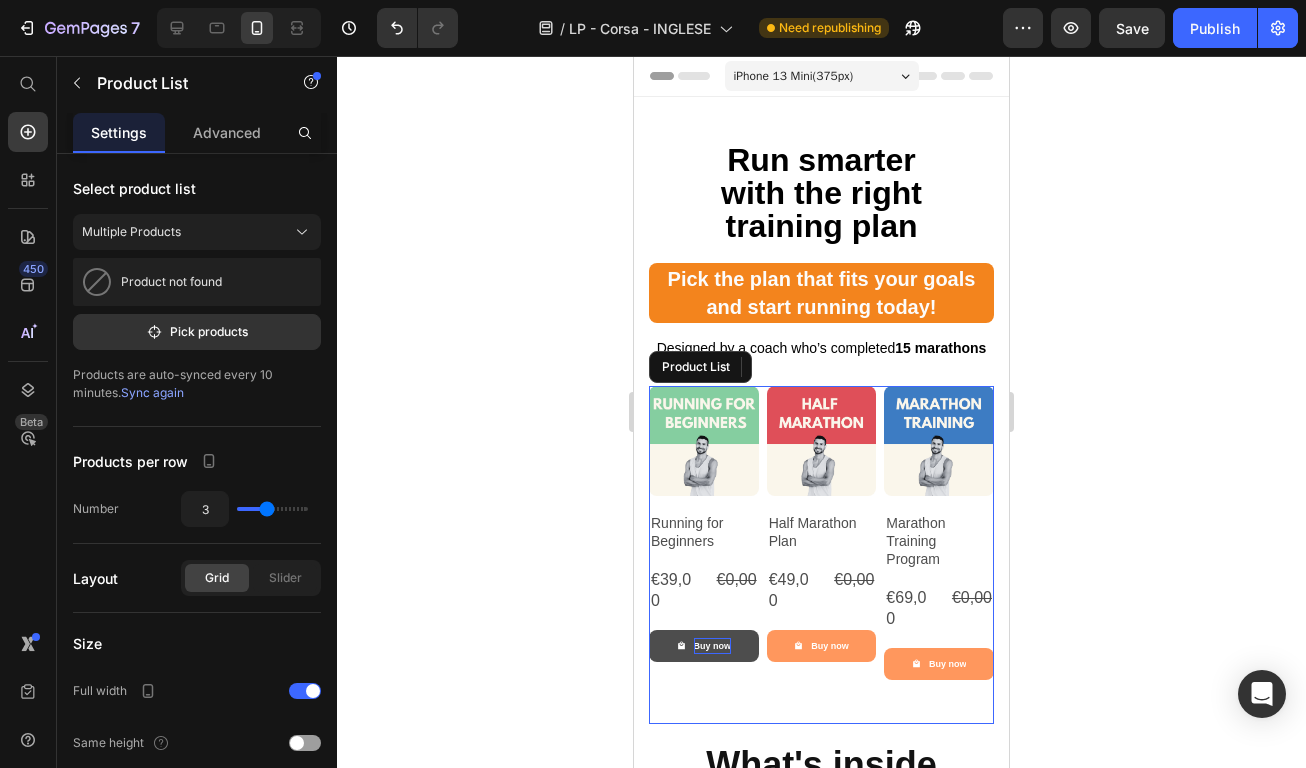 click on "Product Images Row Running for Beginners Product Title €39,00 Product Price €0,00 Product Price   Edit content in Shopify 0 Row Buy now Product Cart Button Row Product Images Row Half Marathon Plan Product Title €49,00 Product Price €0,00 Product Price   Edit content in Shopify 0 Row Buy now Product Cart Button Row Product Images Row Marathon Training Program Product Title €69,00 Product Price €0,00 Product Price   Edit content in Shopify 0 Row Buy now Product Cart Button Row" at bounding box center (821, 555) 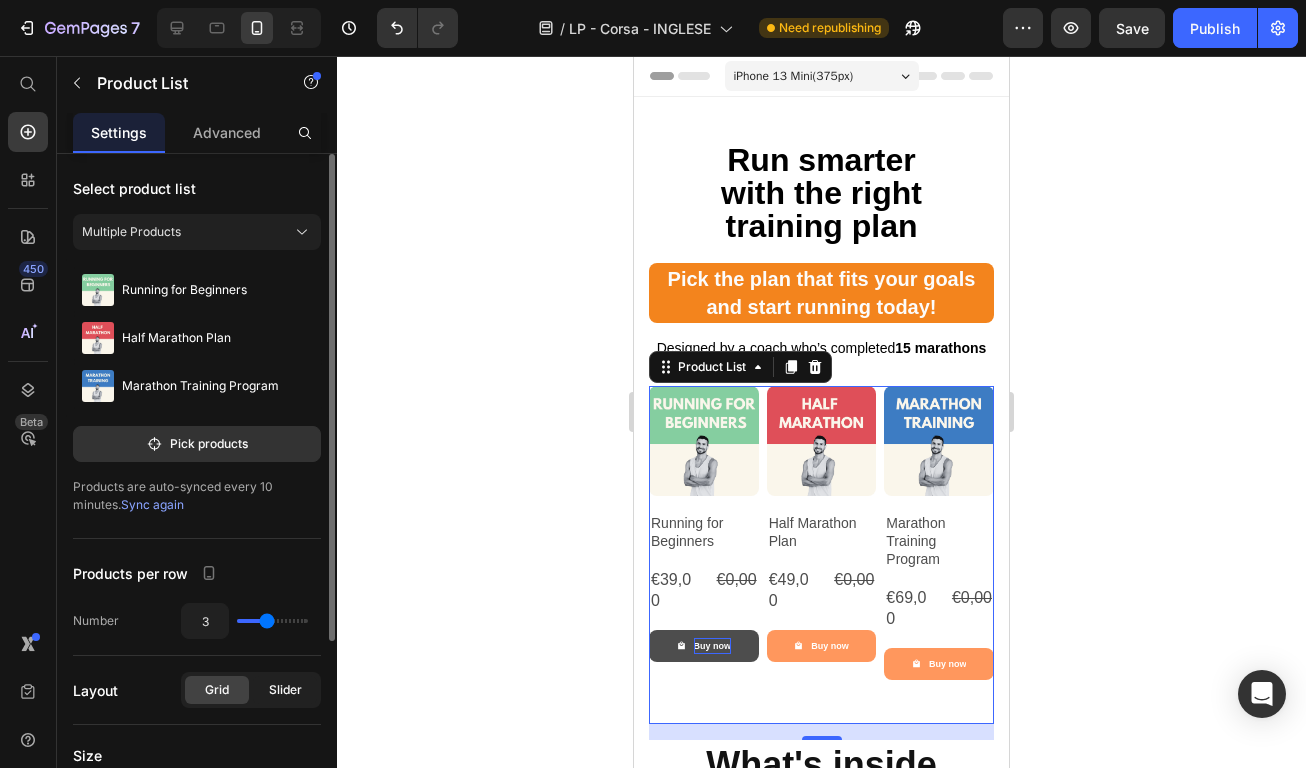 click on "Slider" 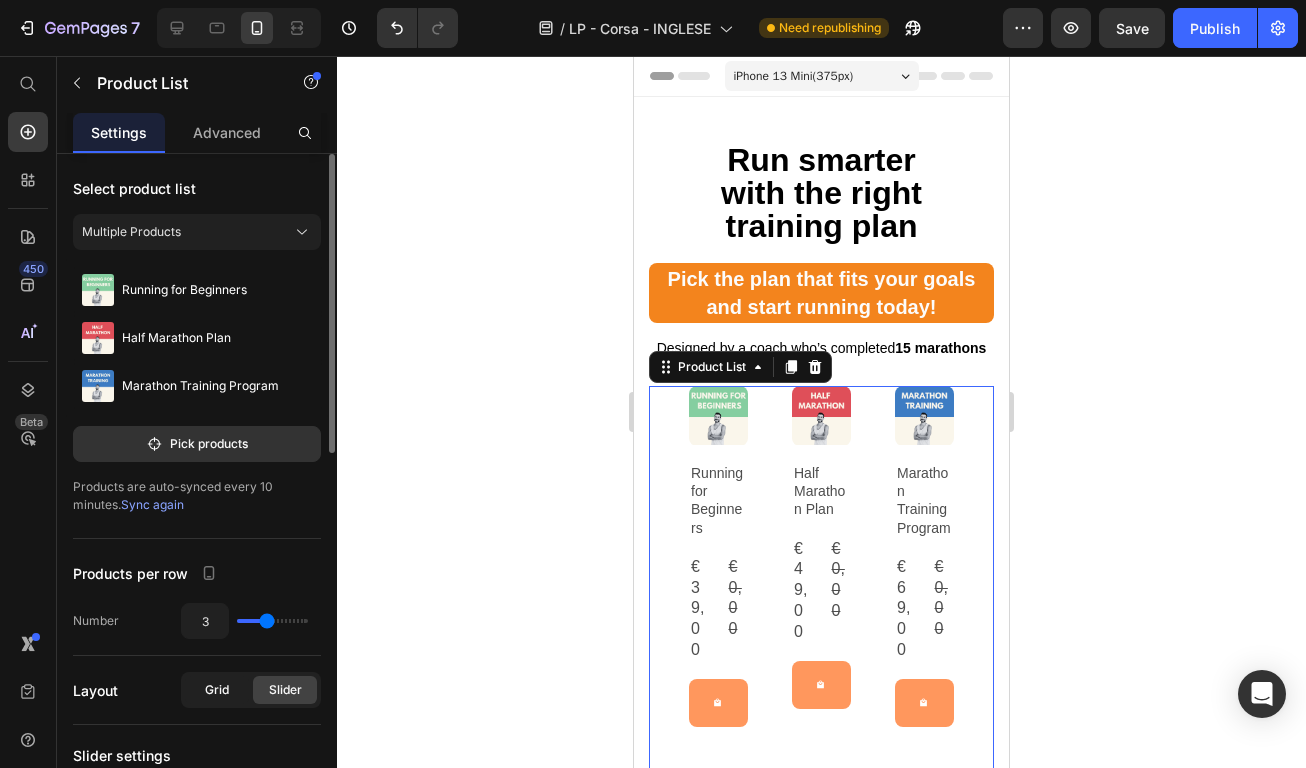 click on "Grid" 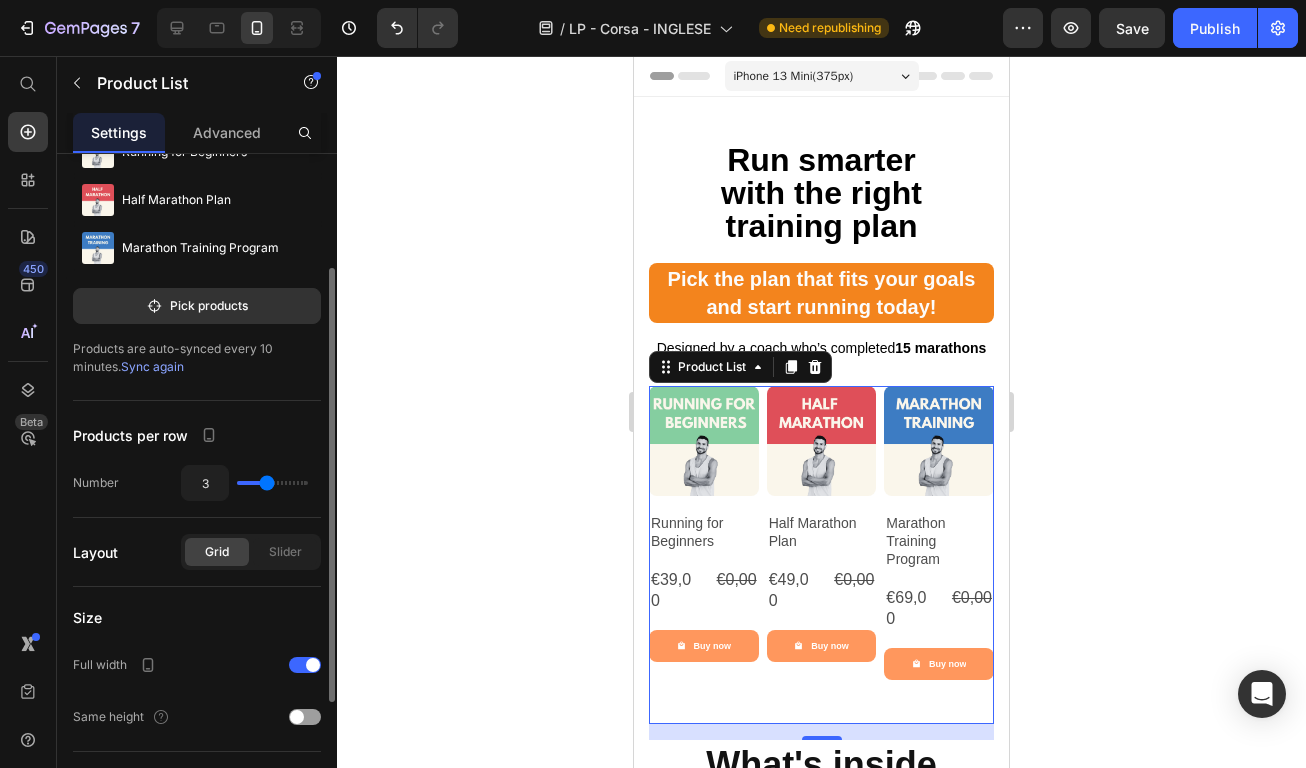 scroll, scrollTop: 153, scrollLeft: 0, axis: vertical 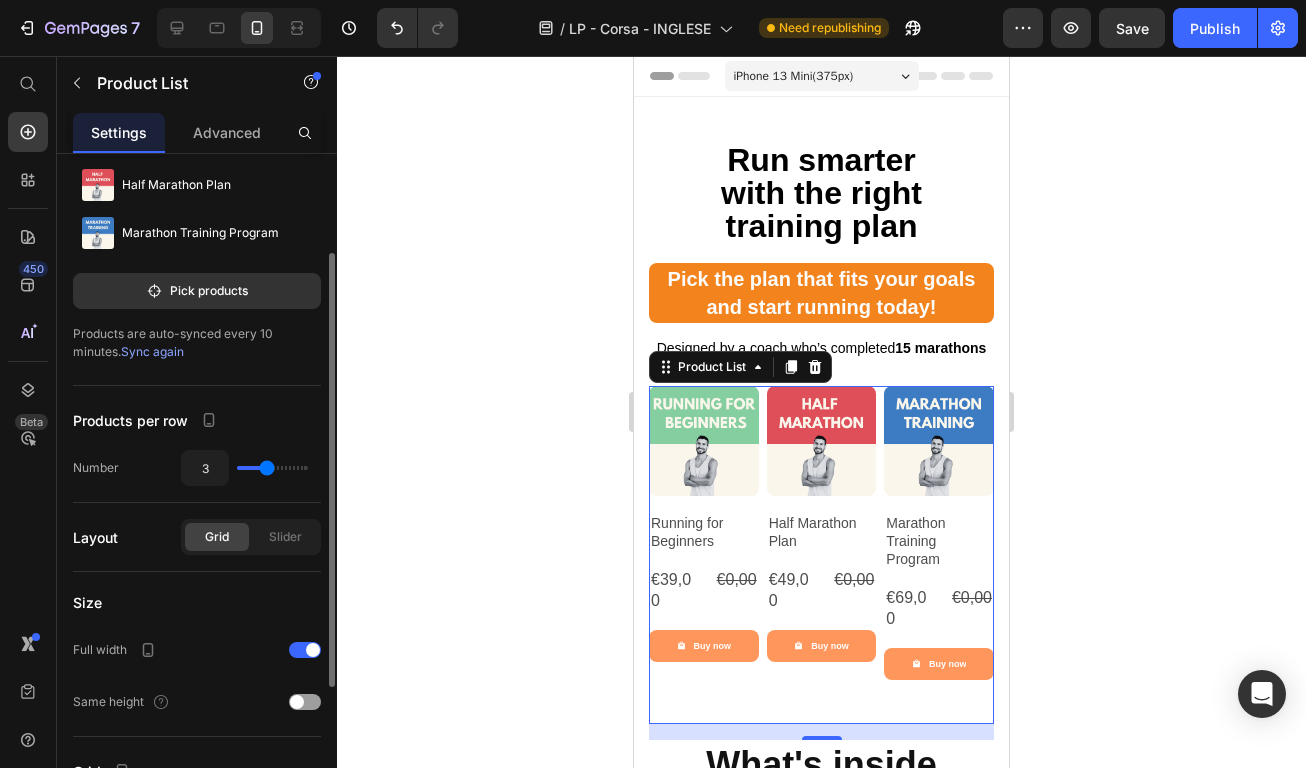 type on "4" 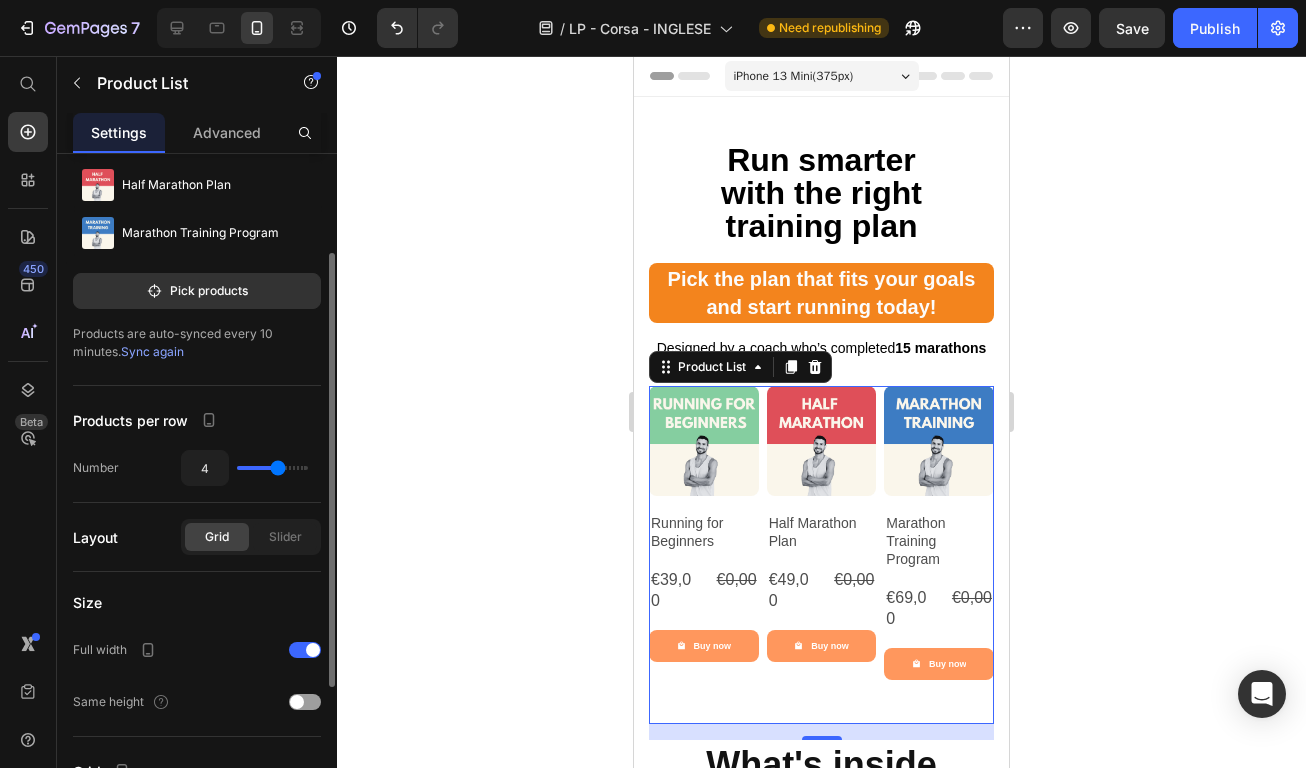 type on "4" 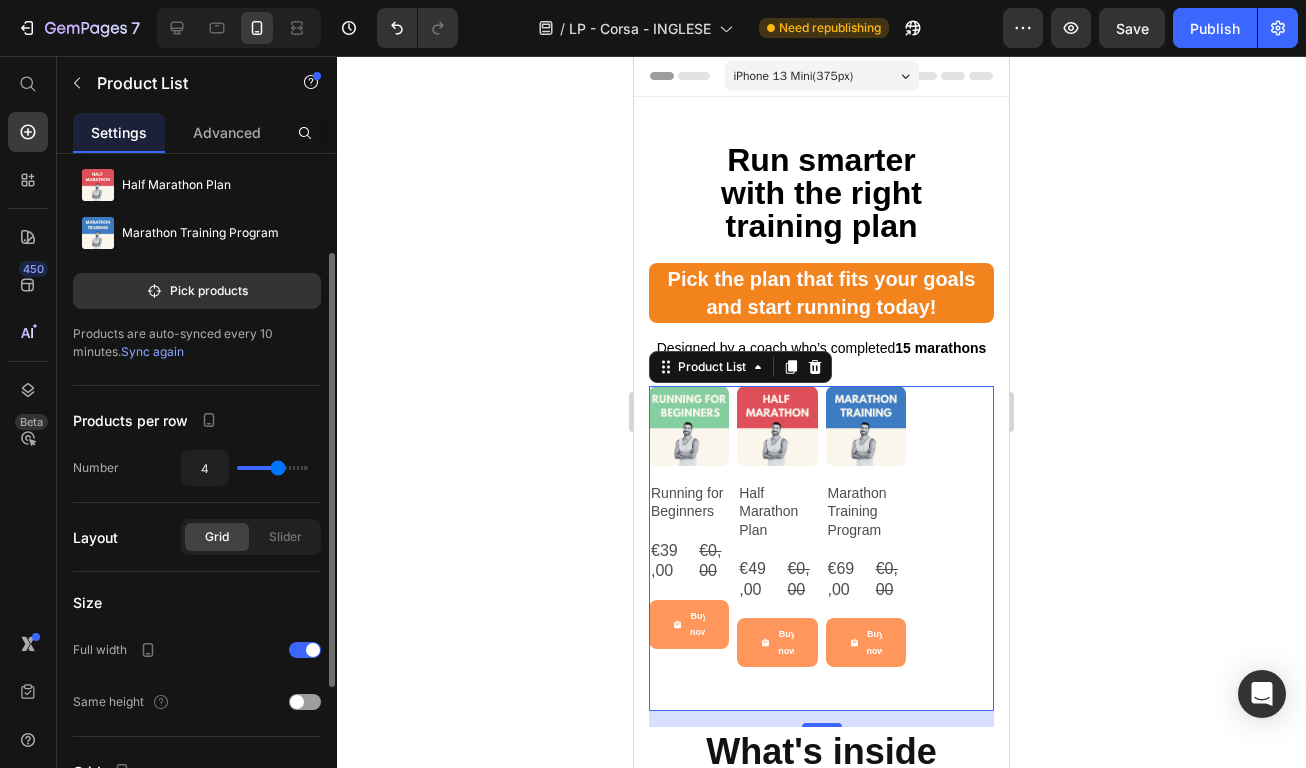 type on "3" 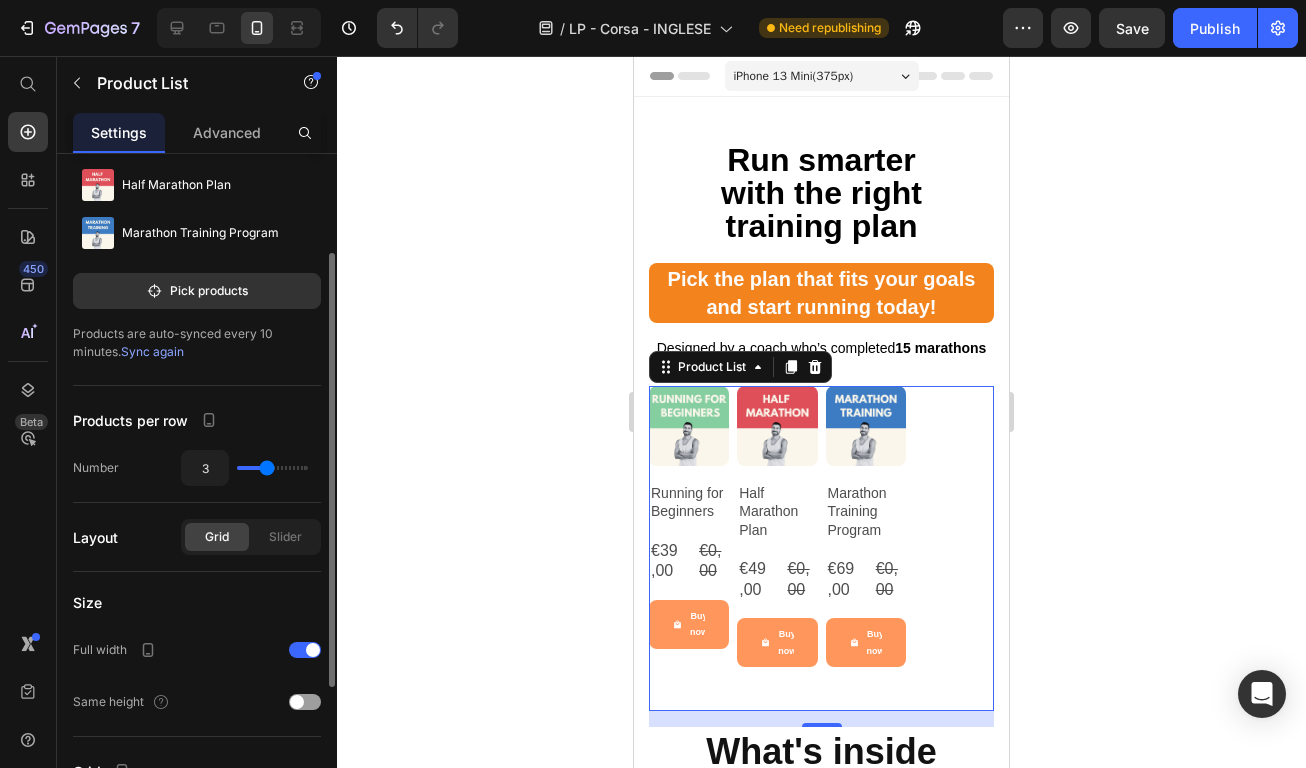 type on "2" 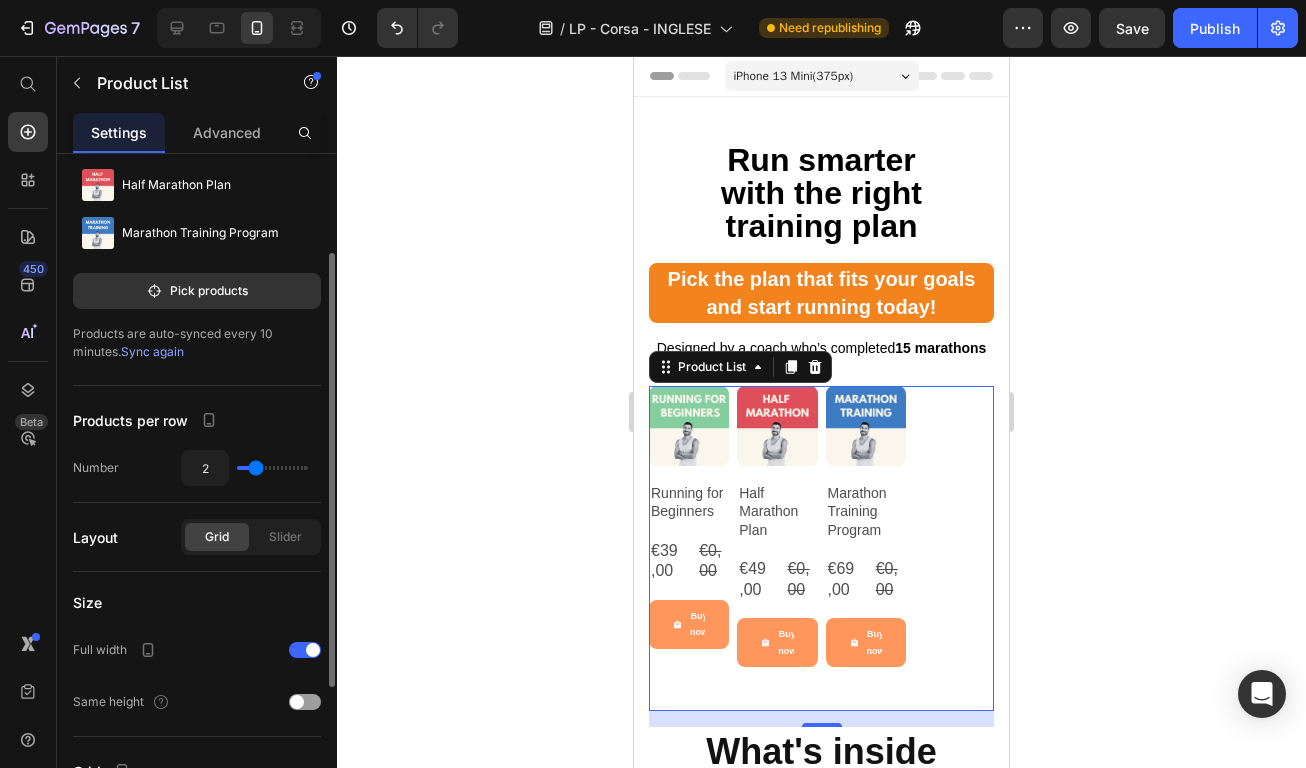 drag, startPoint x: 280, startPoint y: 467, endPoint x: 256, endPoint y: 467, distance: 24 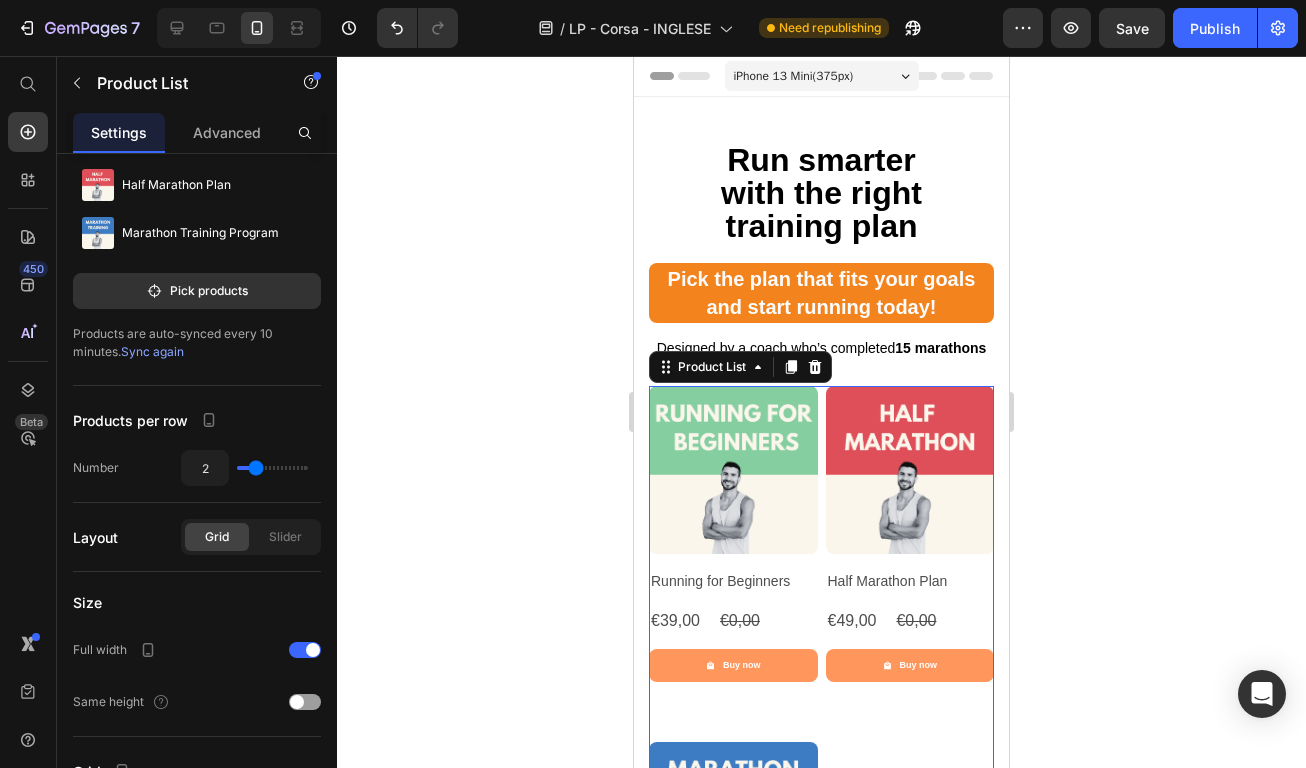click 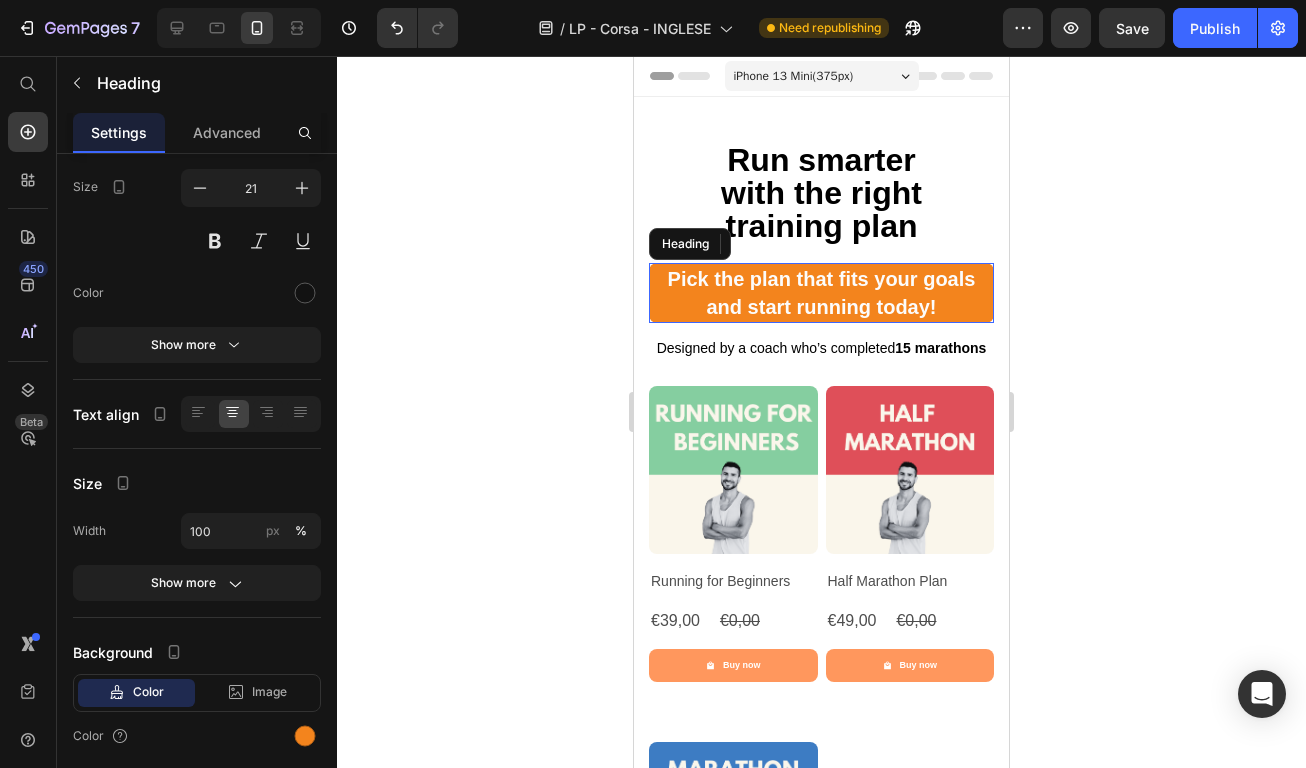 click on "Pick the plan that fits your goals" at bounding box center [822, 279] 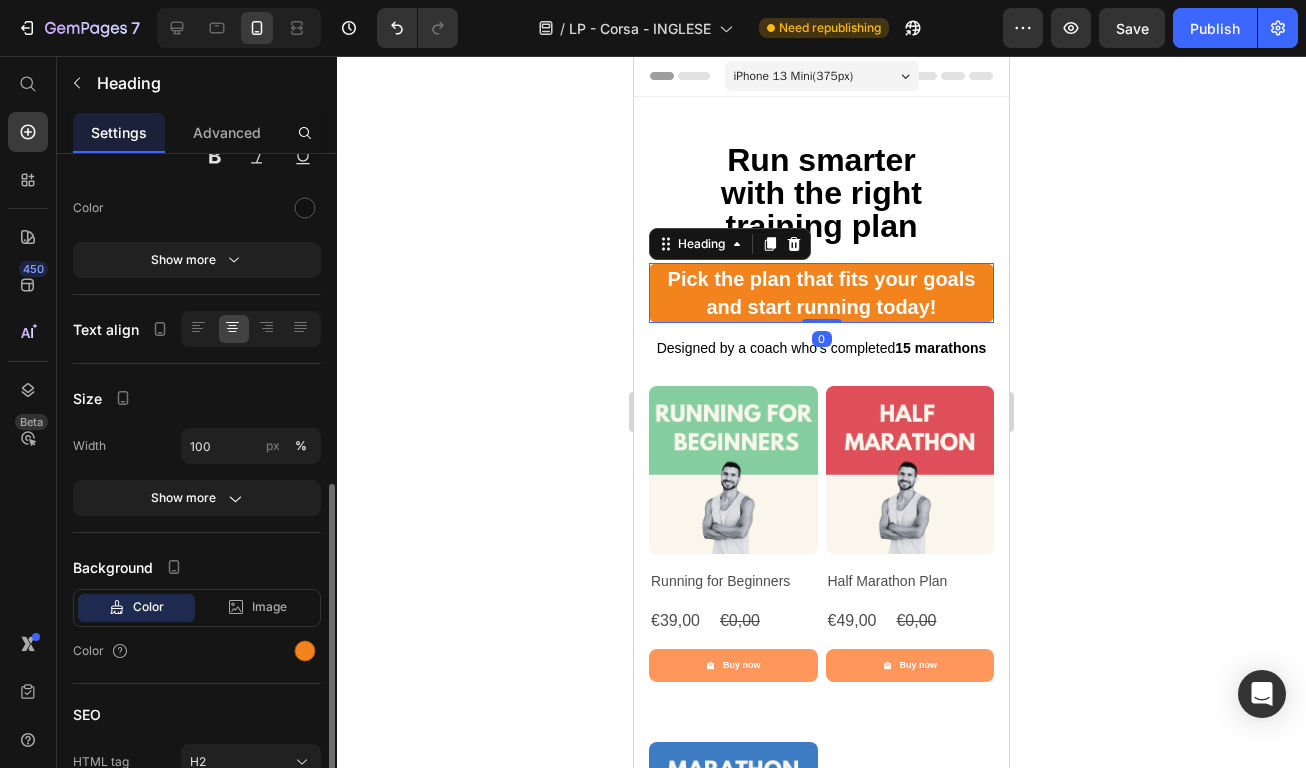 scroll, scrollTop: 341, scrollLeft: 0, axis: vertical 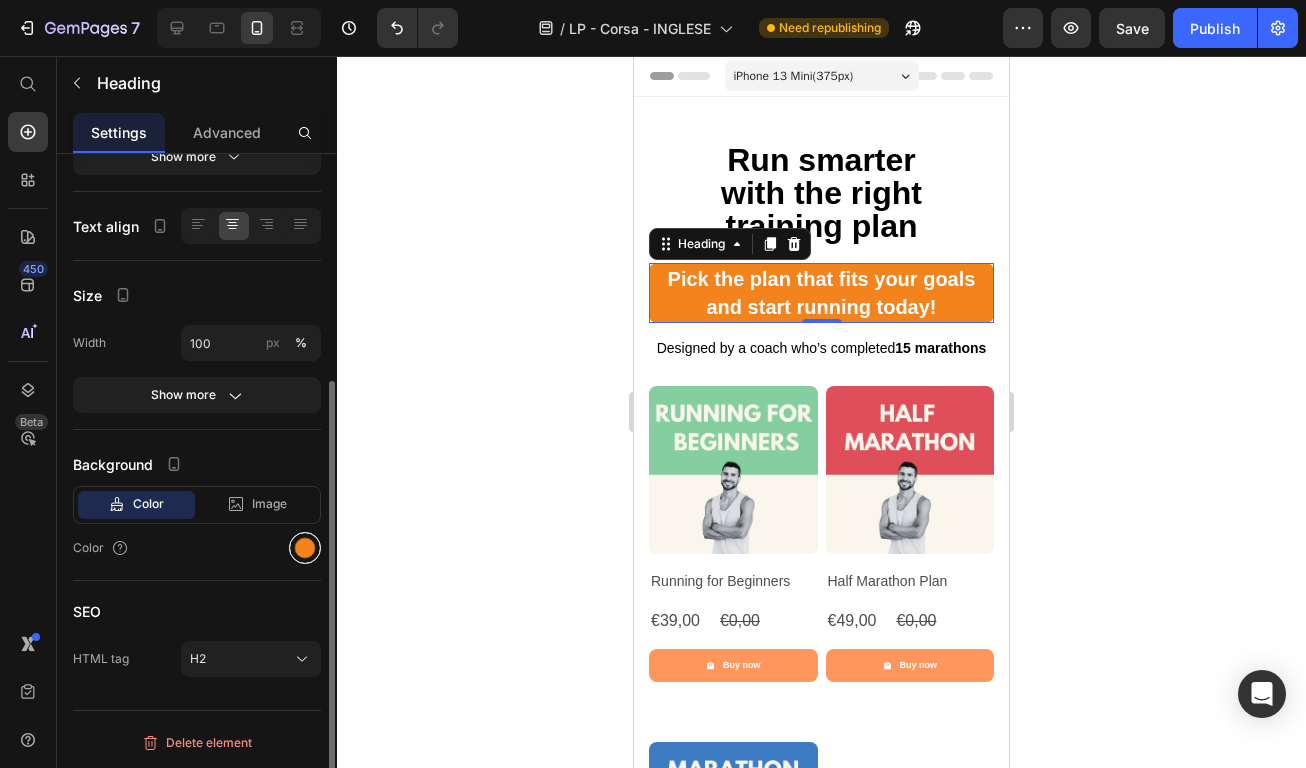 click at bounding box center (305, 548) 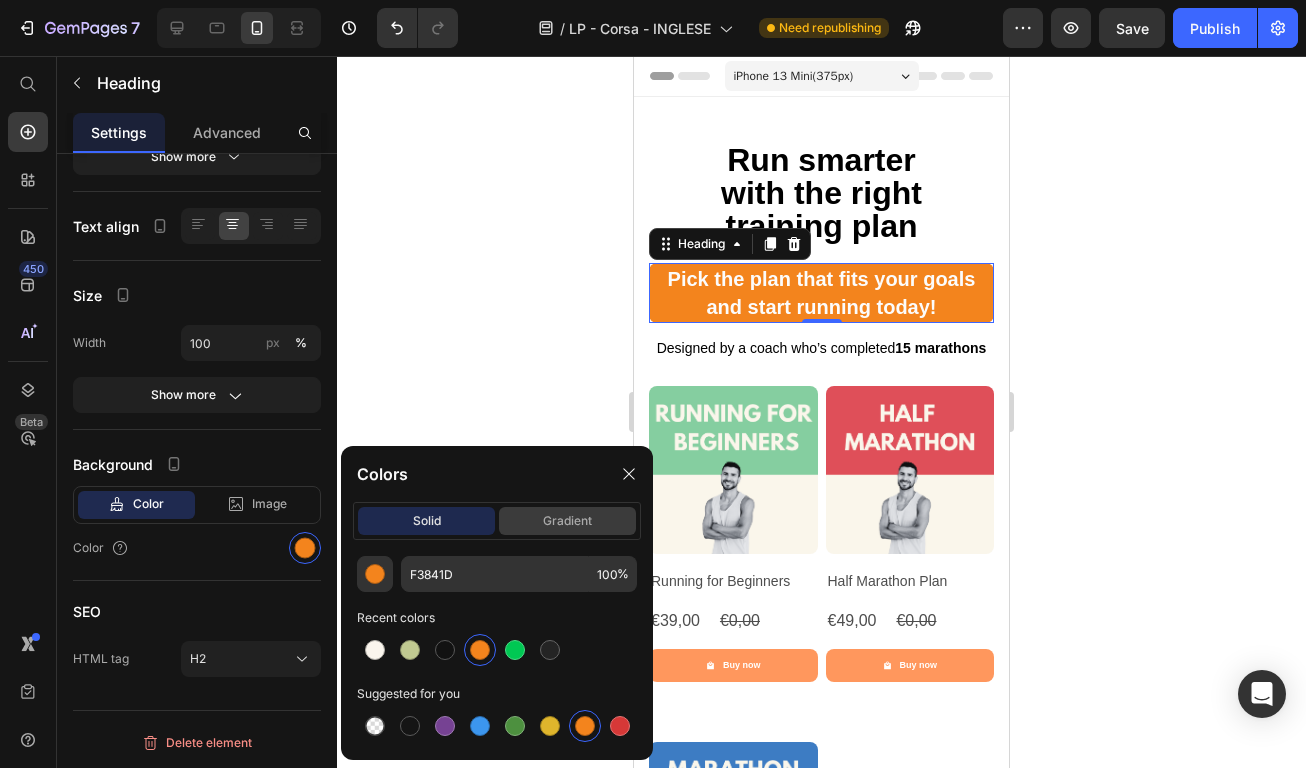 click on "gradient" 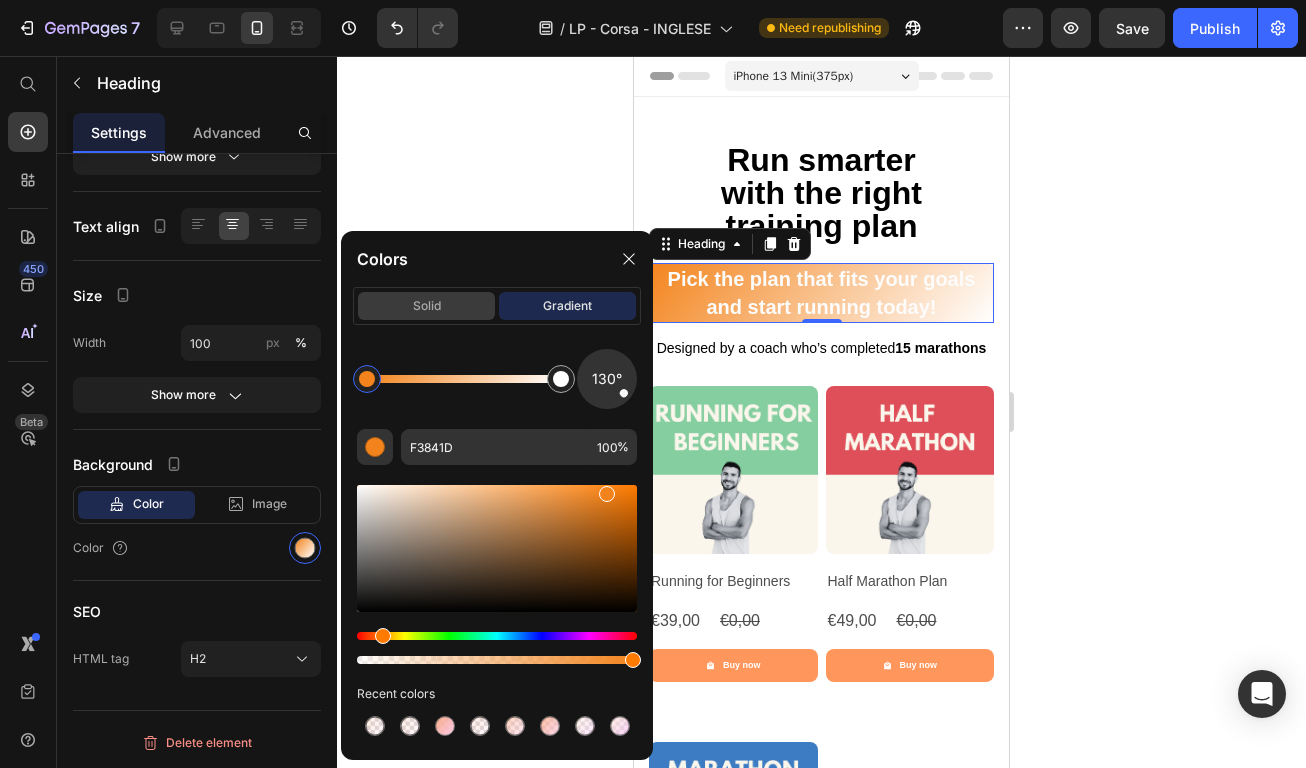 click on "solid" 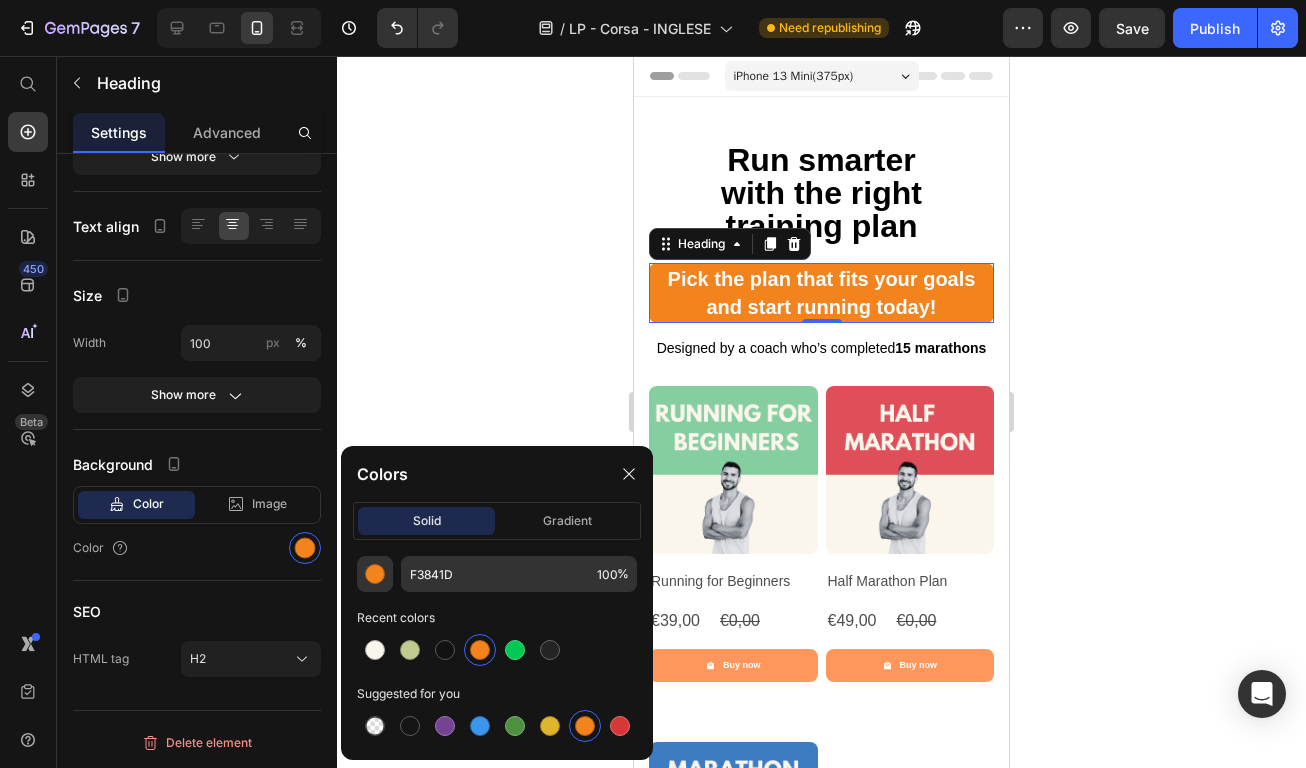 click 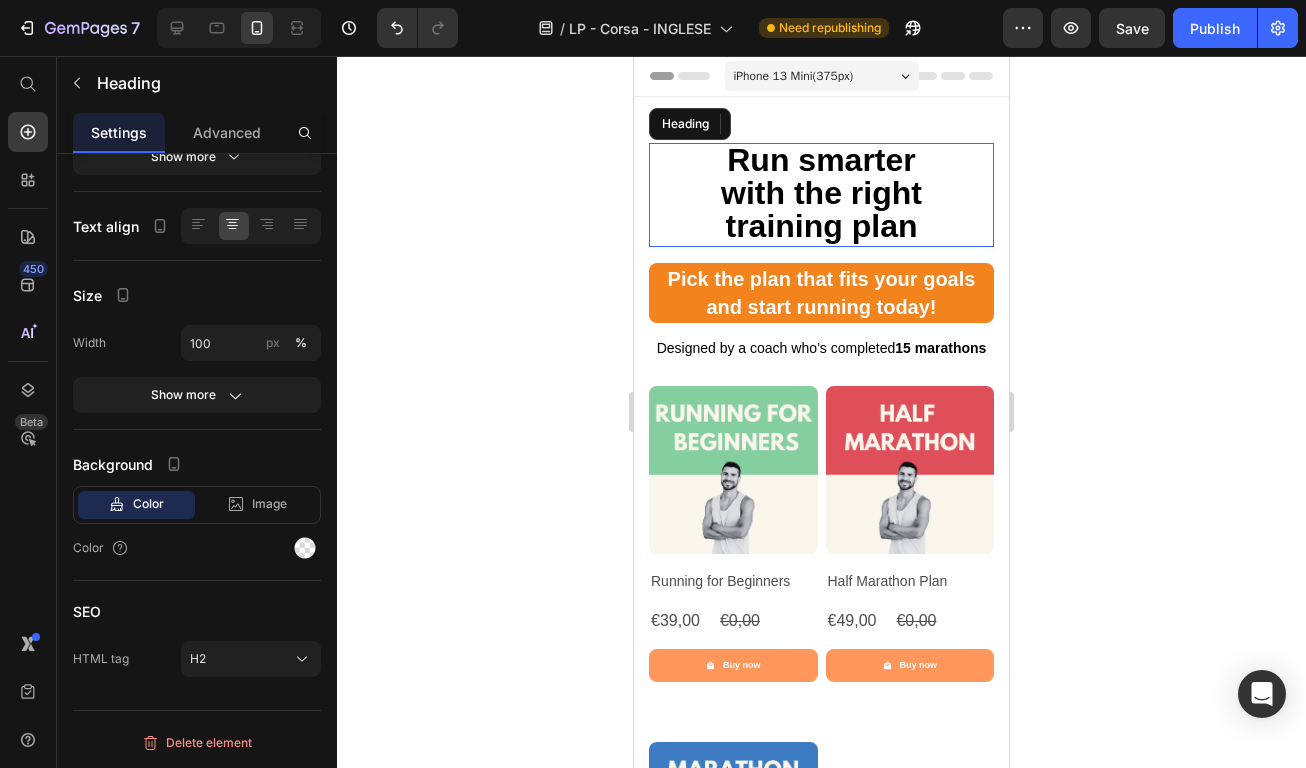 click on "with the right" at bounding box center [821, 193] 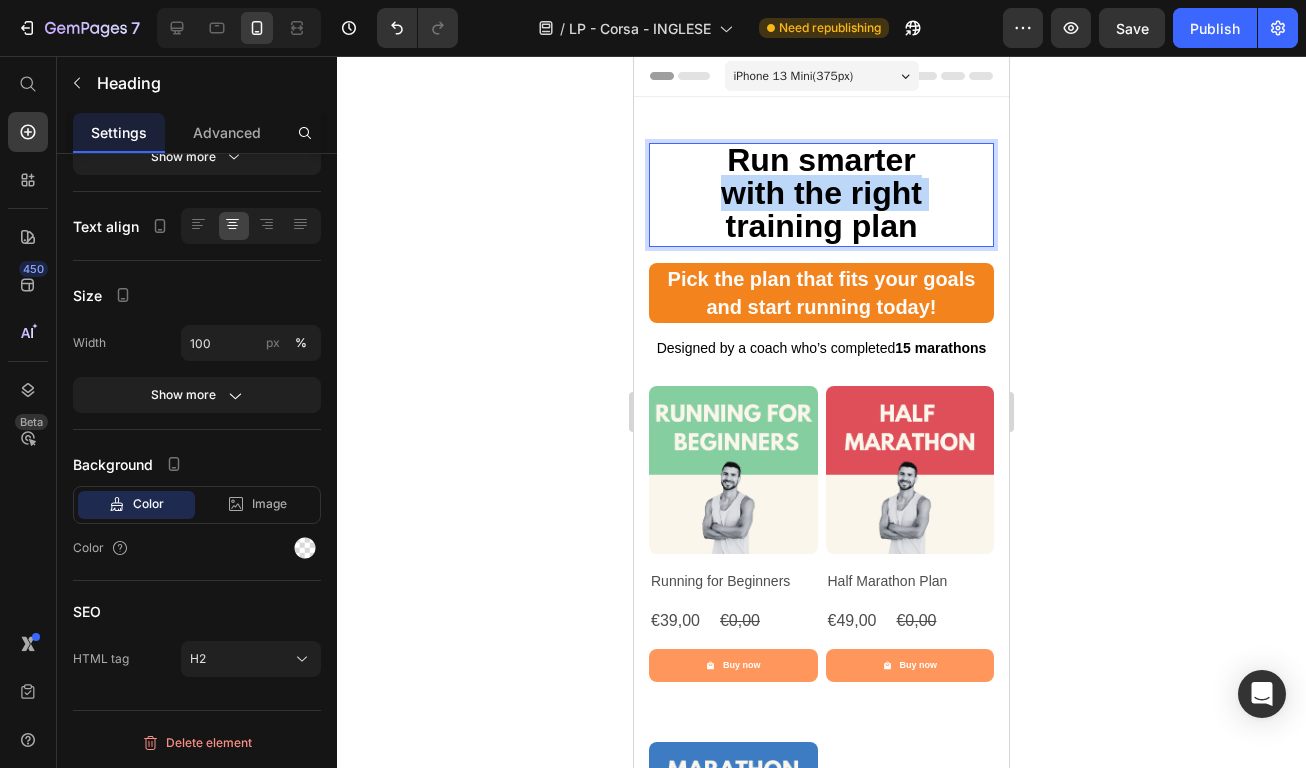 click on "with the right" at bounding box center (821, 193) 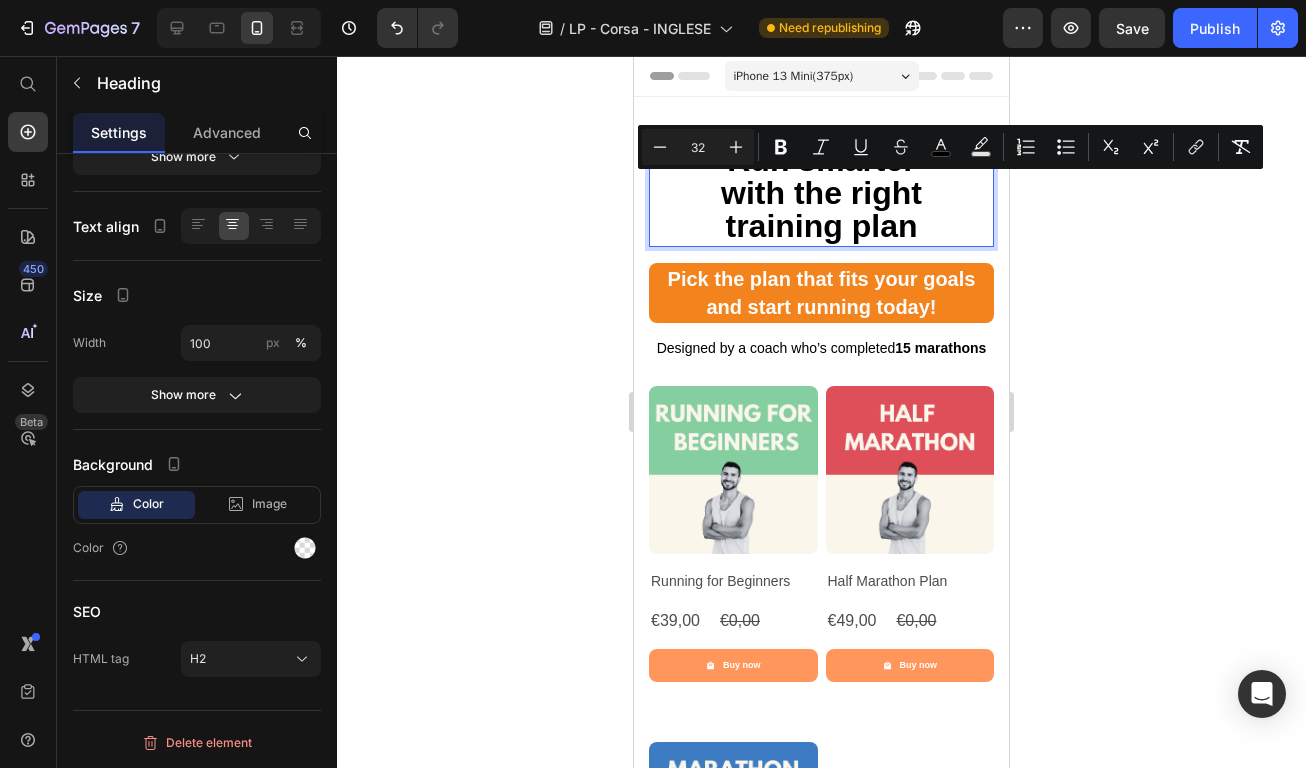 click on "training plan" at bounding box center (822, 226) 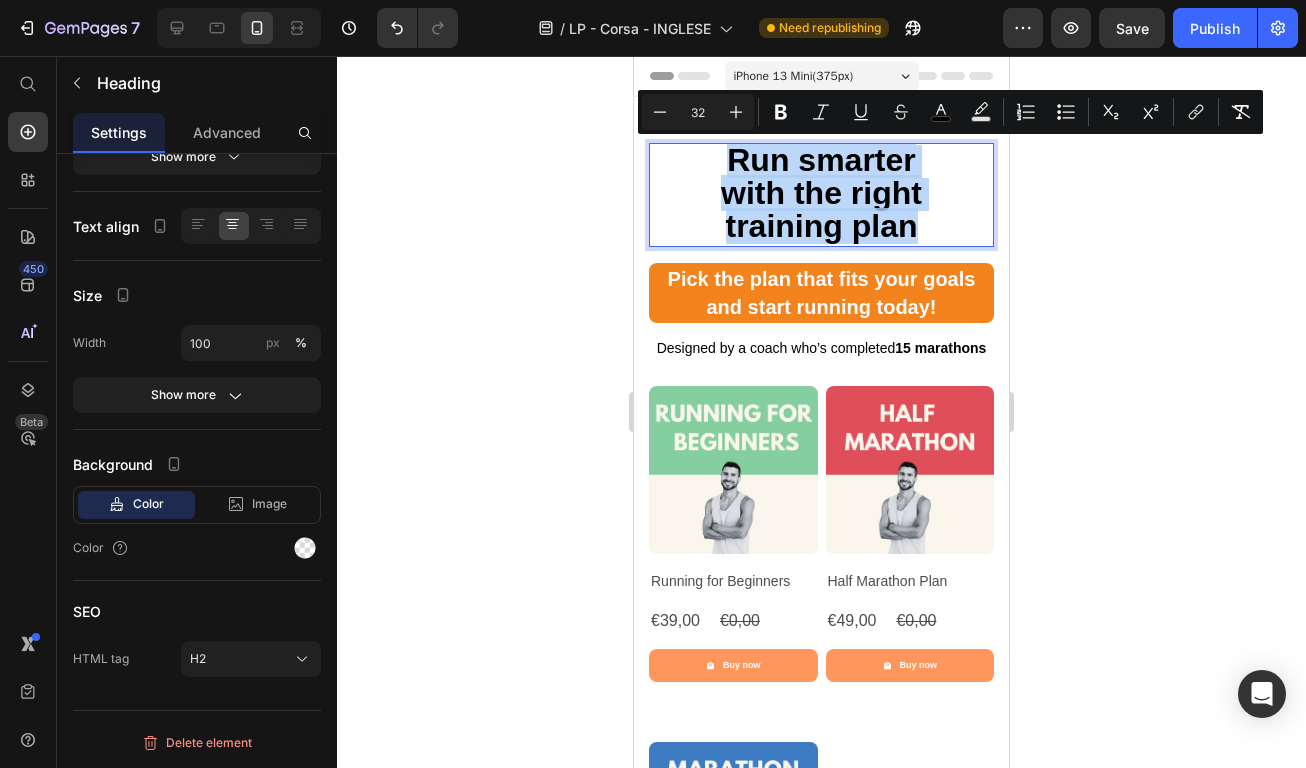 drag, startPoint x: 932, startPoint y: 226, endPoint x: 706, endPoint y: 166, distance: 233.829 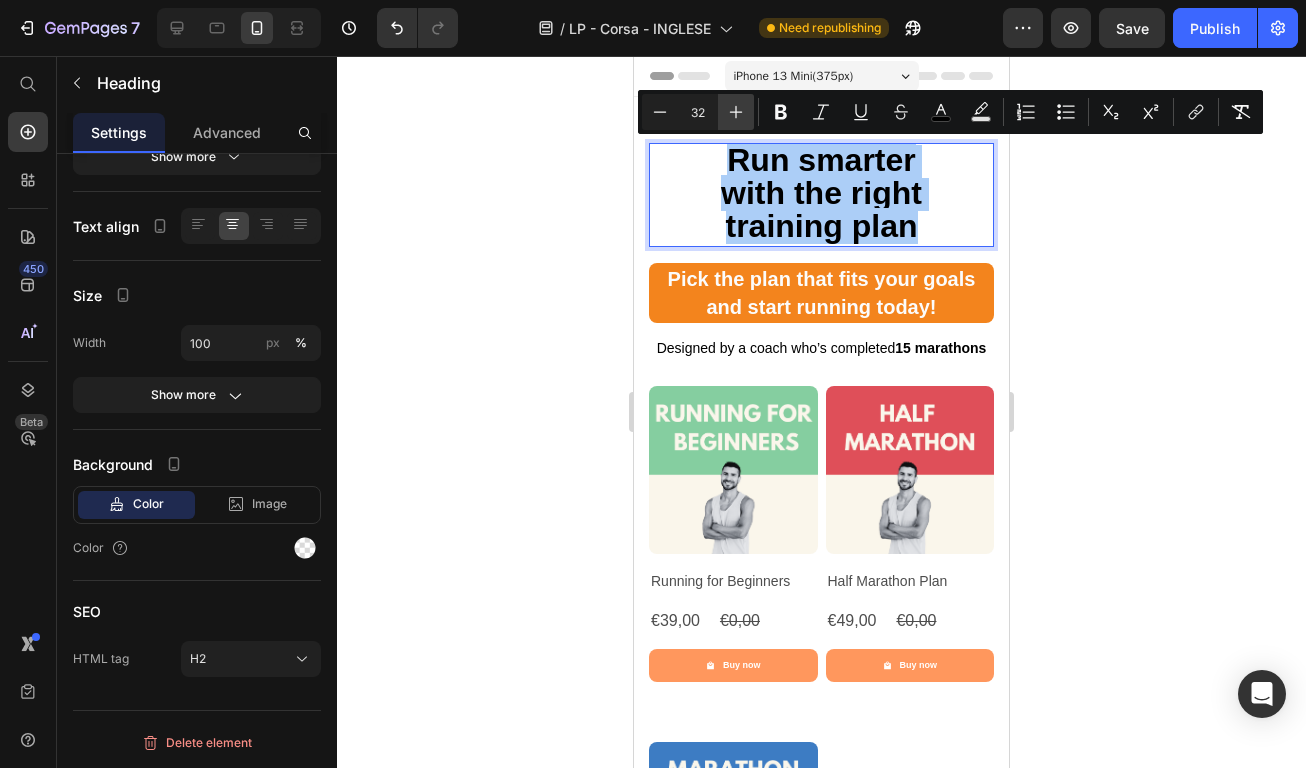 click 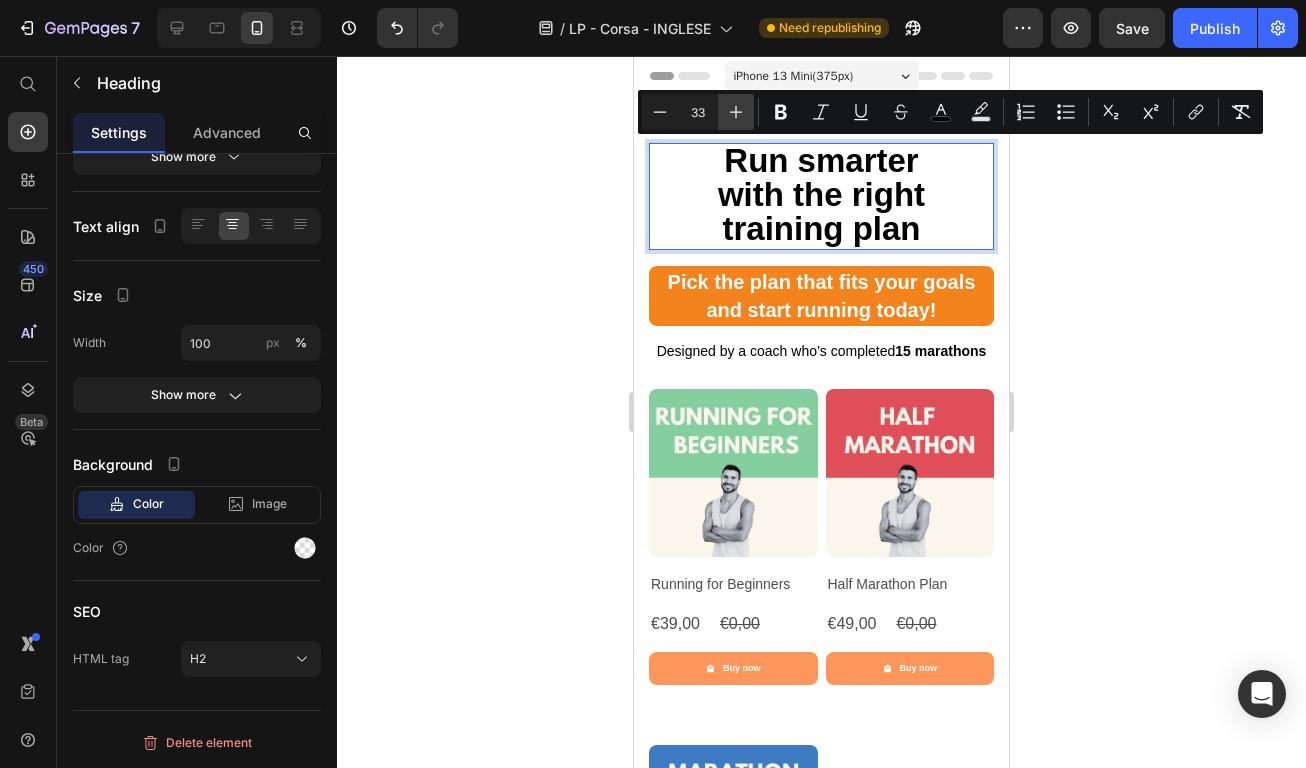 click 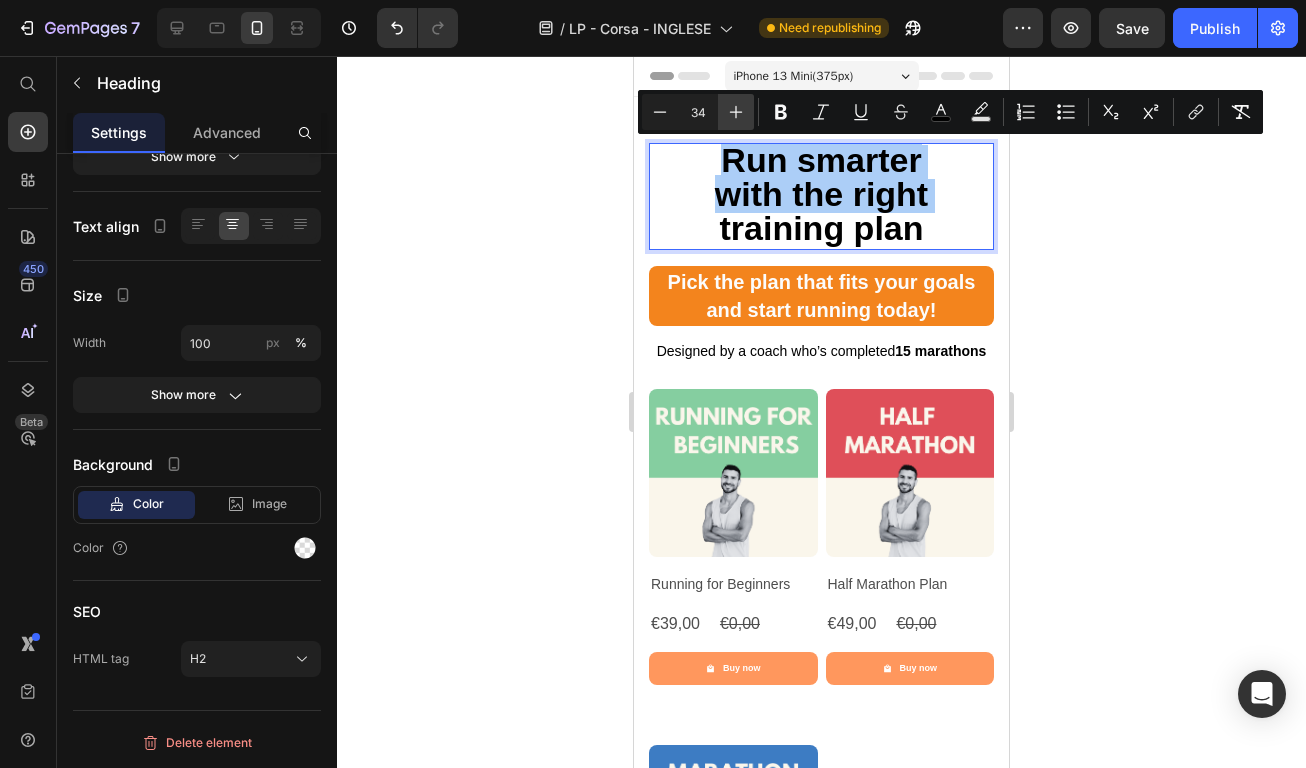 click 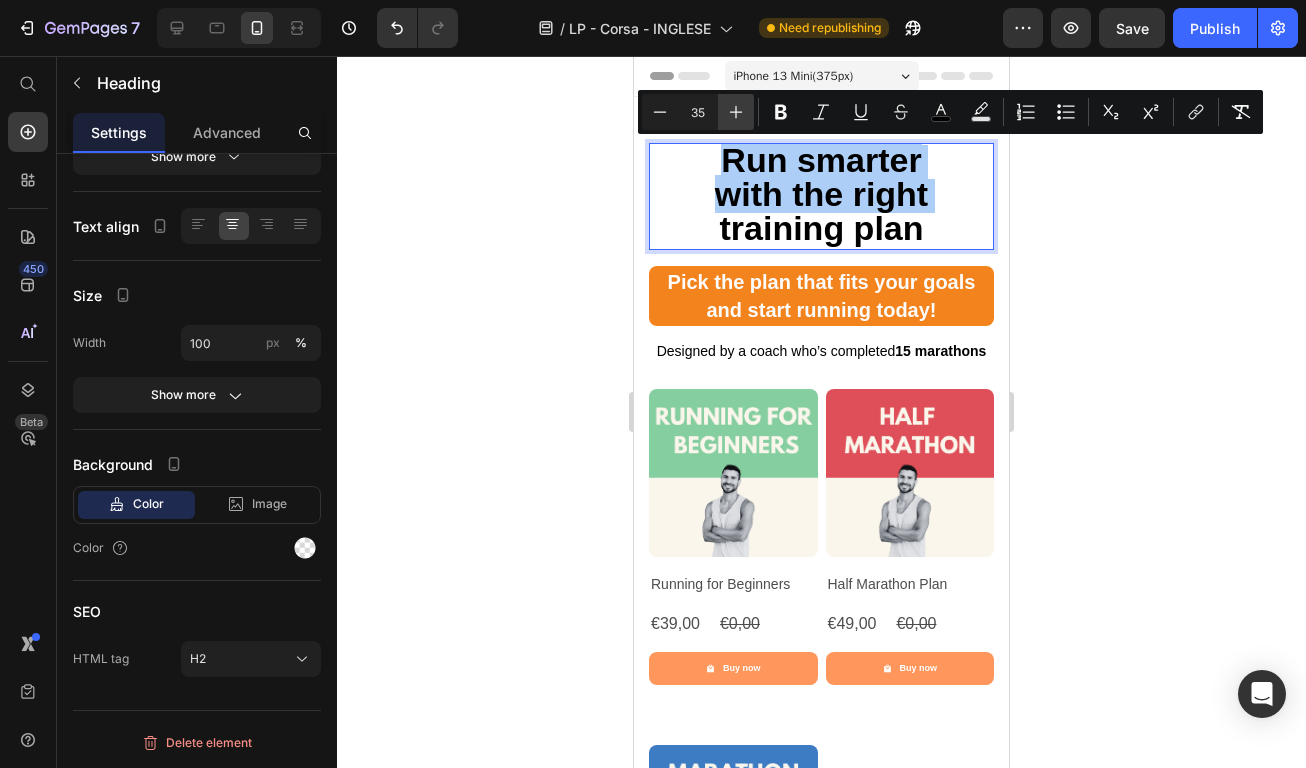 click 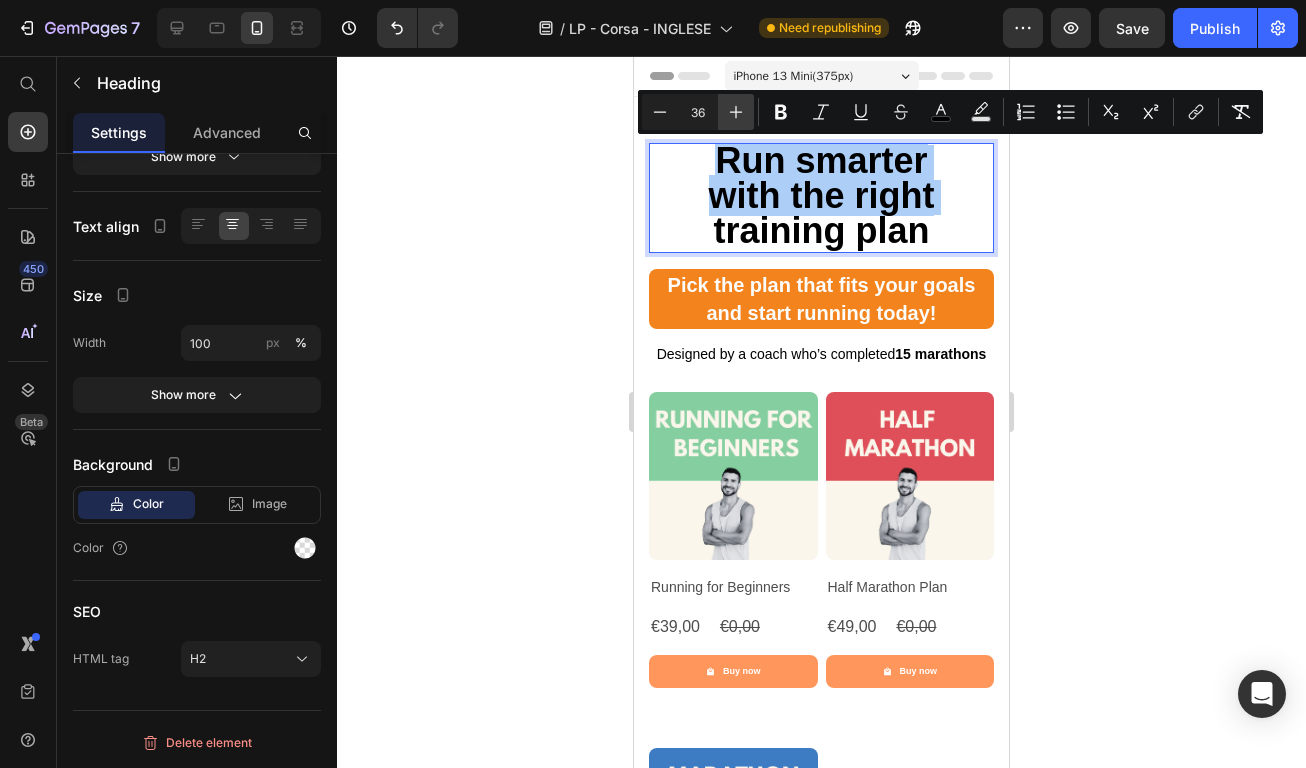click 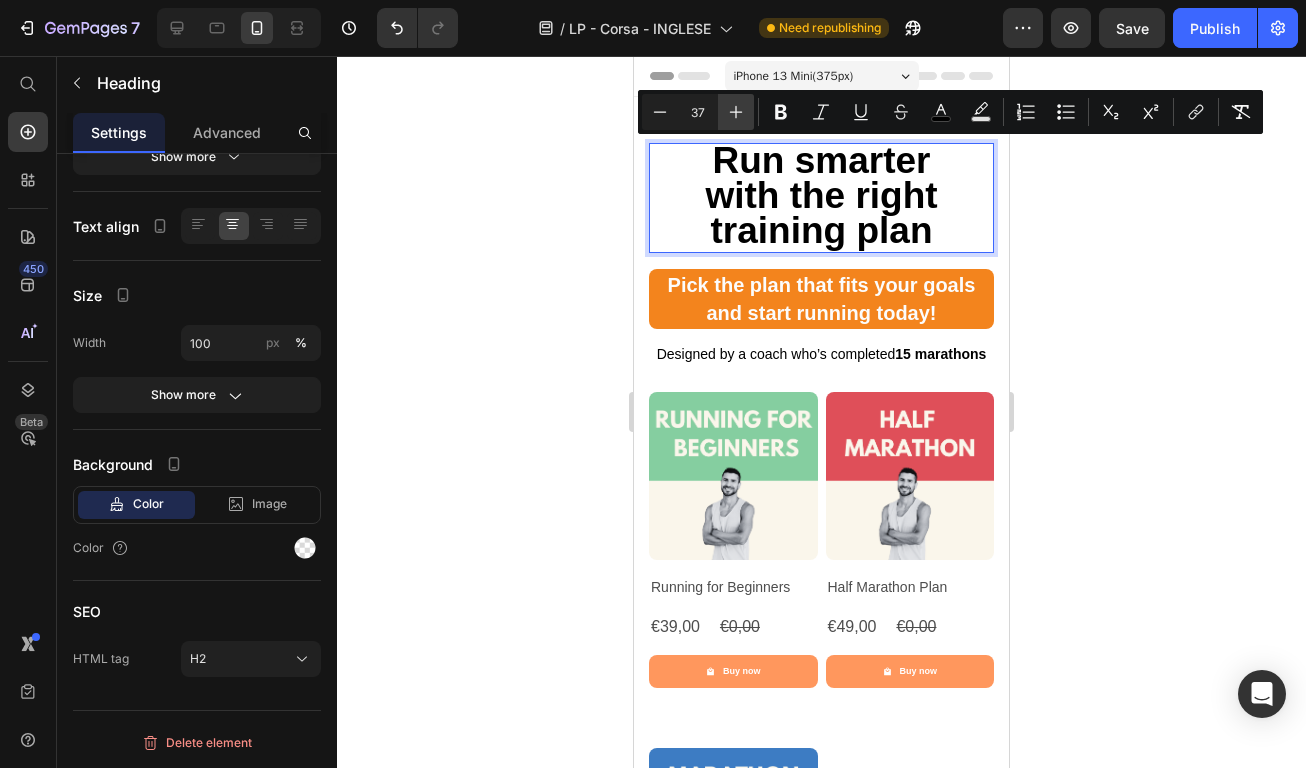 click 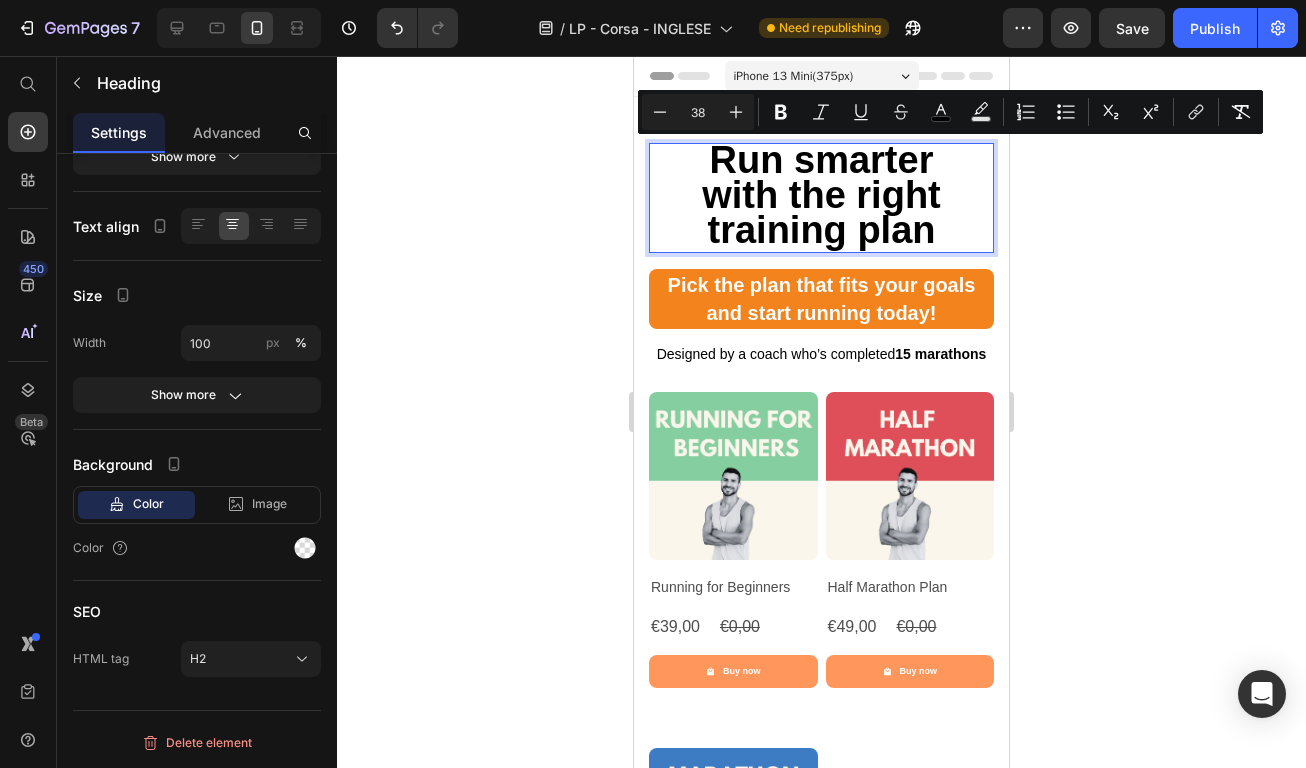 click 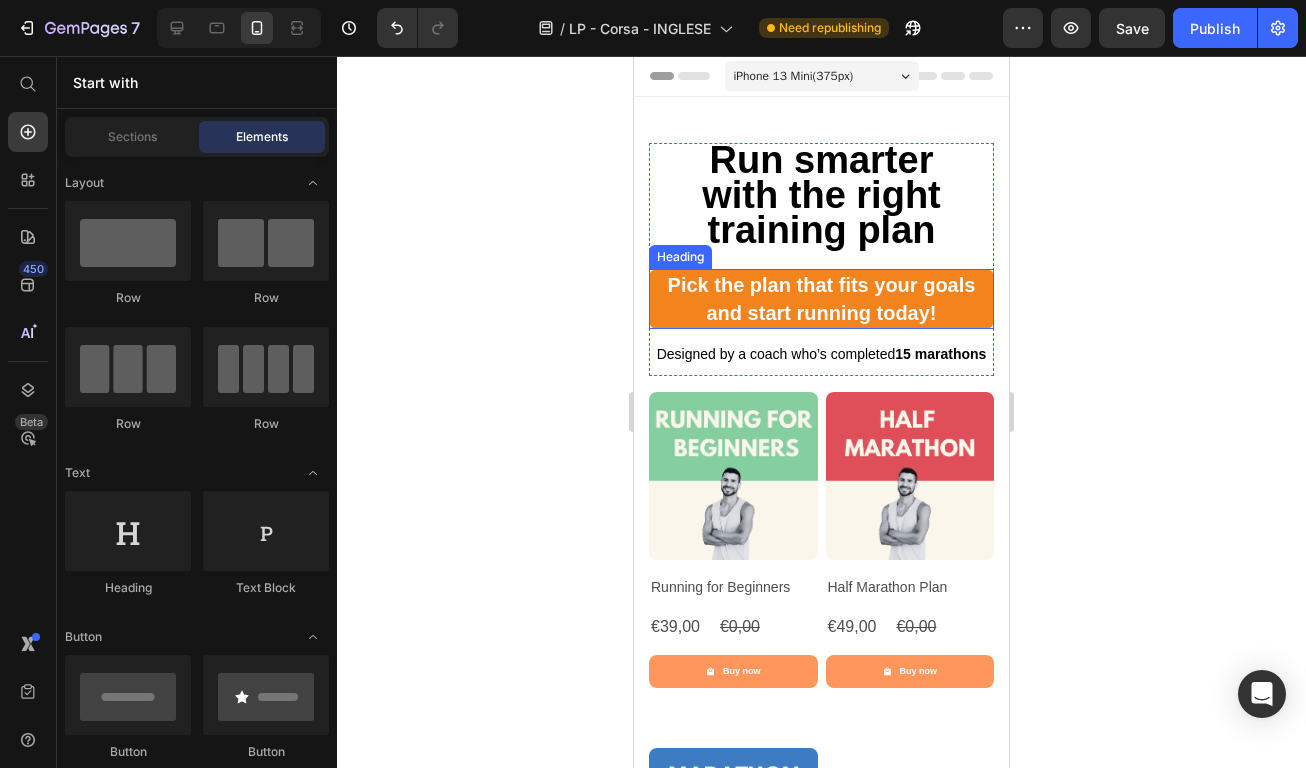 click on "and start running today!" at bounding box center (822, 313) 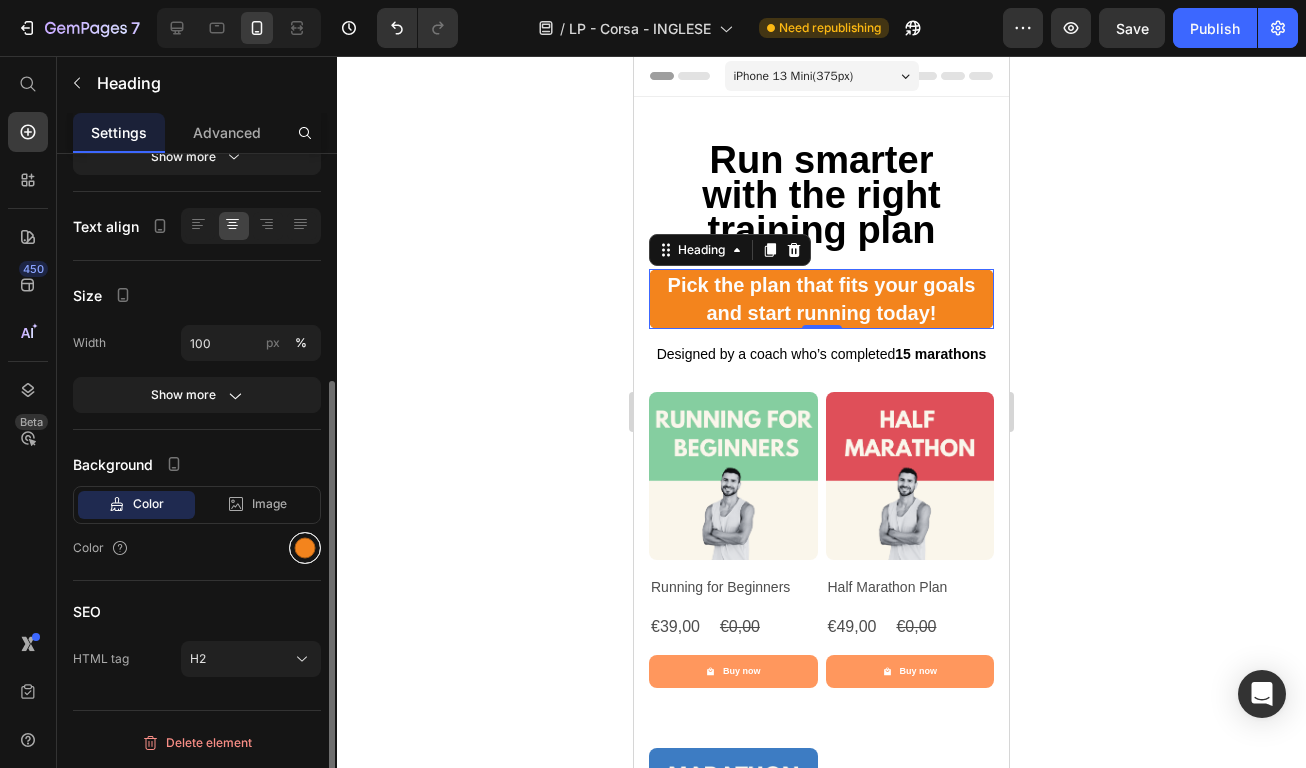 click at bounding box center [305, 548] 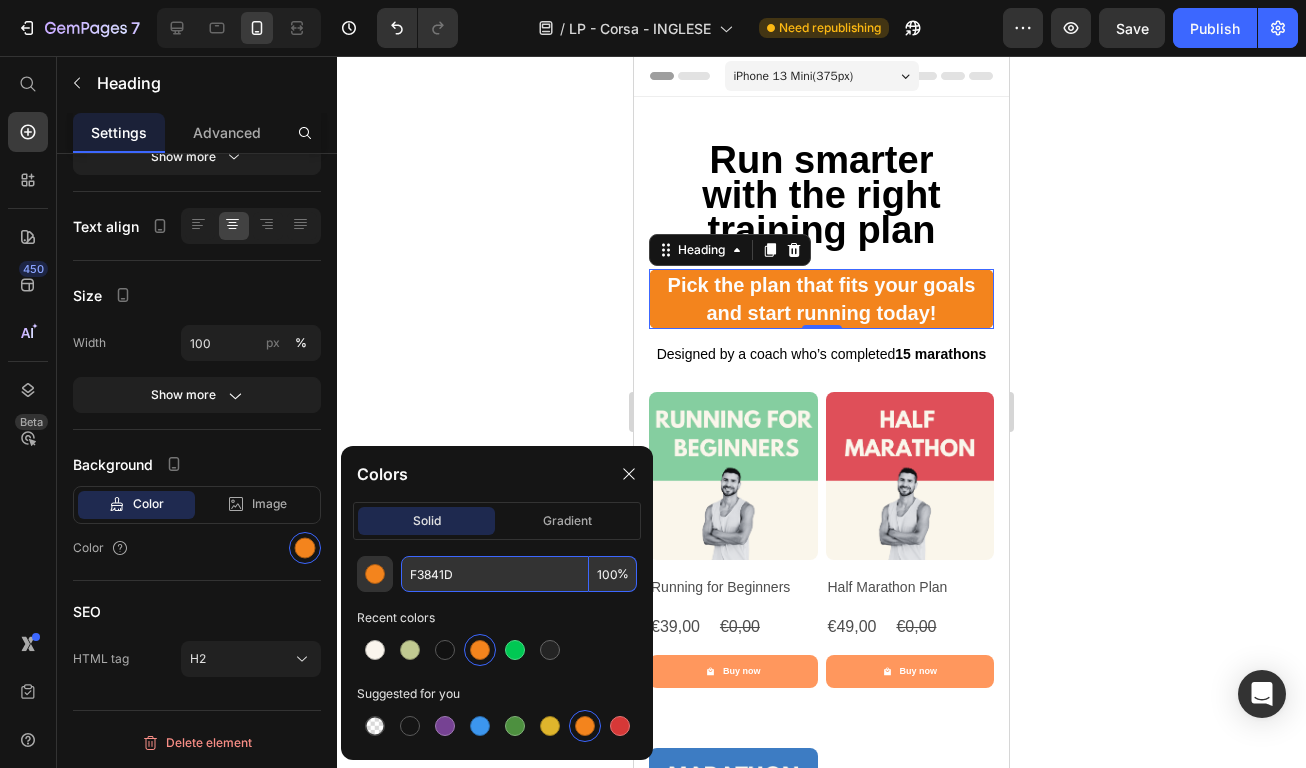 click on "F3841D" at bounding box center [495, 574] 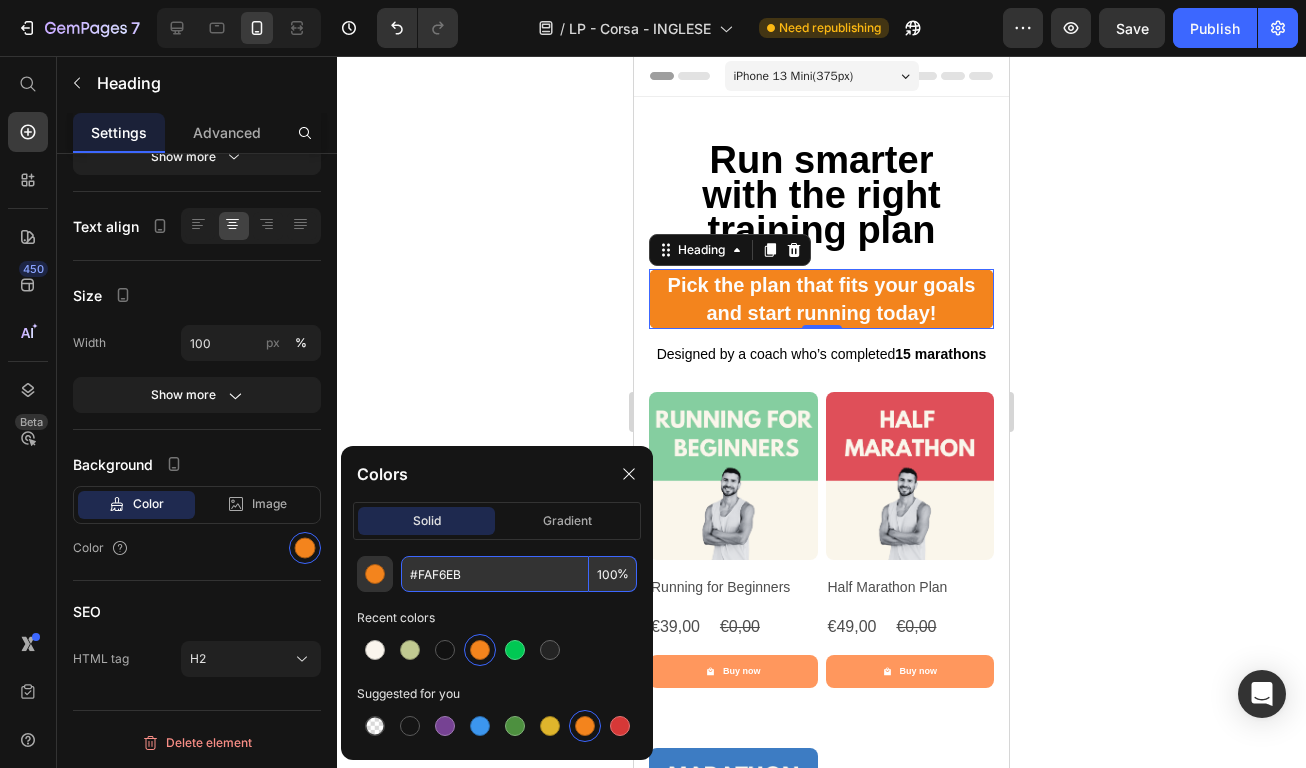 type on "FAF6EB" 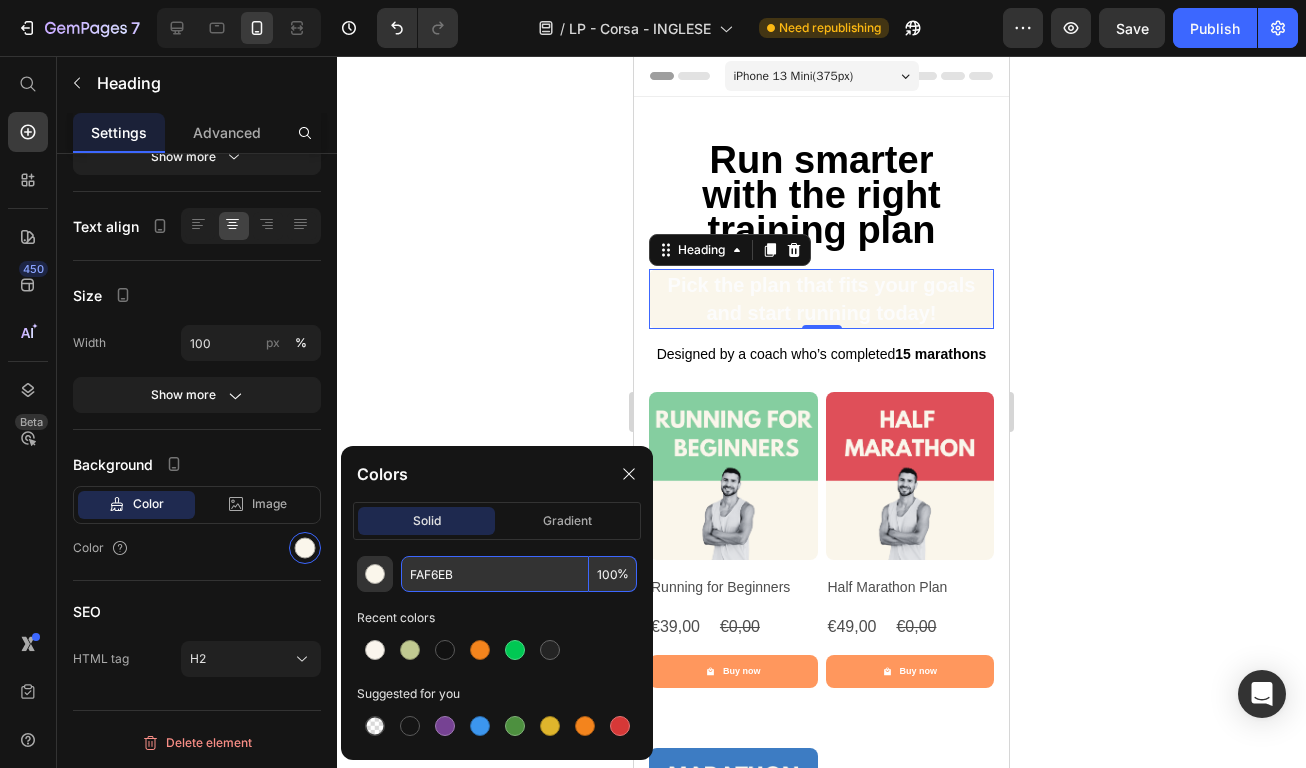 click on "Pick the plan that fits your goals  and start running today!" at bounding box center (821, 299) 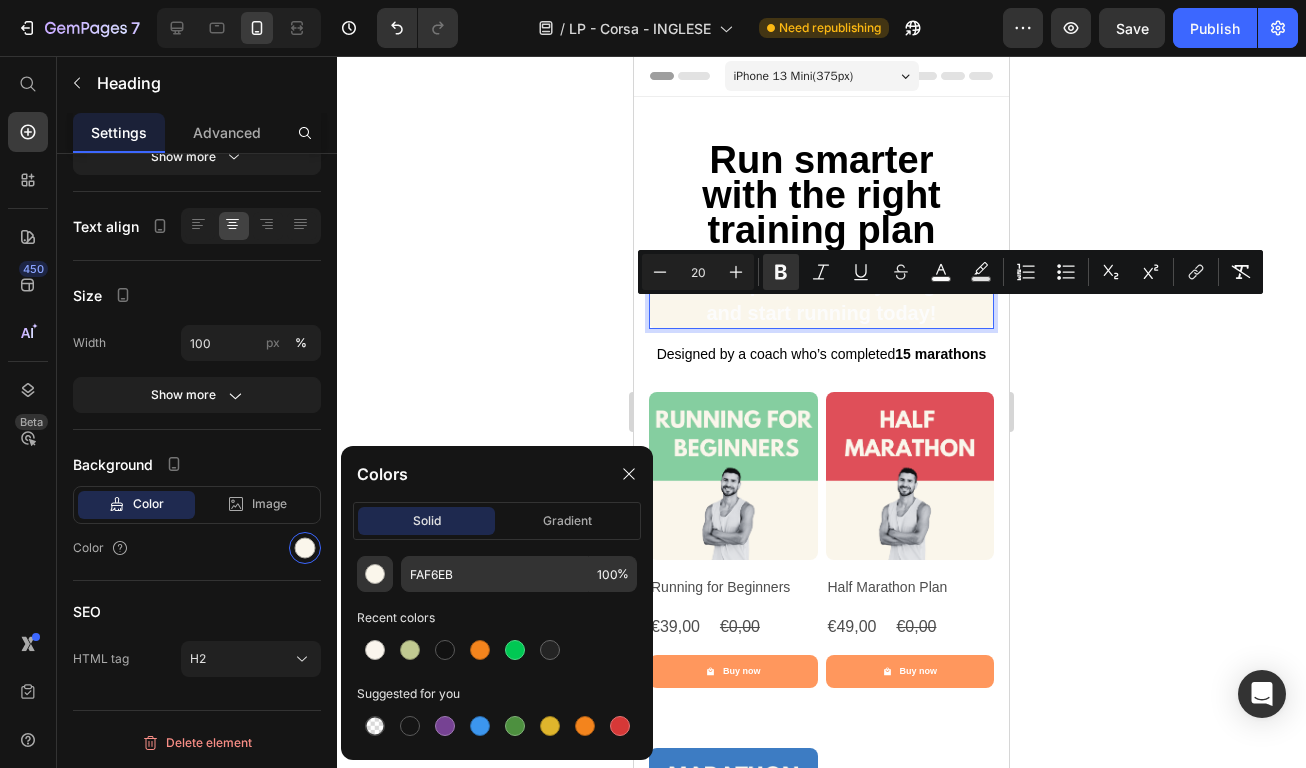click on "Pick the plan that fits your goals  and start running today!" at bounding box center (821, 299) 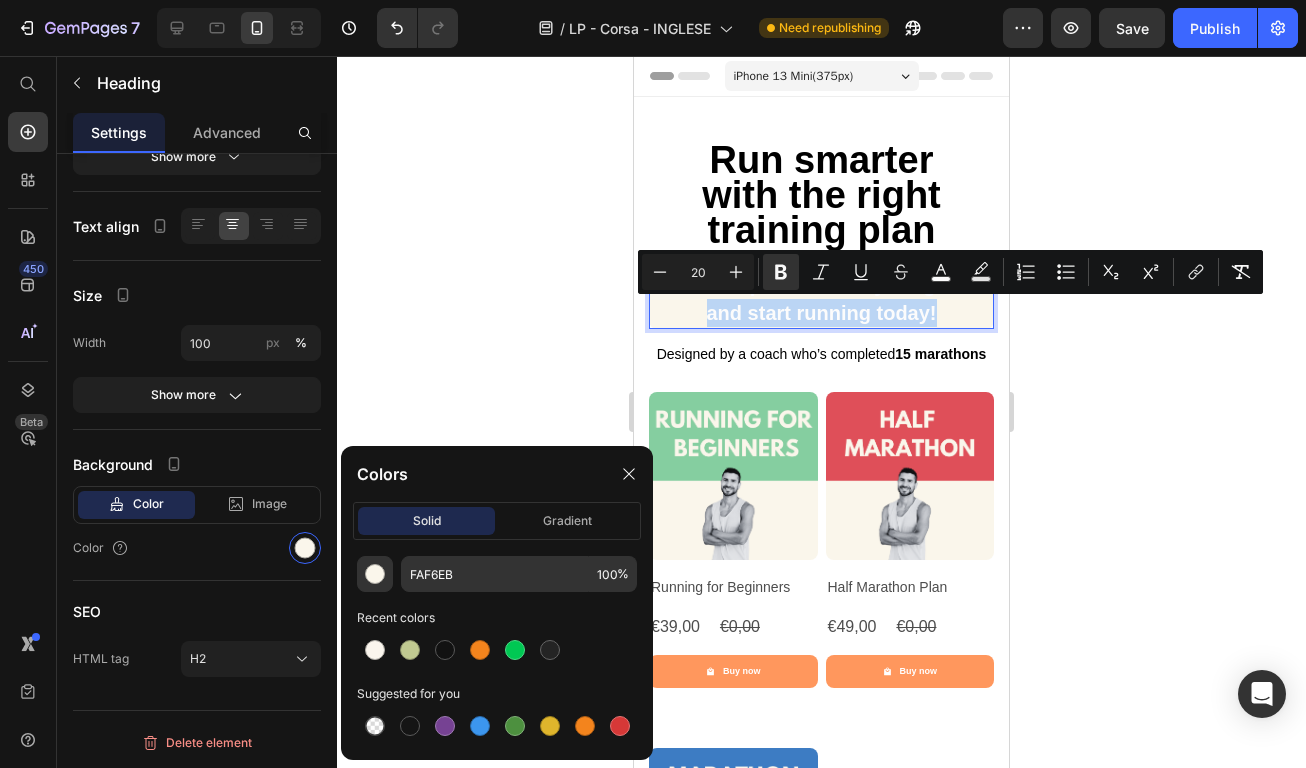 click on "Pick the plan that fits your goals  and start running today!" at bounding box center [821, 299] 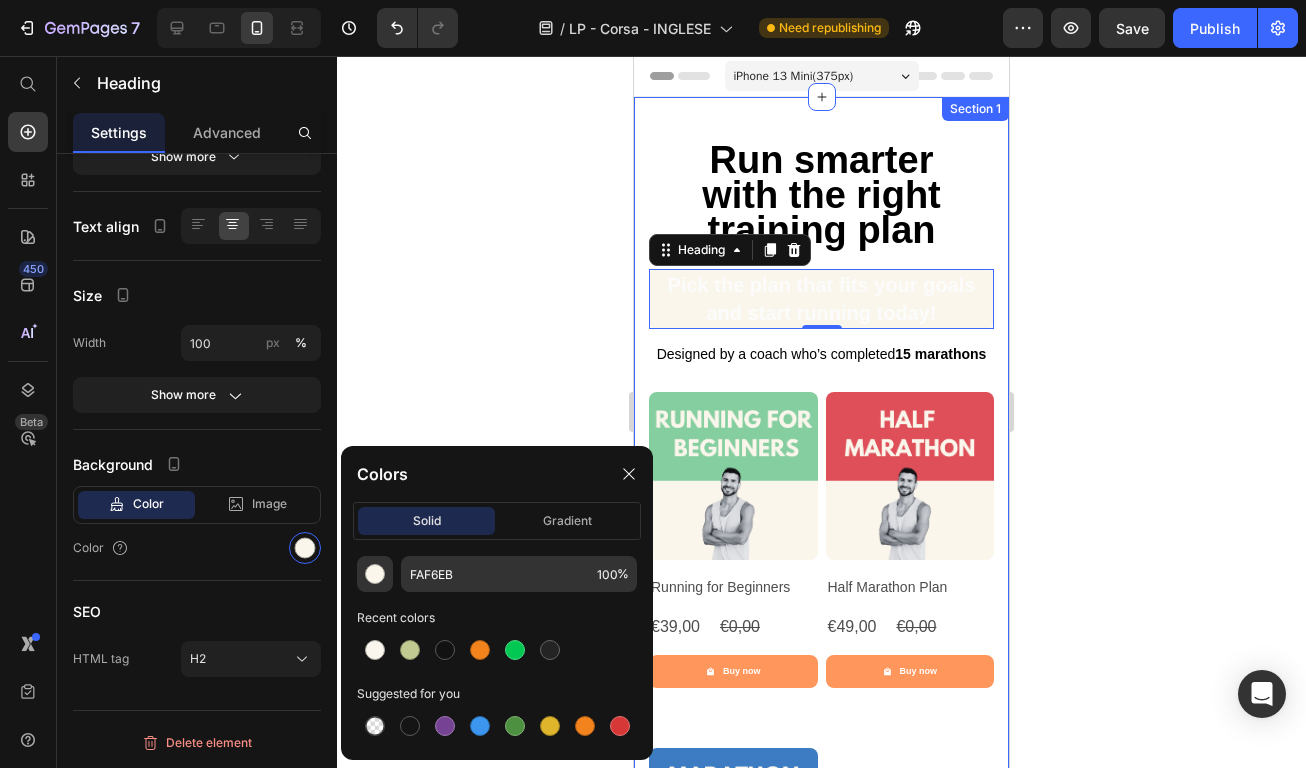 click 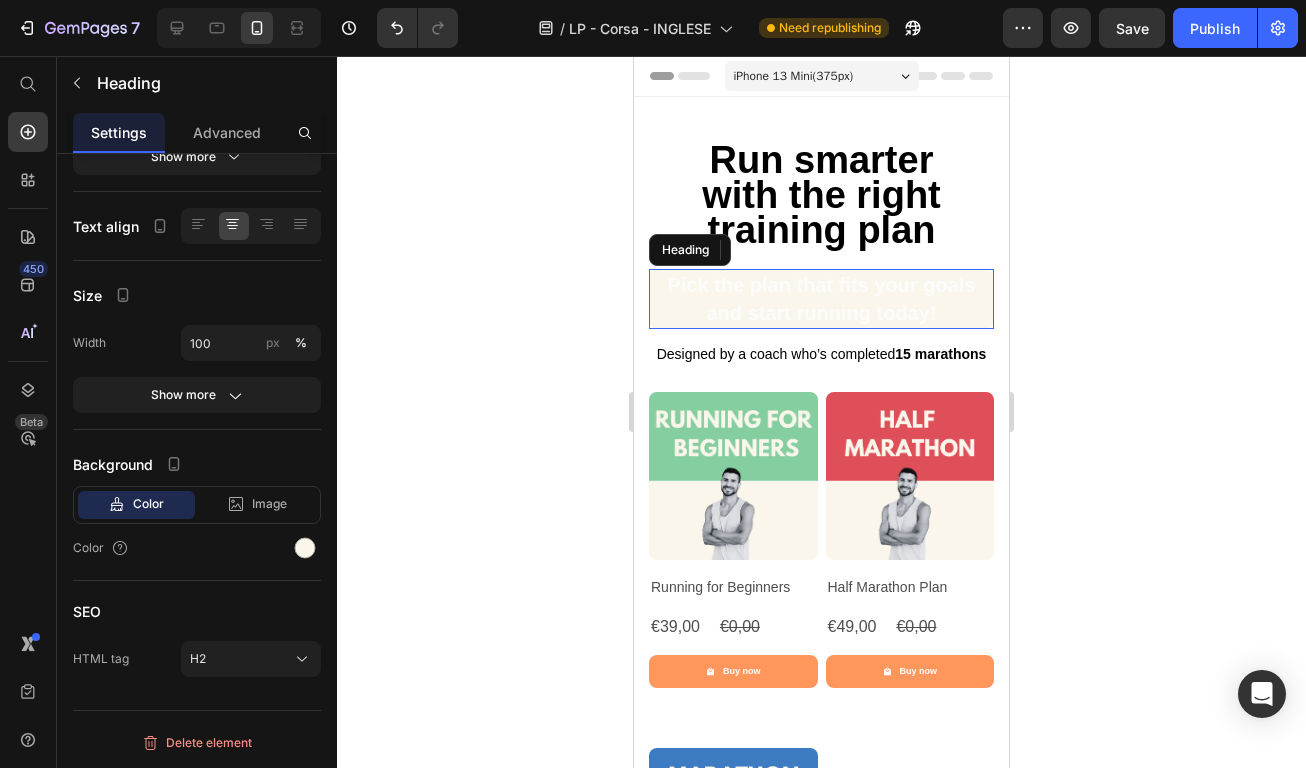 click on "Pick the plan that fits your goals" at bounding box center (822, 285) 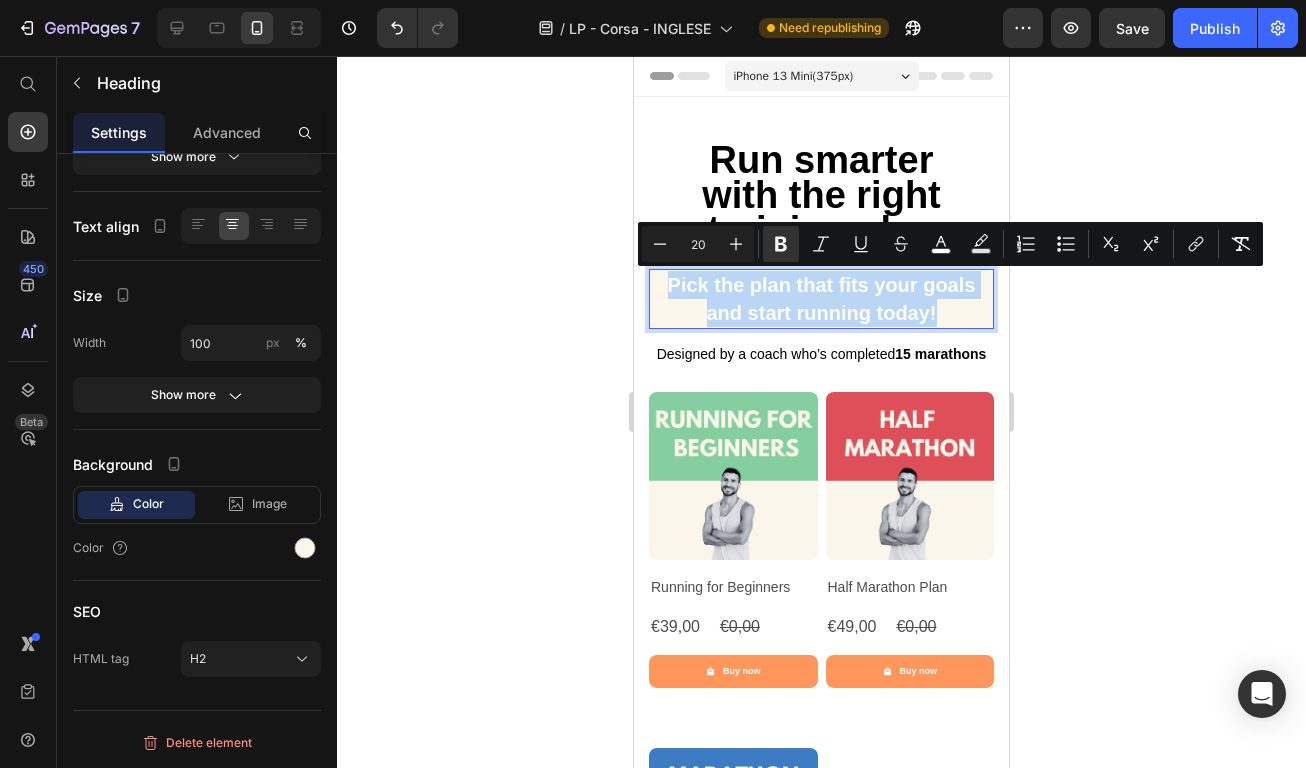 drag, startPoint x: 662, startPoint y: 283, endPoint x: 976, endPoint y: 320, distance: 316.17242 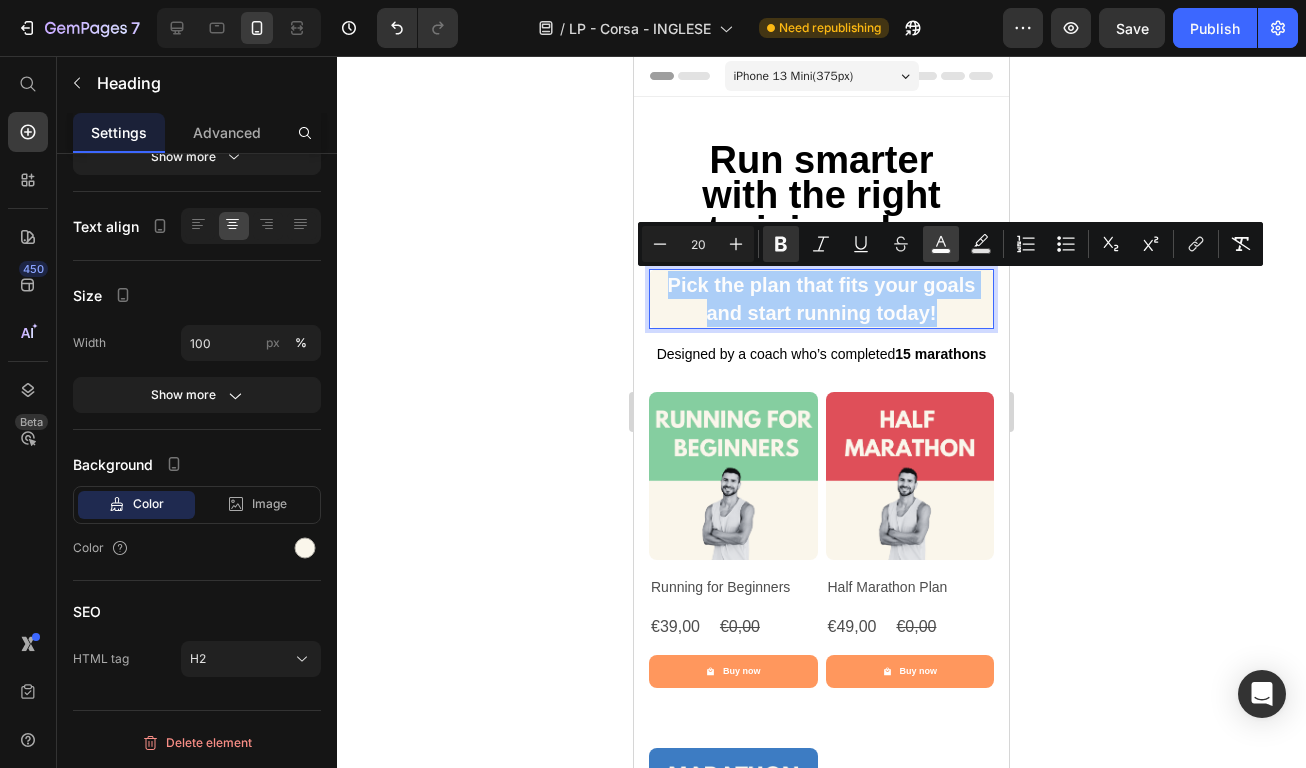 click 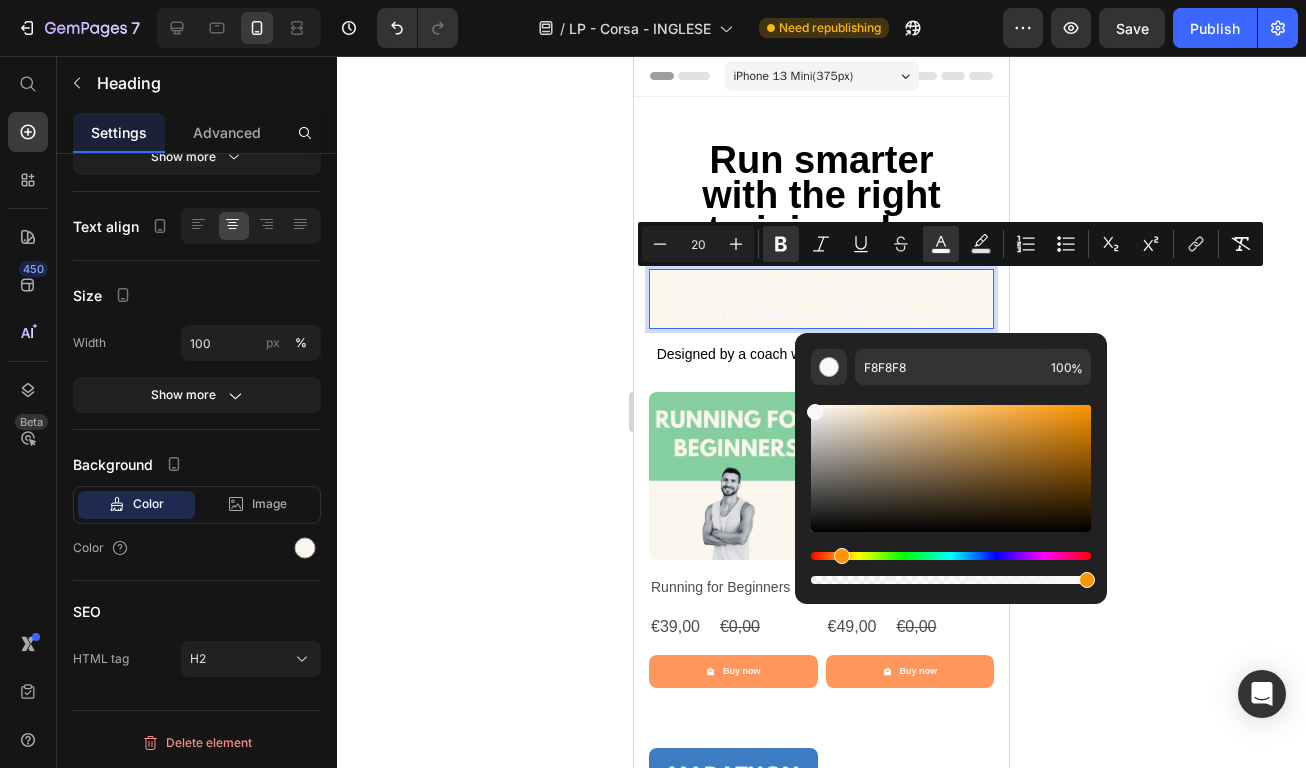 drag, startPoint x: 818, startPoint y: 558, endPoint x: 838, endPoint y: 559, distance: 20.024984 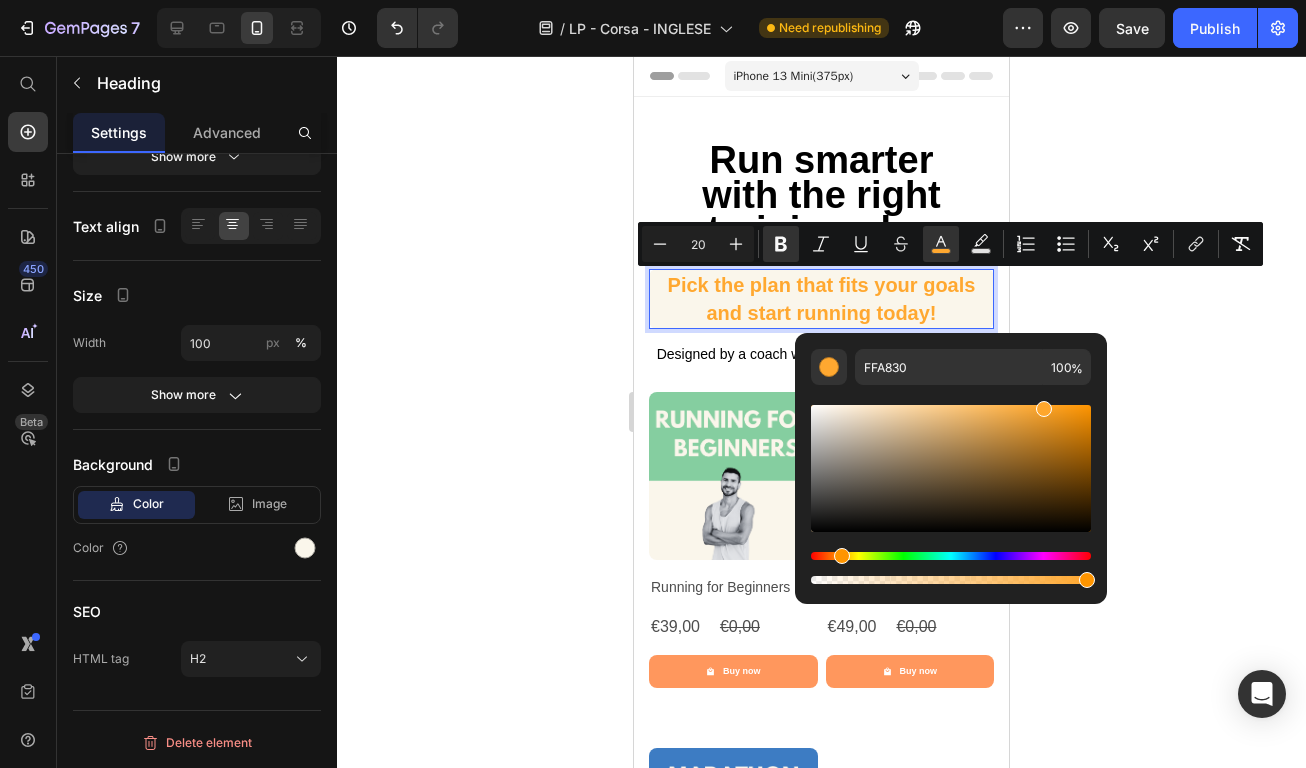 type on "FFA72D" 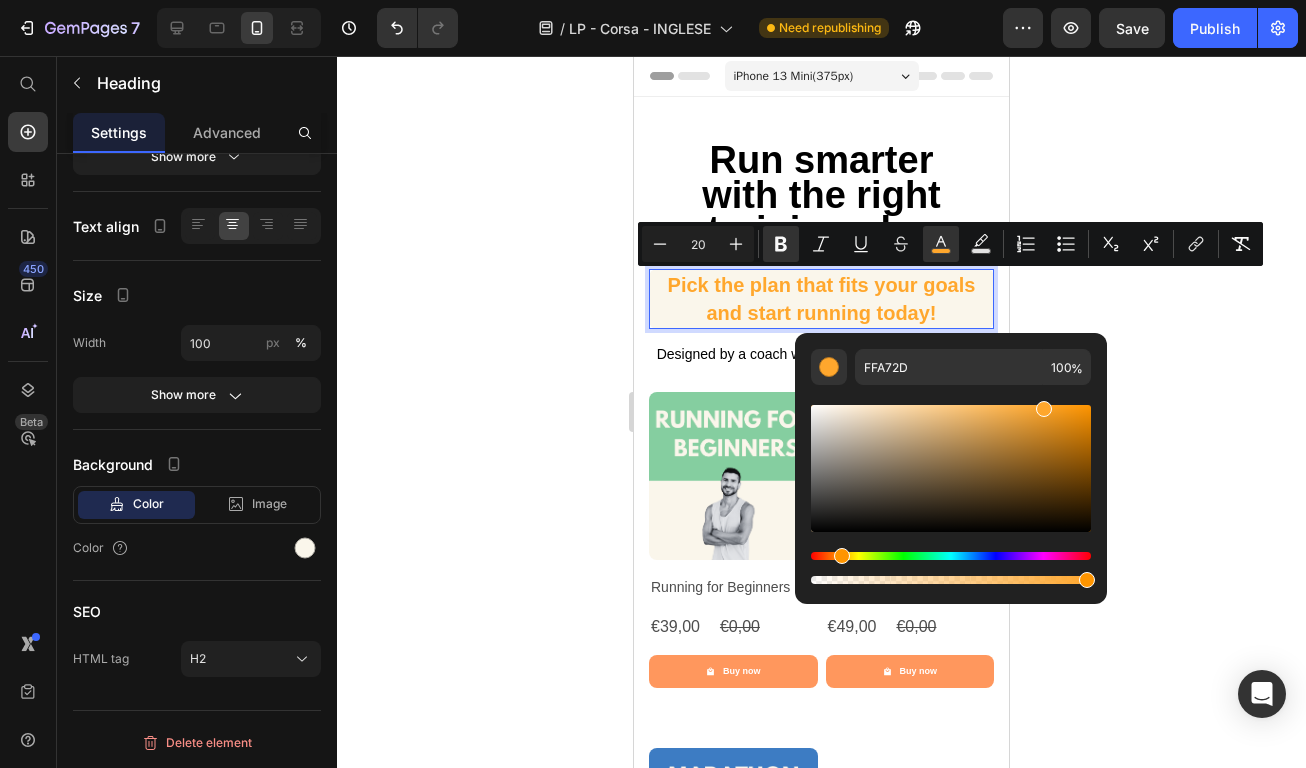 drag, startPoint x: 816, startPoint y: 406, endPoint x: 1042, endPoint y: 405, distance: 226.00221 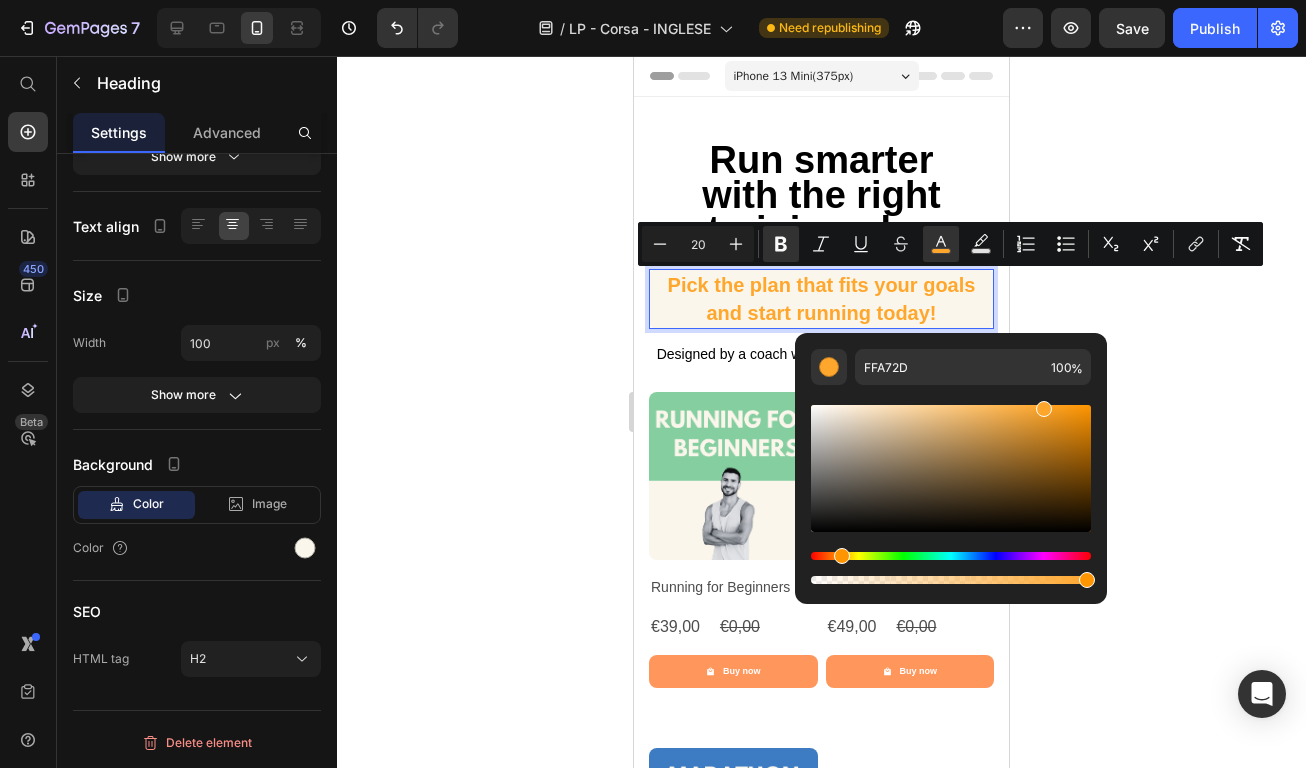 click 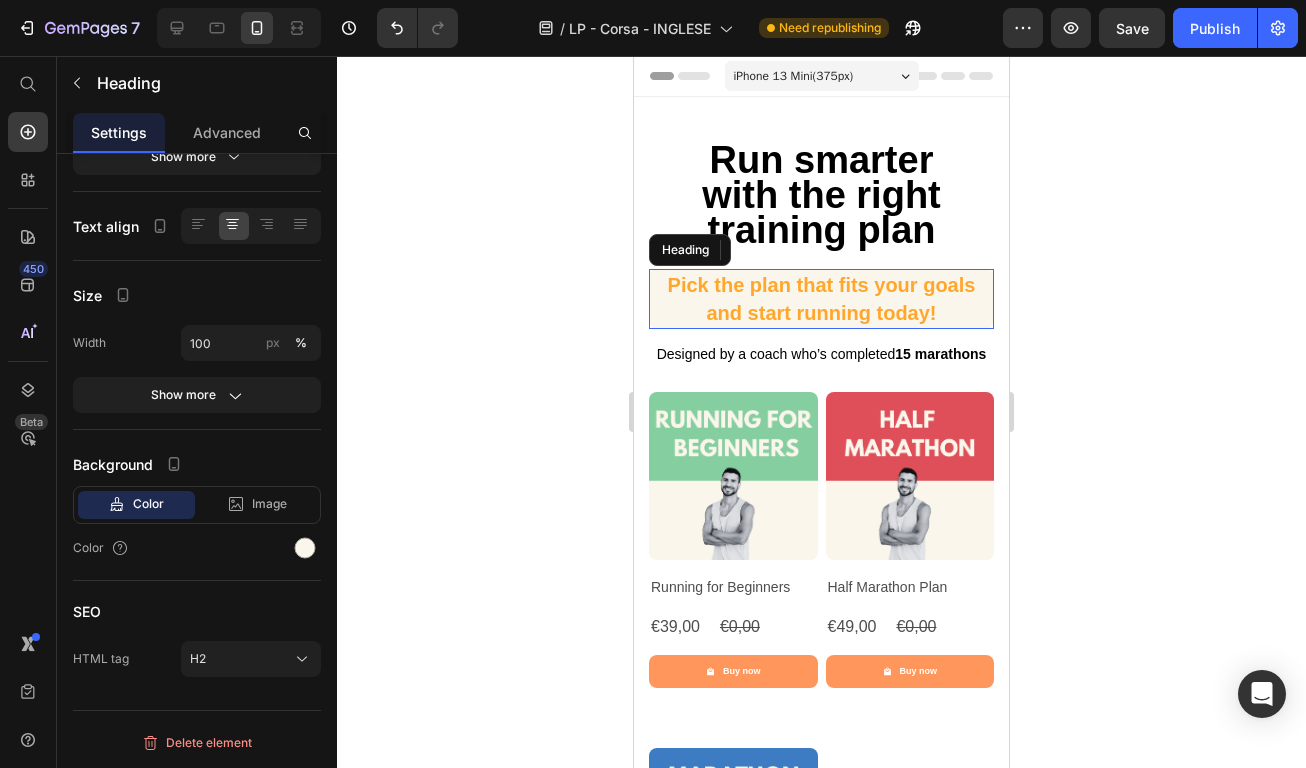 click on "⁠⁠⁠⁠⁠⁠⁠ Pick the plan that fits your goals  and start running today!" at bounding box center [821, 299] 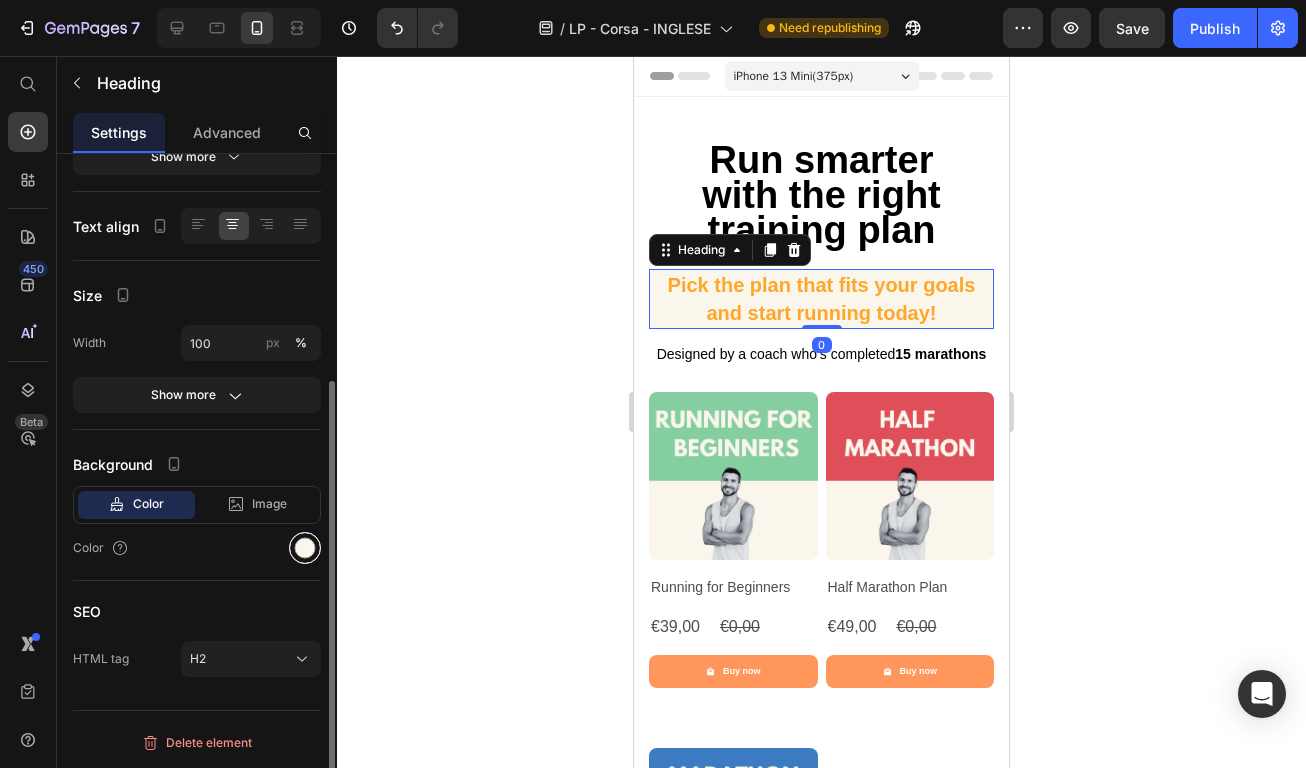 click at bounding box center (305, 548) 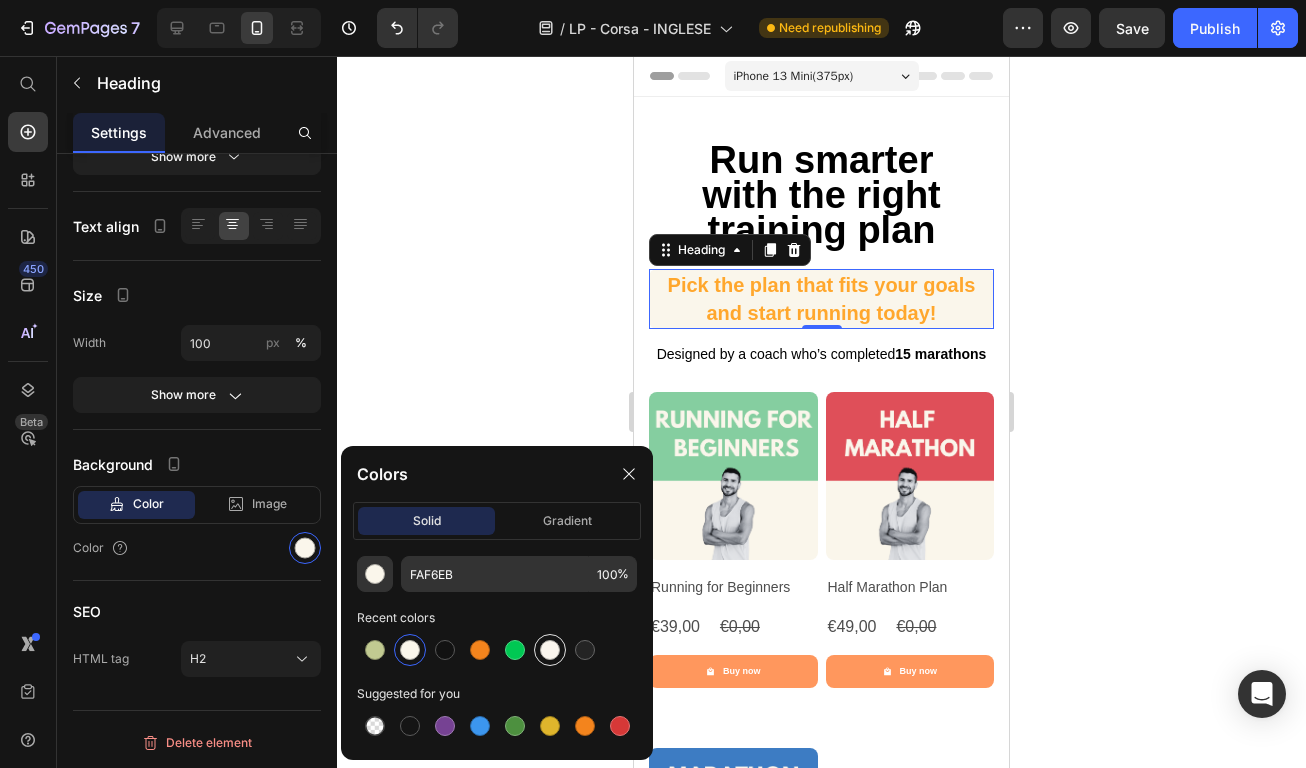 click at bounding box center [550, 650] 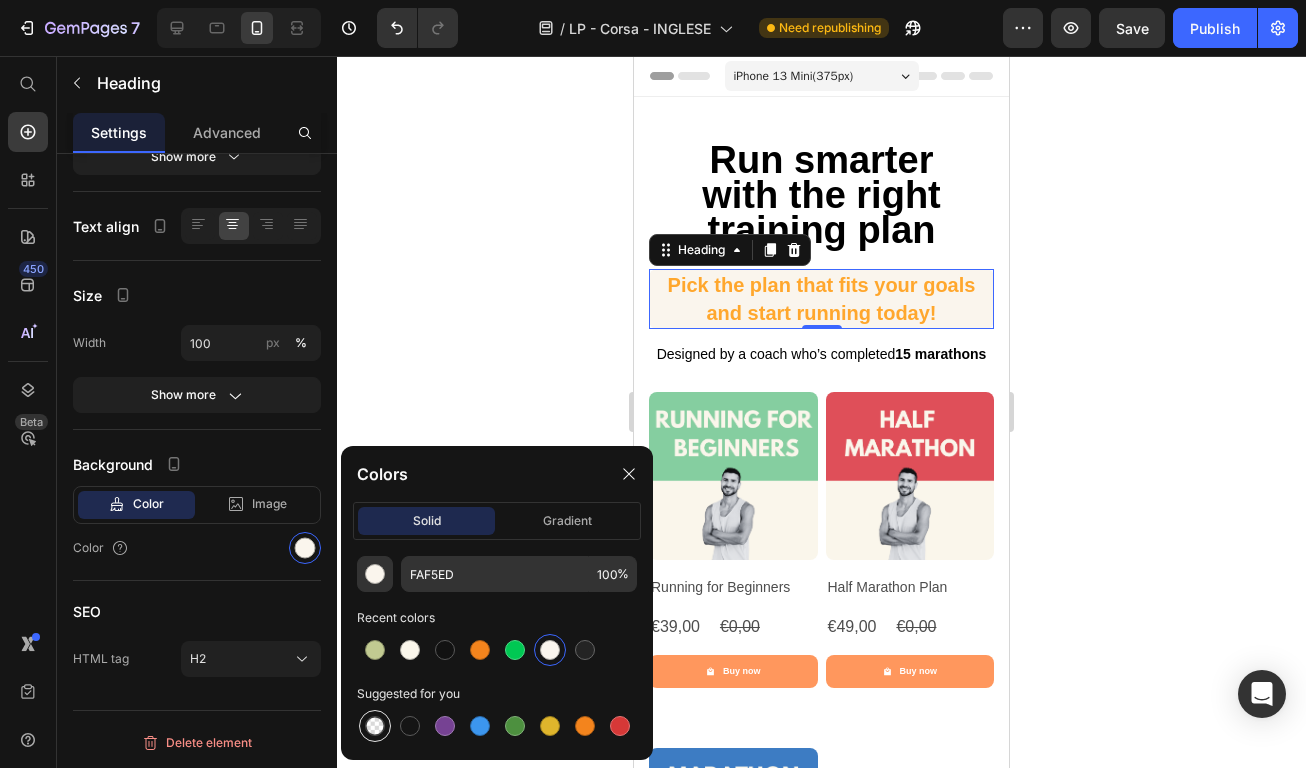 click at bounding box center (375, 726) 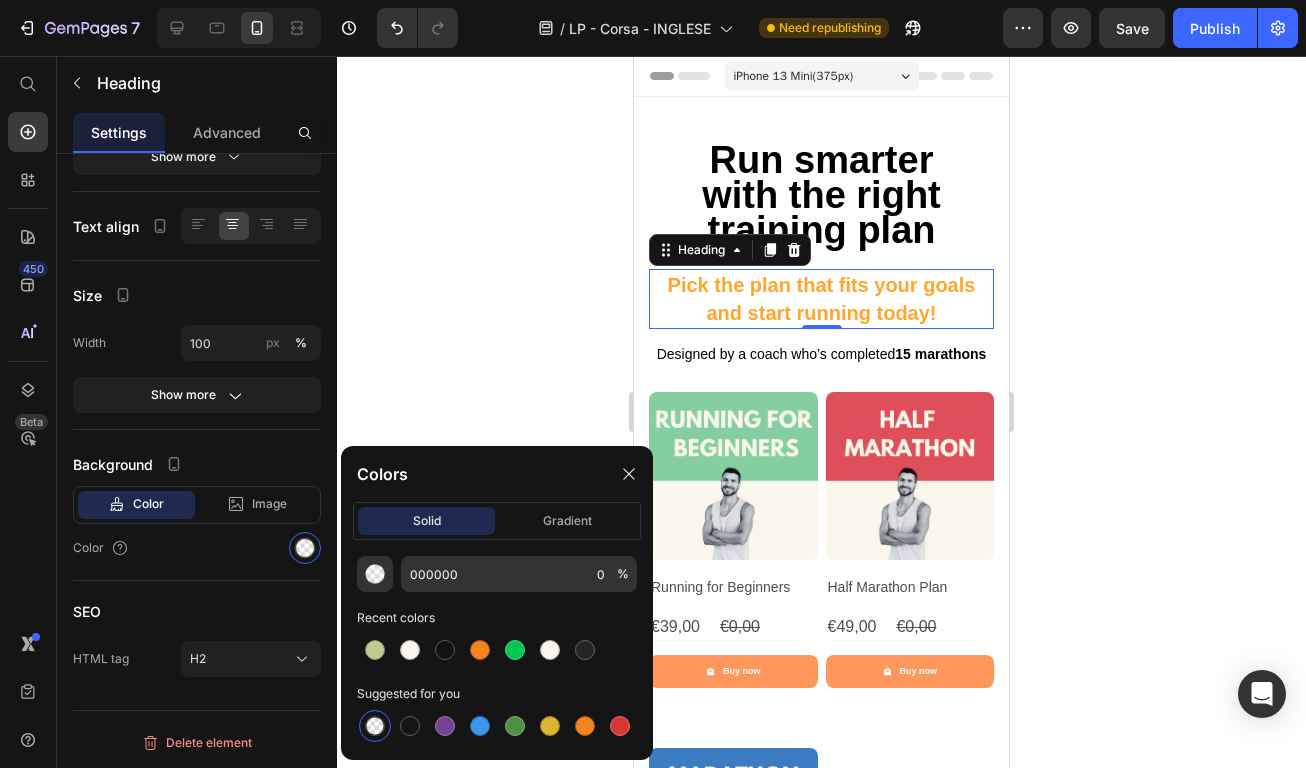click 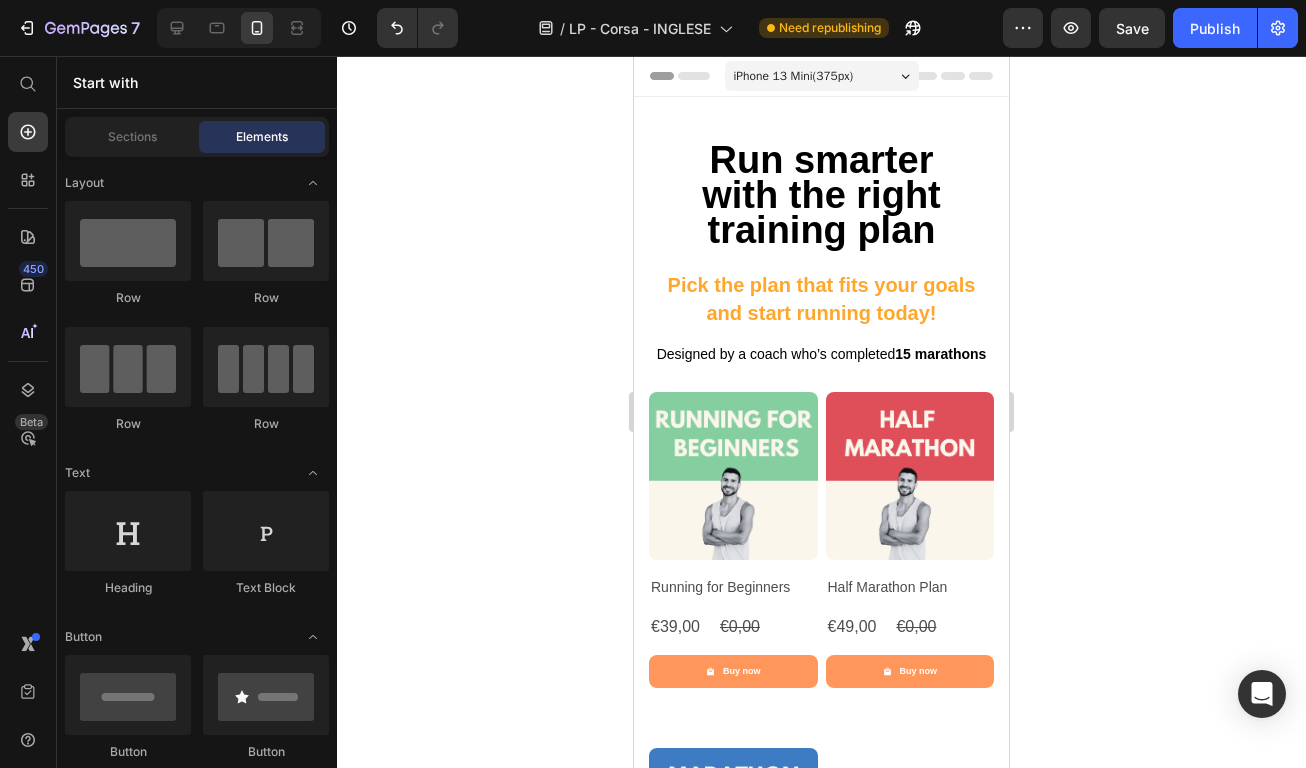 click 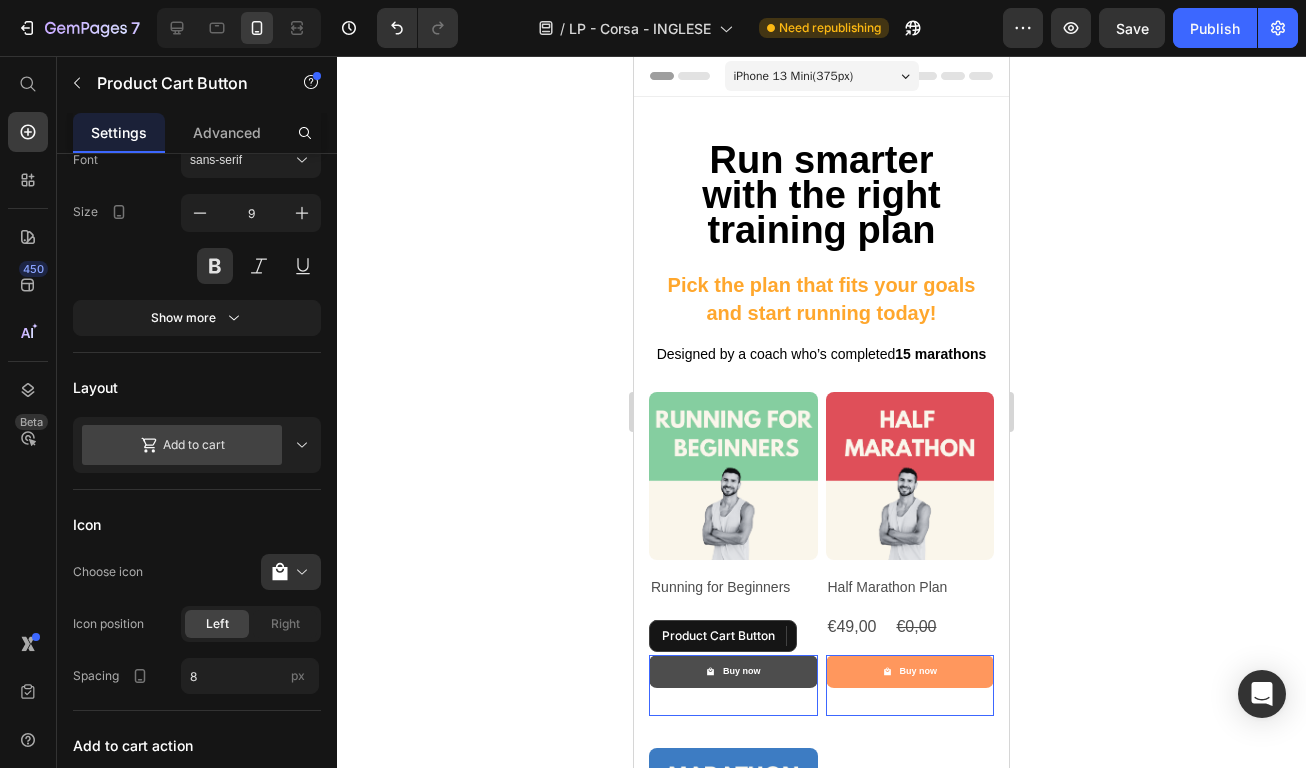 click on "Buy now" at bounding box center (733, 671) 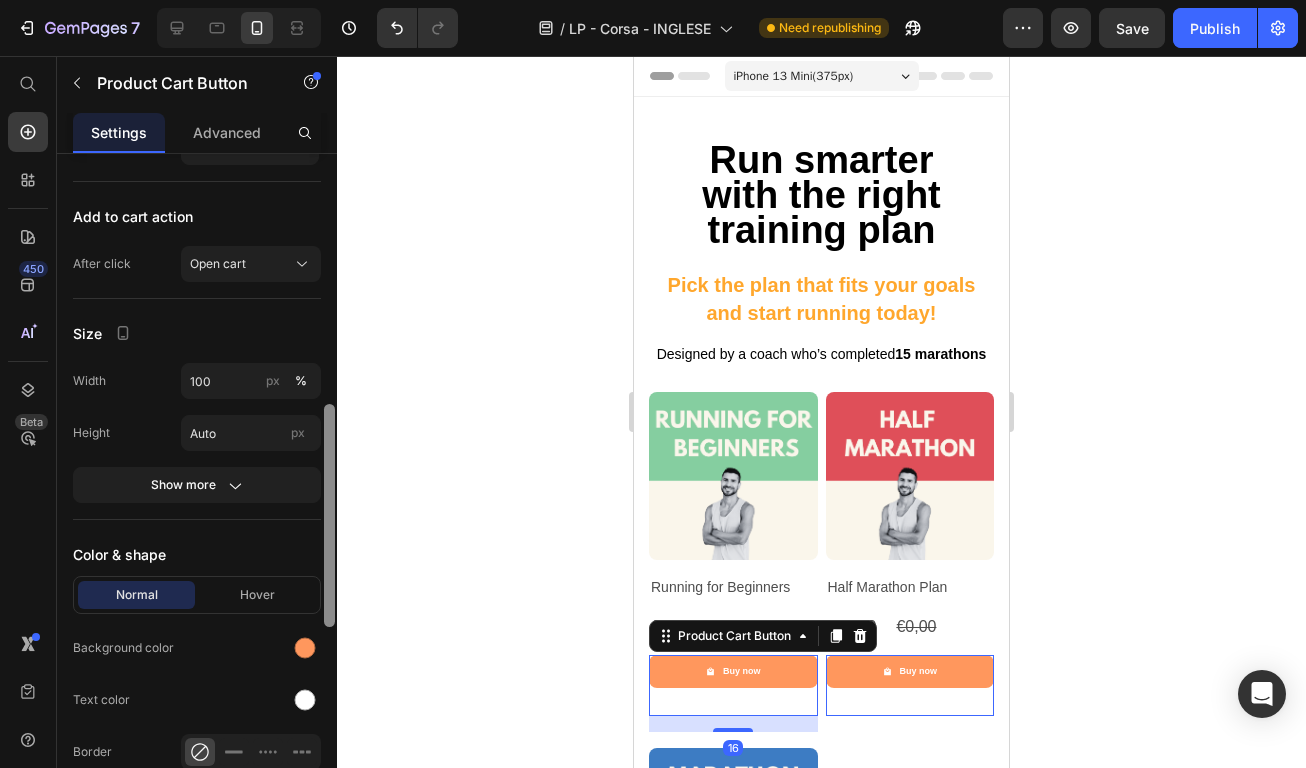 scroll, scrollTop: 958, scrollLeft: 0, axis: vertical 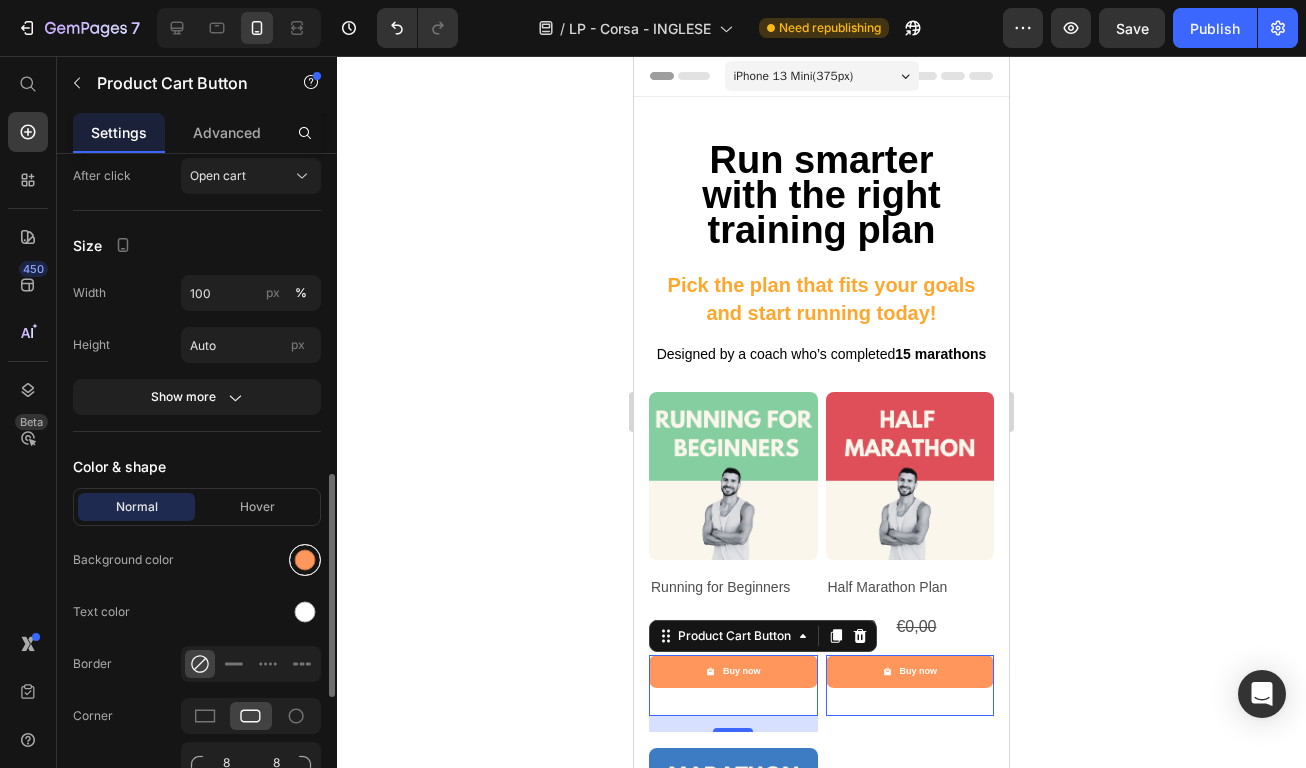 click at bounding box center (305, 560) 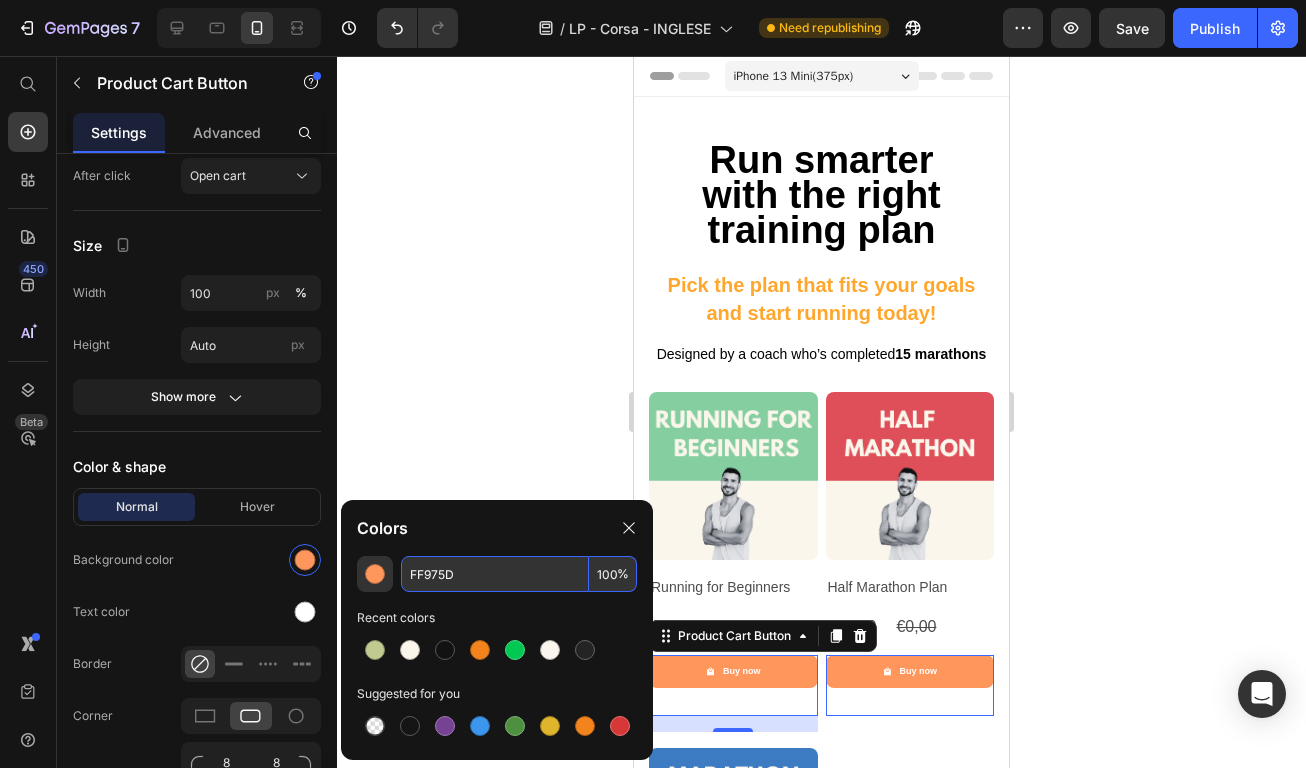 click on "FF975D" at bounding box center (495, 574) 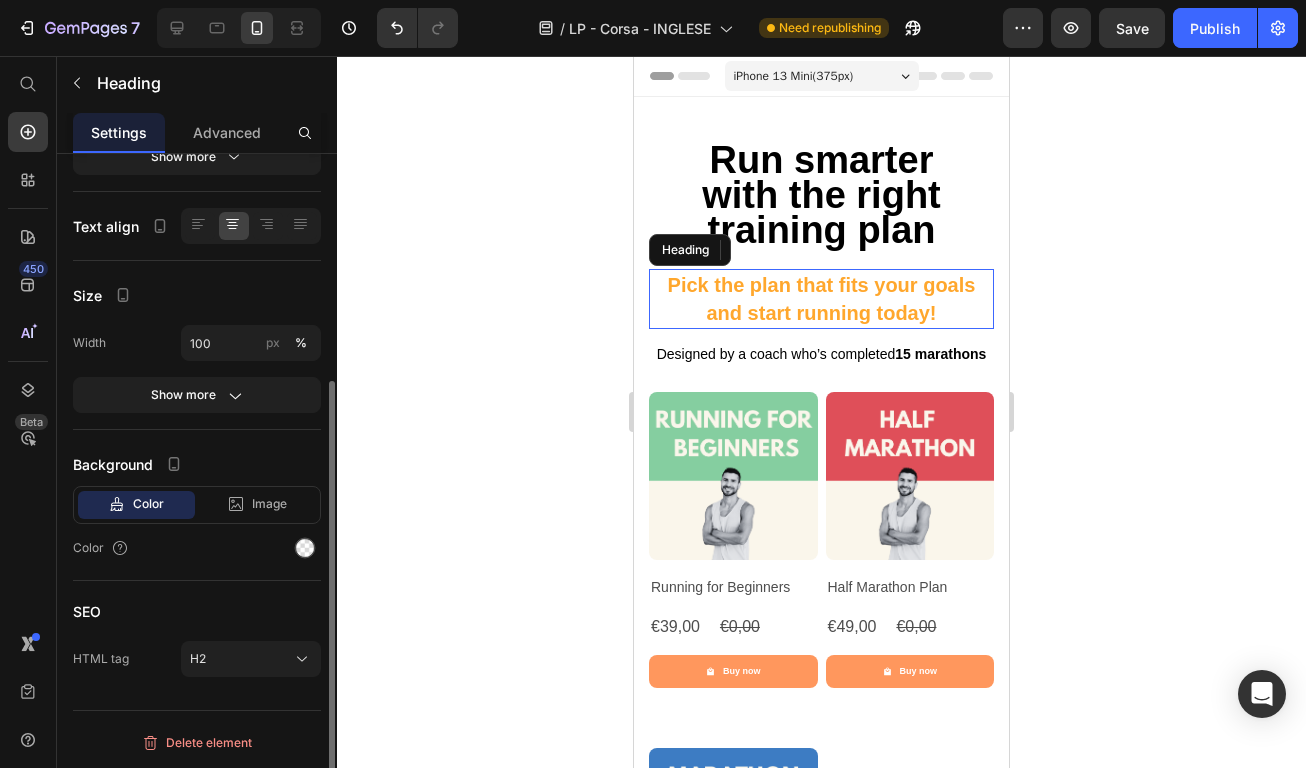 click on "⁠⁠⁠⁠⁠⁠⁠ Pick the plan that fits your goals  and start running today!" at bounding box center [821, 299] 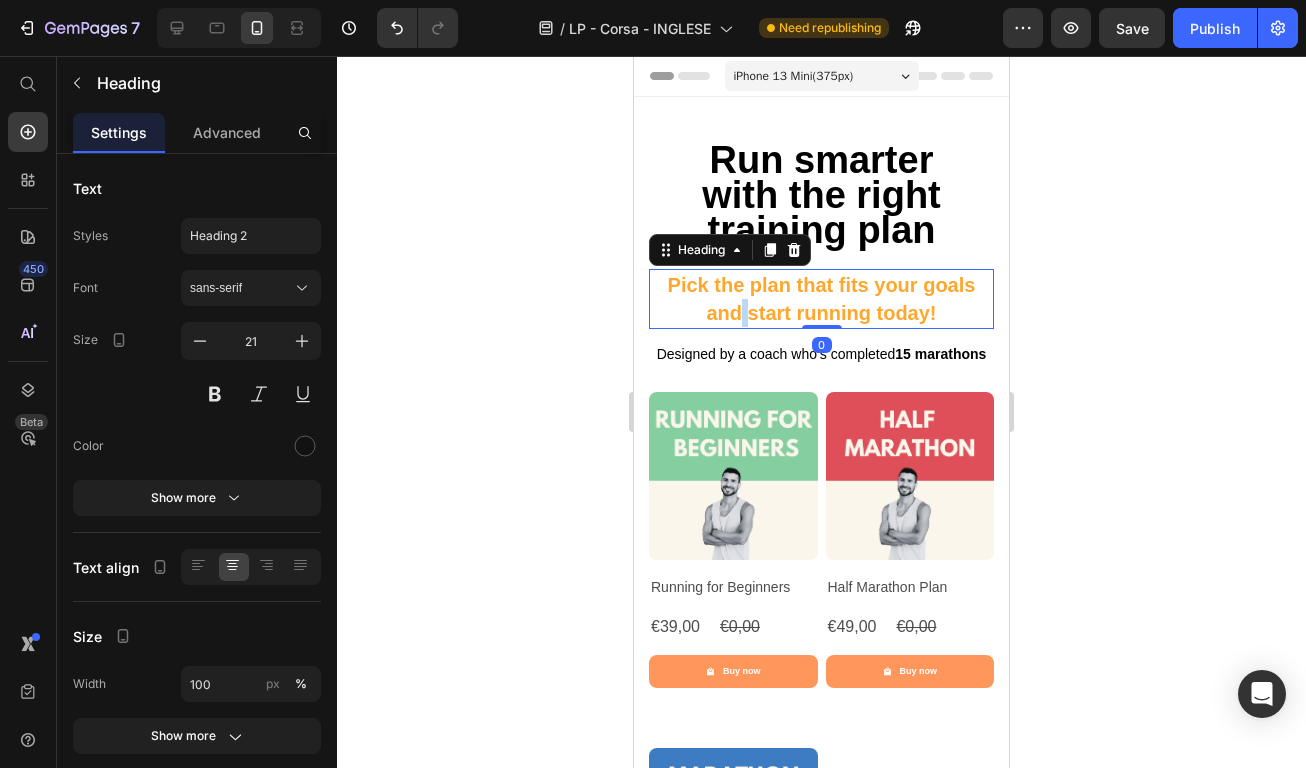 click on "Pick the plan that fits your goals  and start running today!" at bounding box center [821, 299] 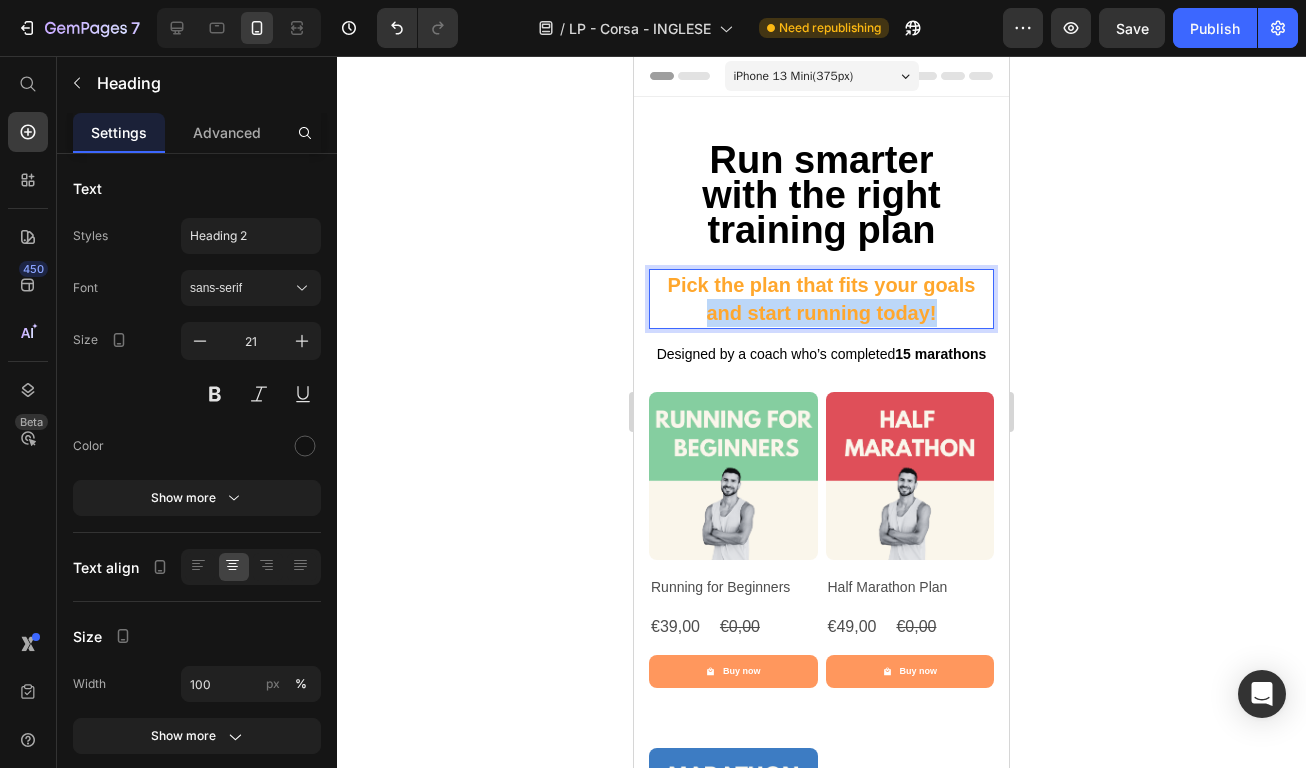 click on "Pick the plan that fits your goals  and start running today!" at bounding box center [821, 299] 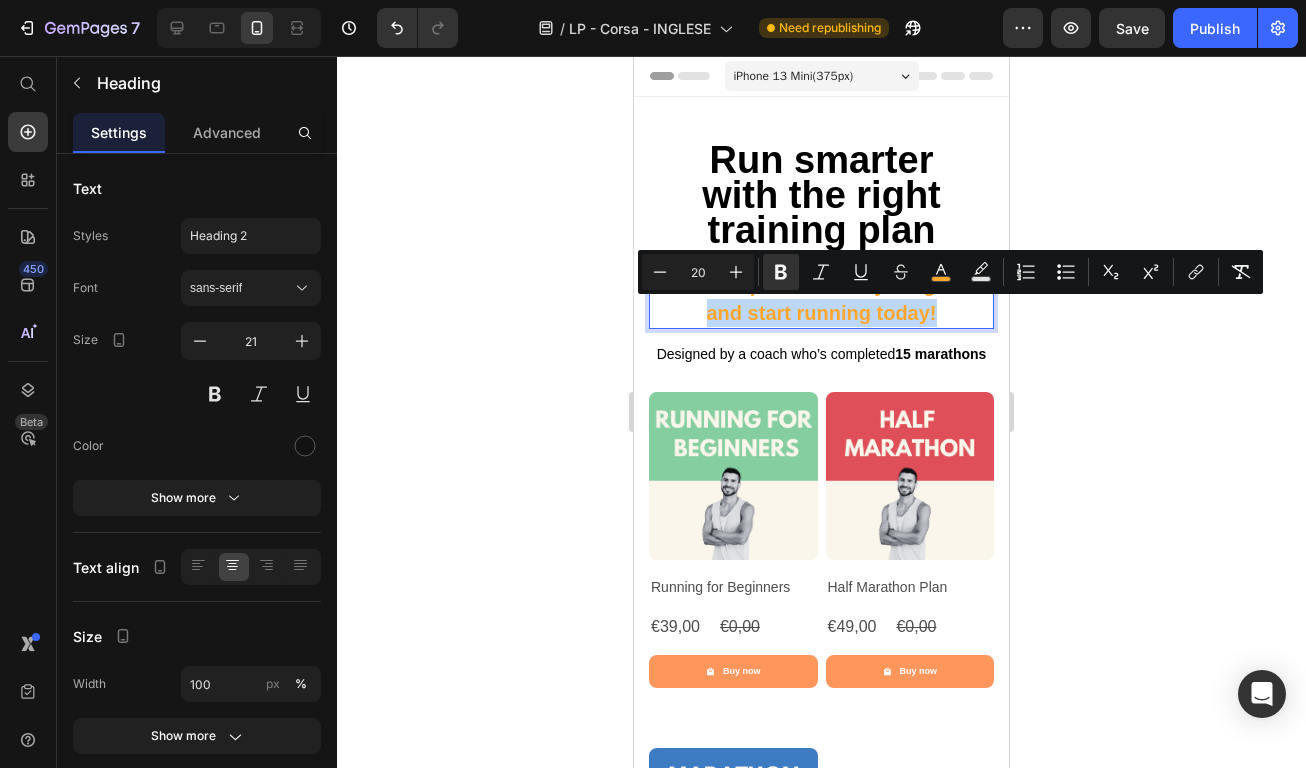 click on "Pick the plan that fits your goals  and start running today!" at bounding box center (821, 299) 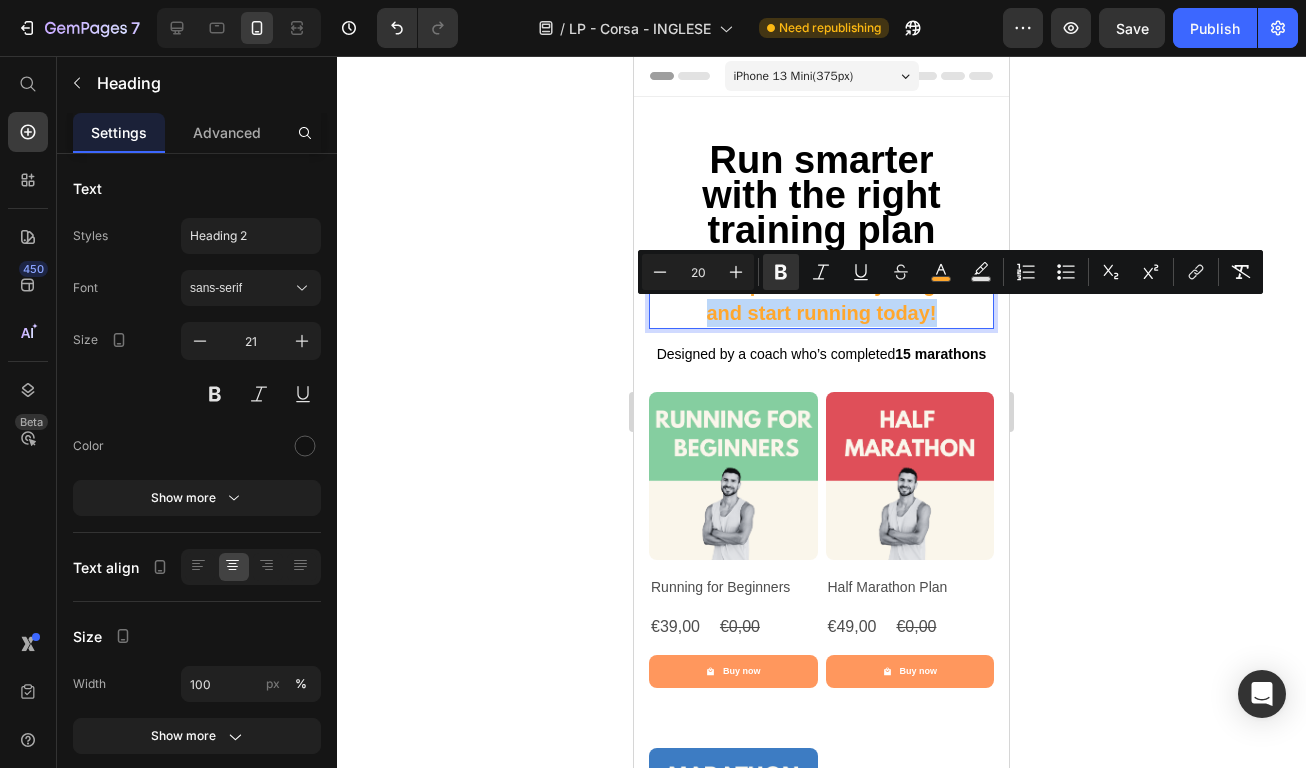 click on "Pick the plan that fits your goals  and start running today!" at bounding box center [821, 299] 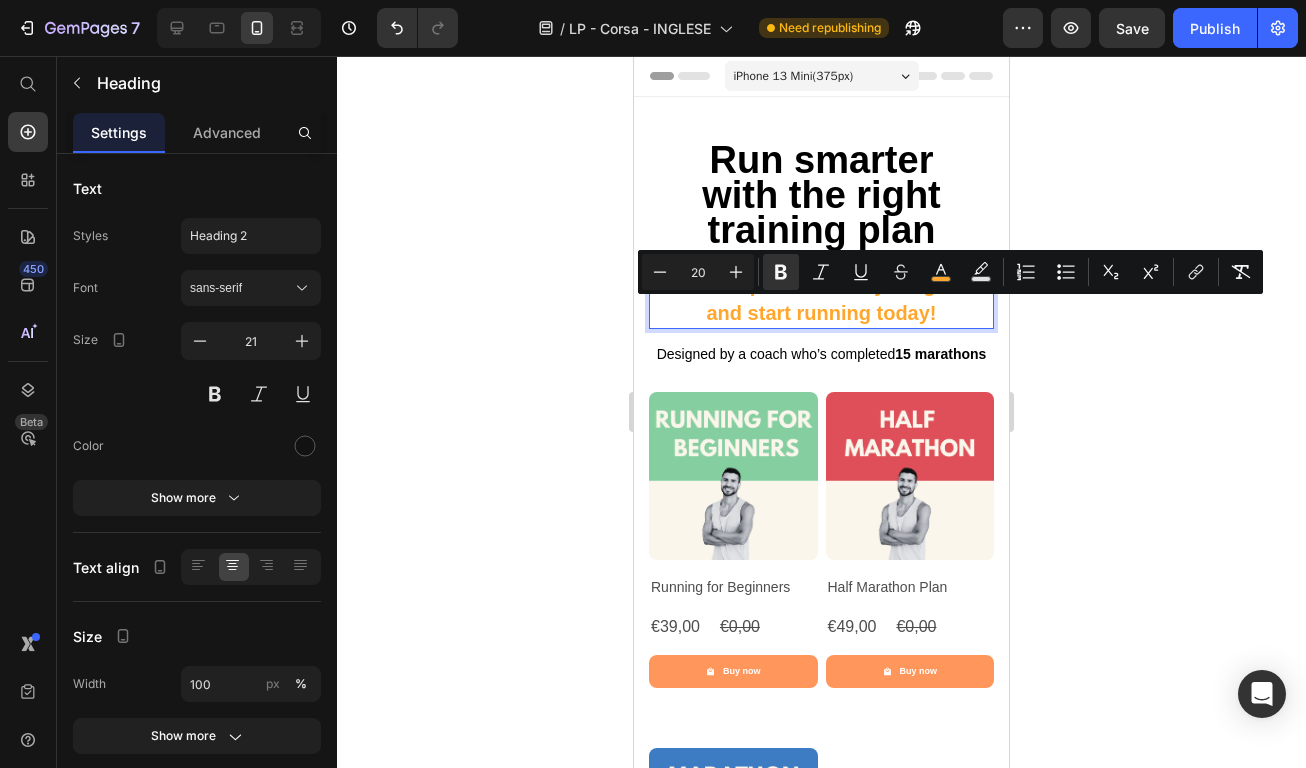 click on "and start running today!" at bounding box center [822, 313] 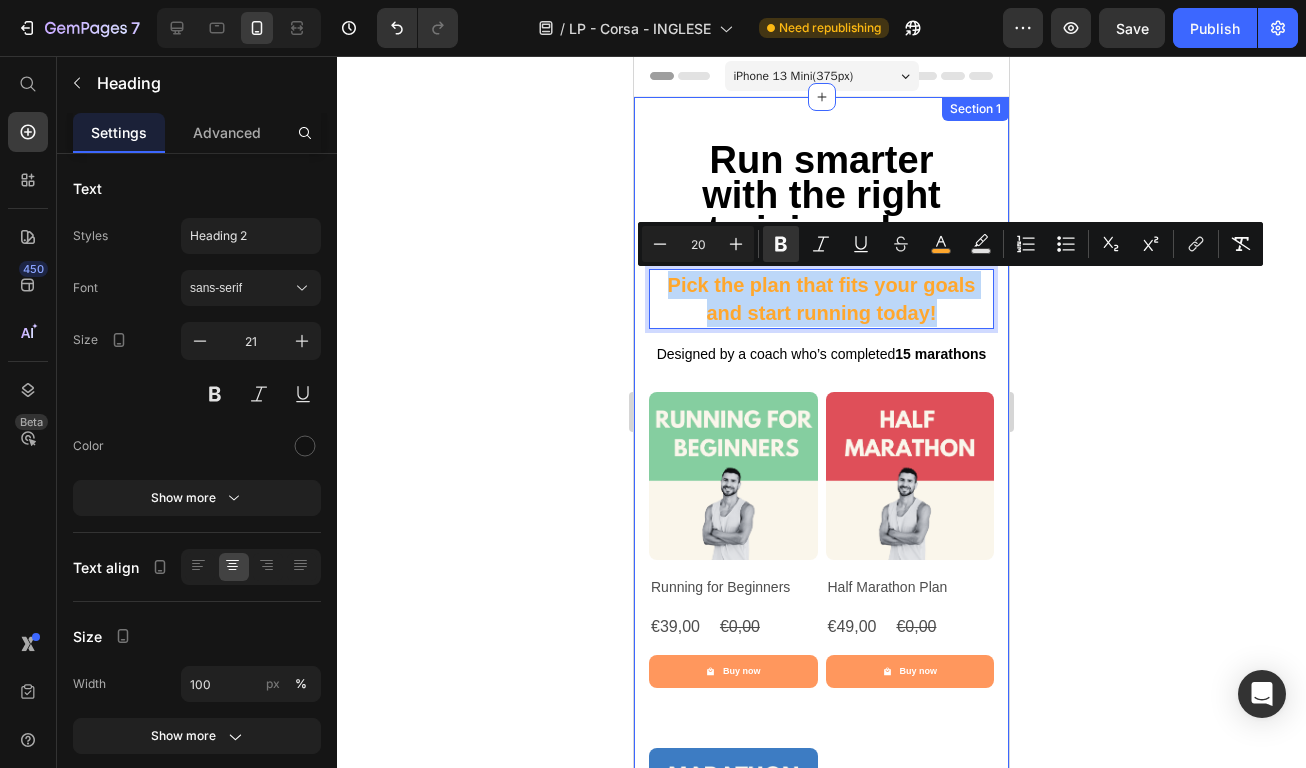 drag, startPoint x: 942, startPoint y: 312, endPoint x: 648, endPoint y: 284, distance: 295.33032 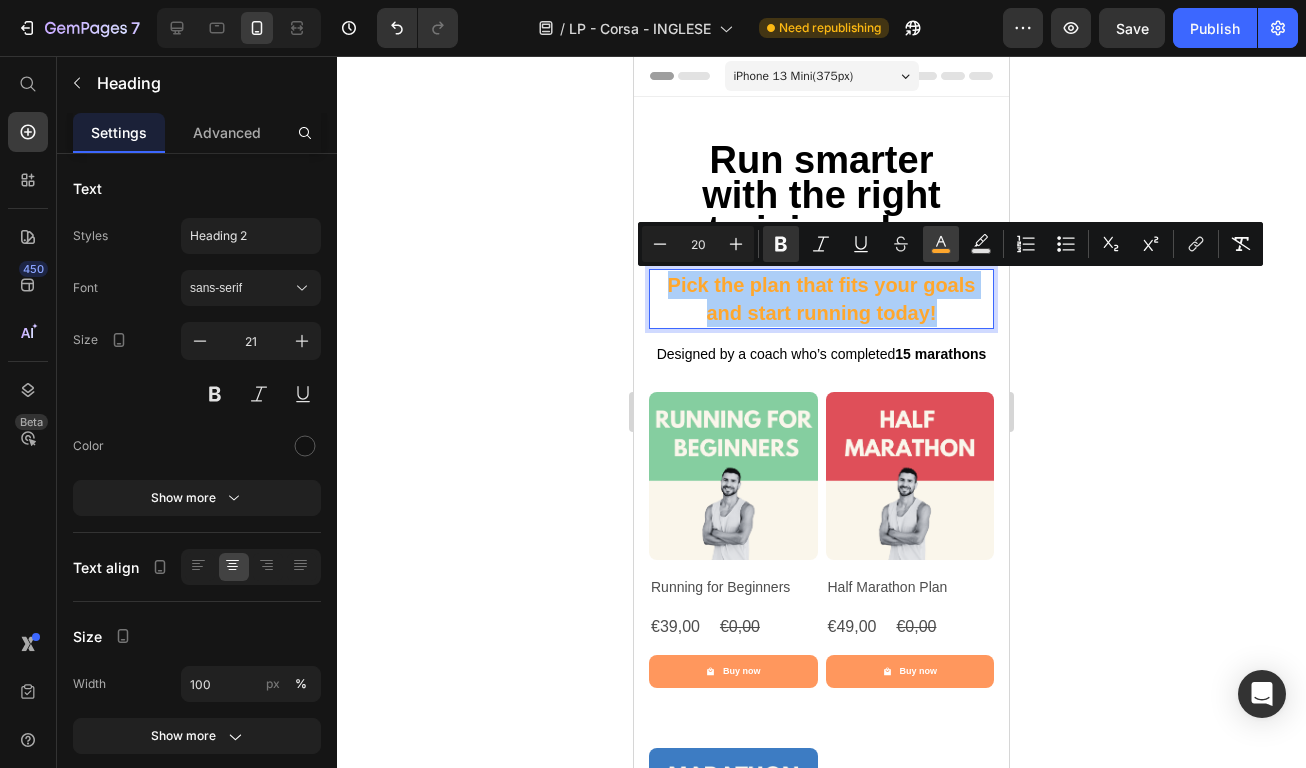 click on "color" at bounding box center (941, 244) 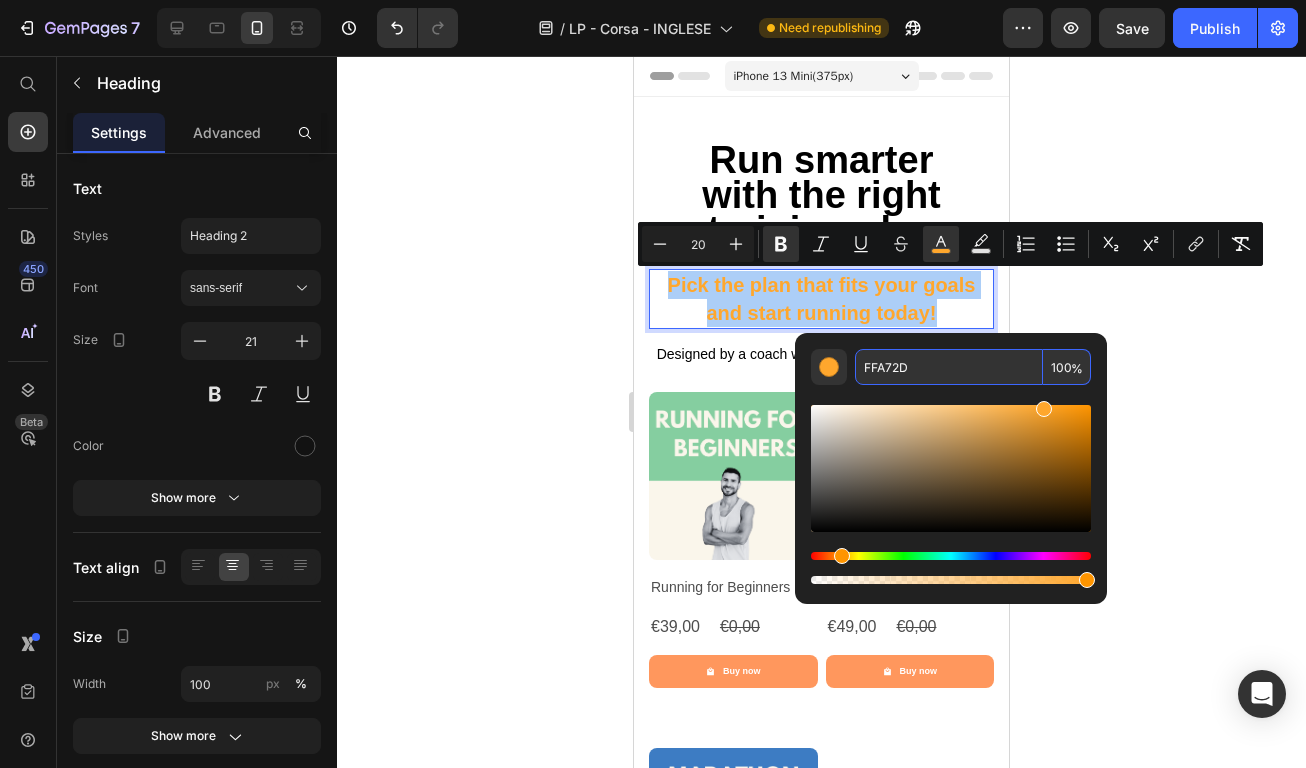 click on "FFA72D" at bounding box center (949, 367) 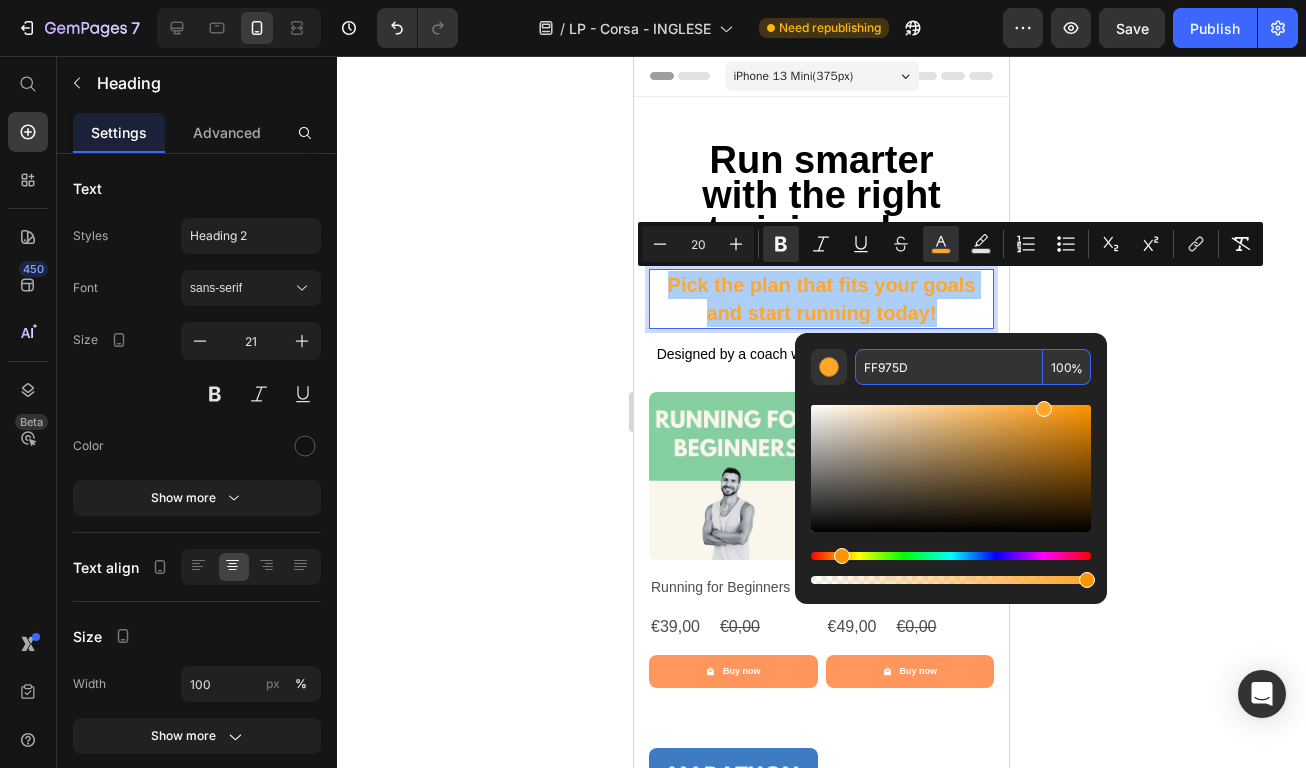 type on "FF975D" 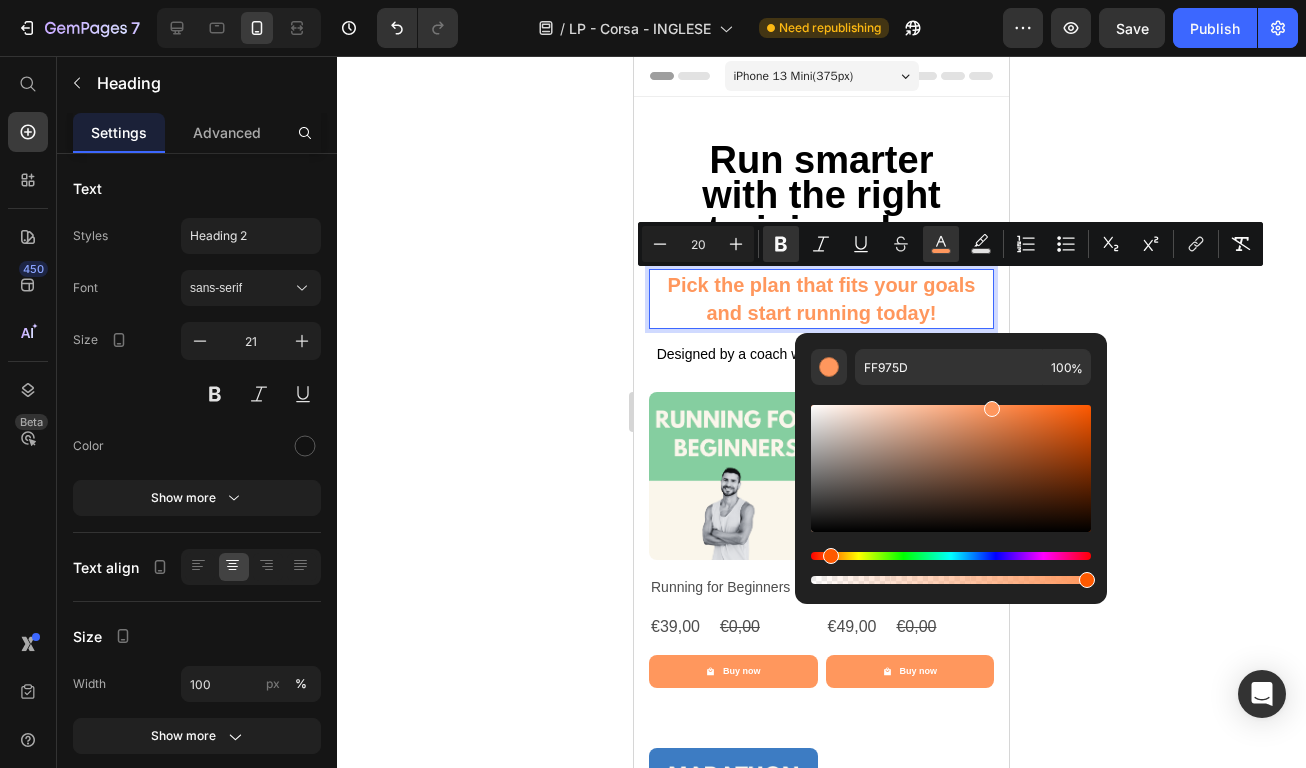 click 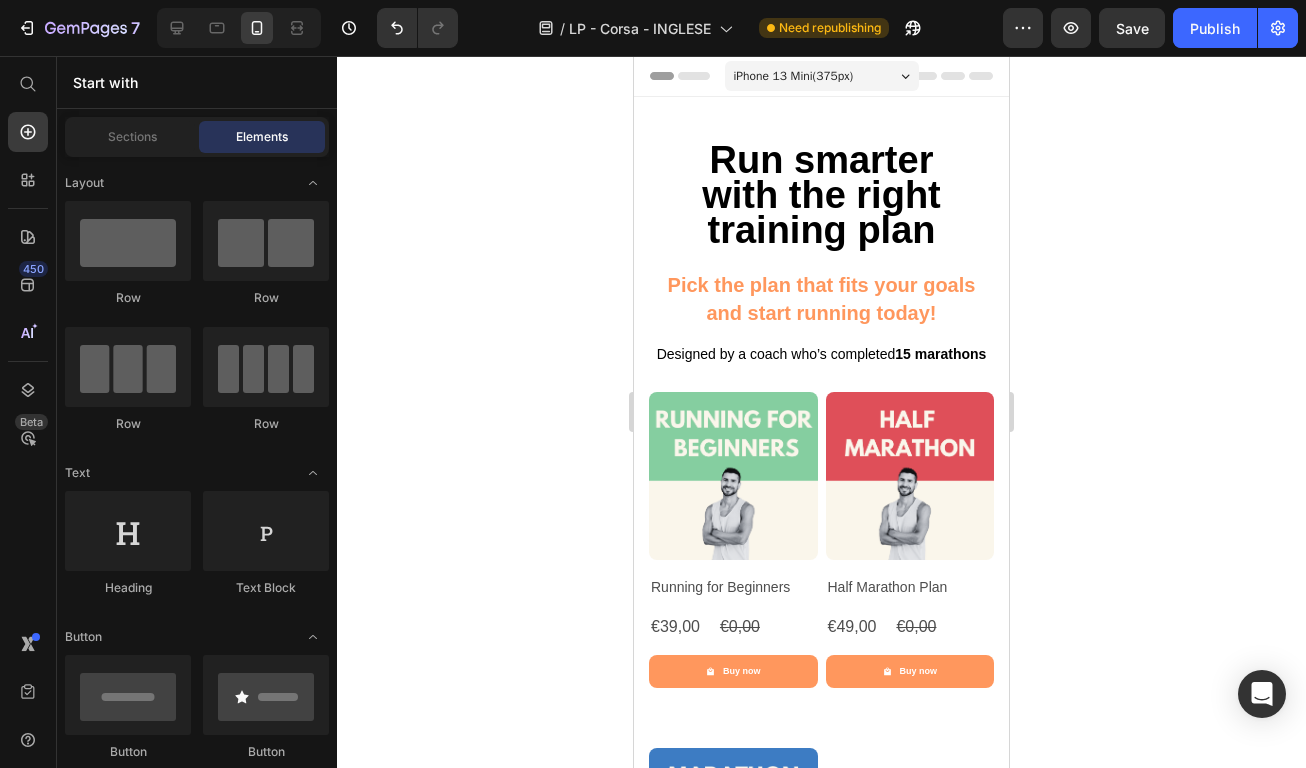 click 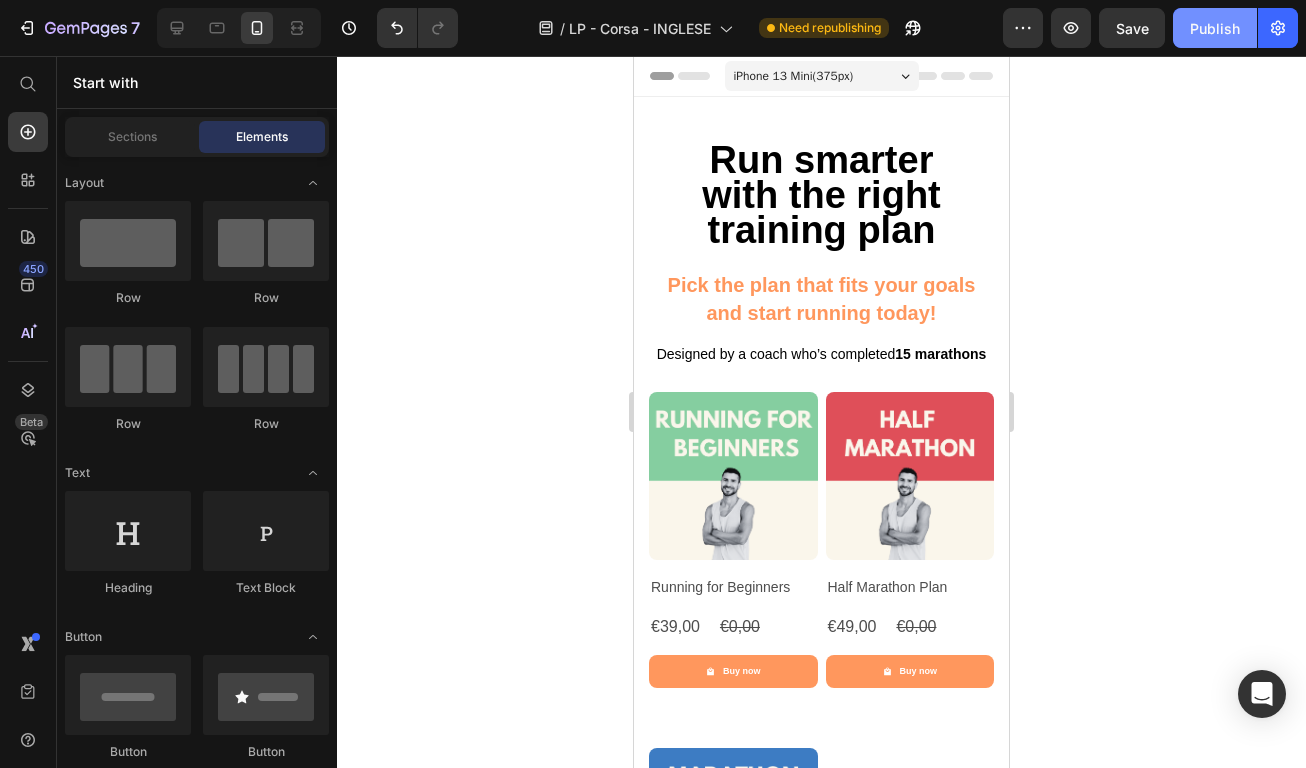 click on "Publish" at bounding box center (1215, 28) 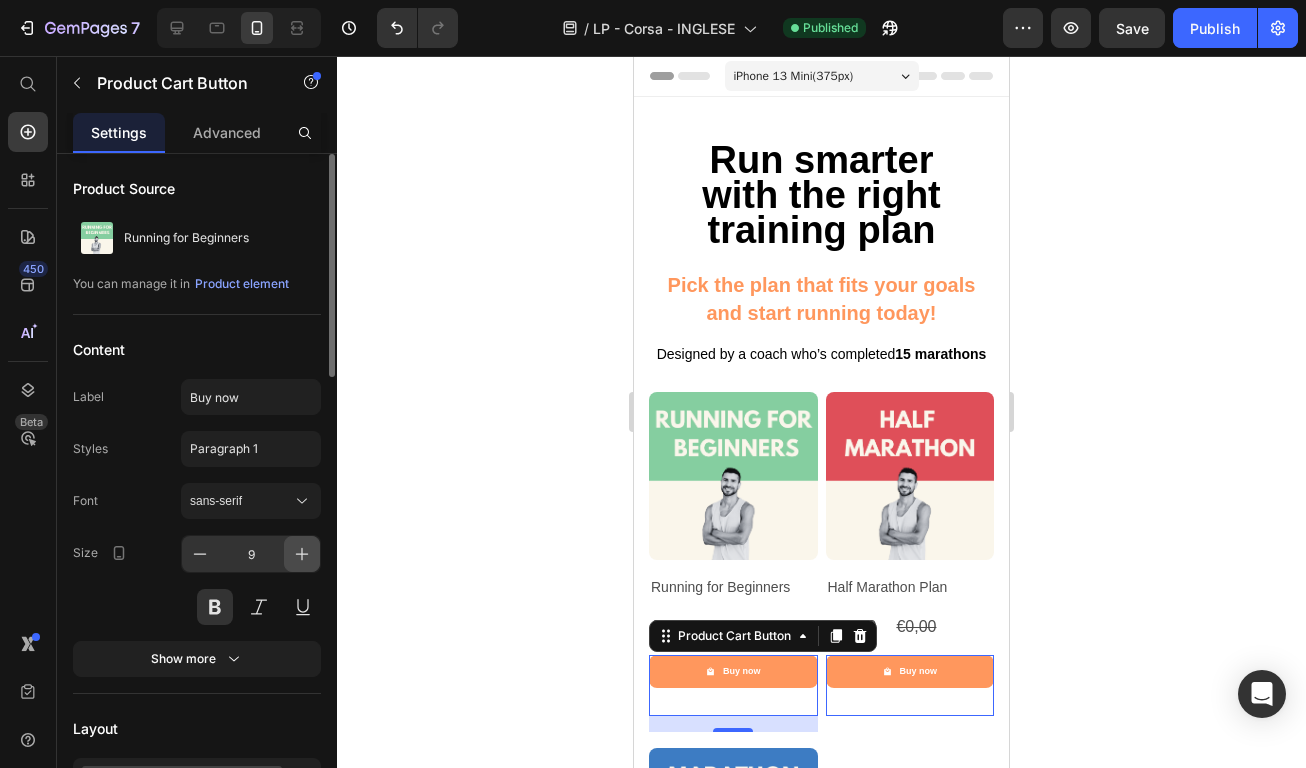 click 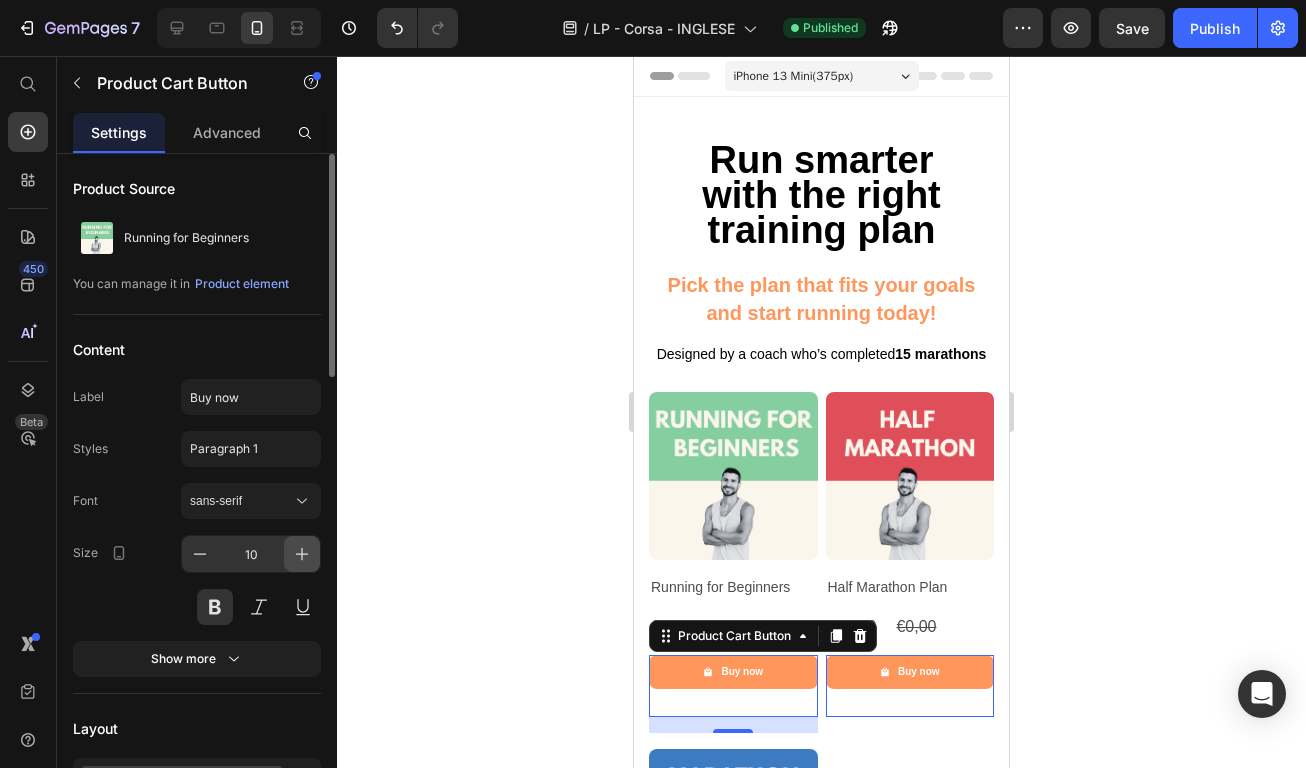 click 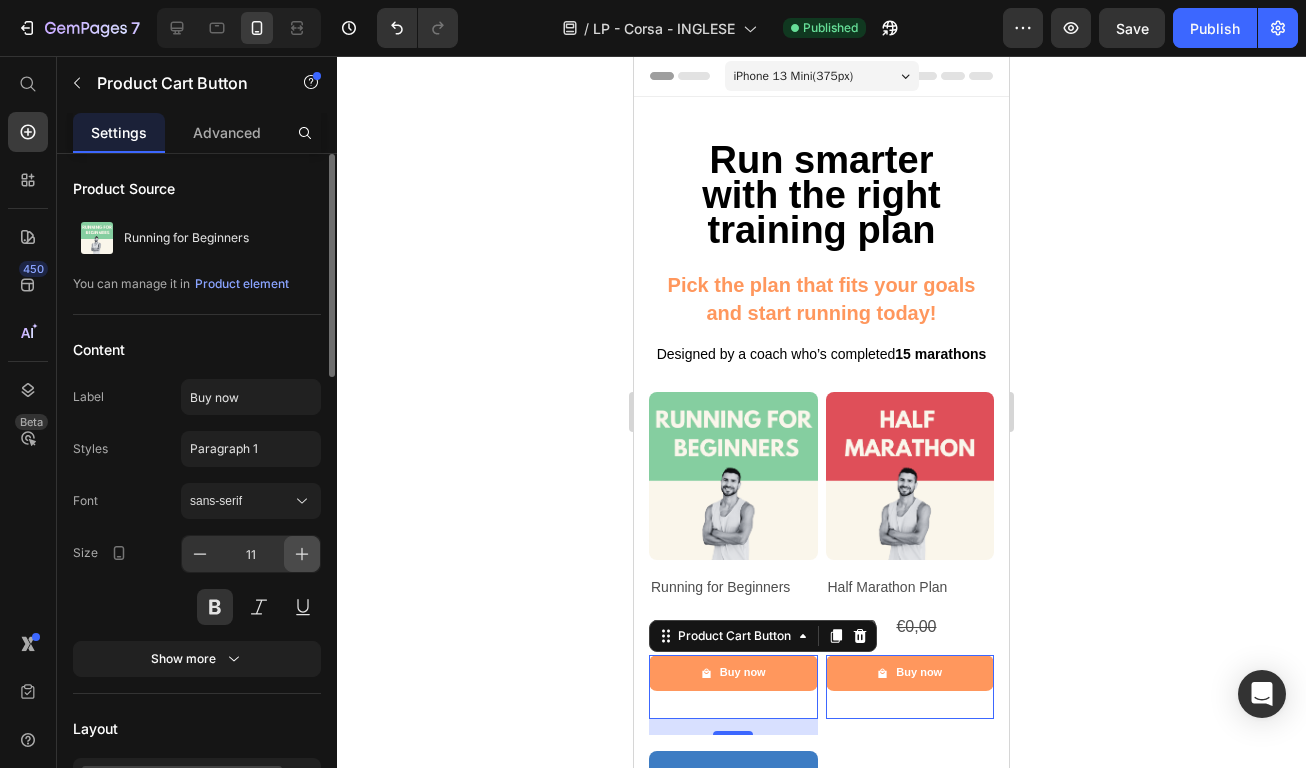 click 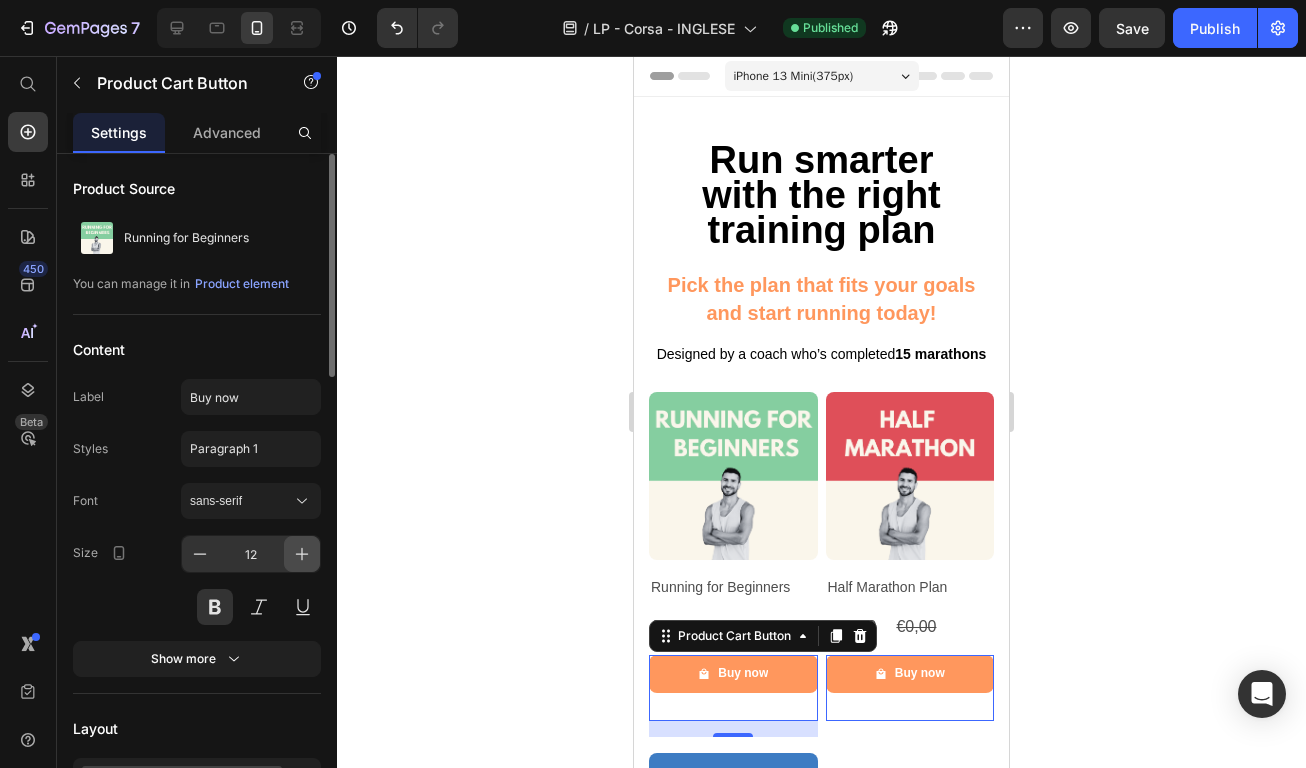 click 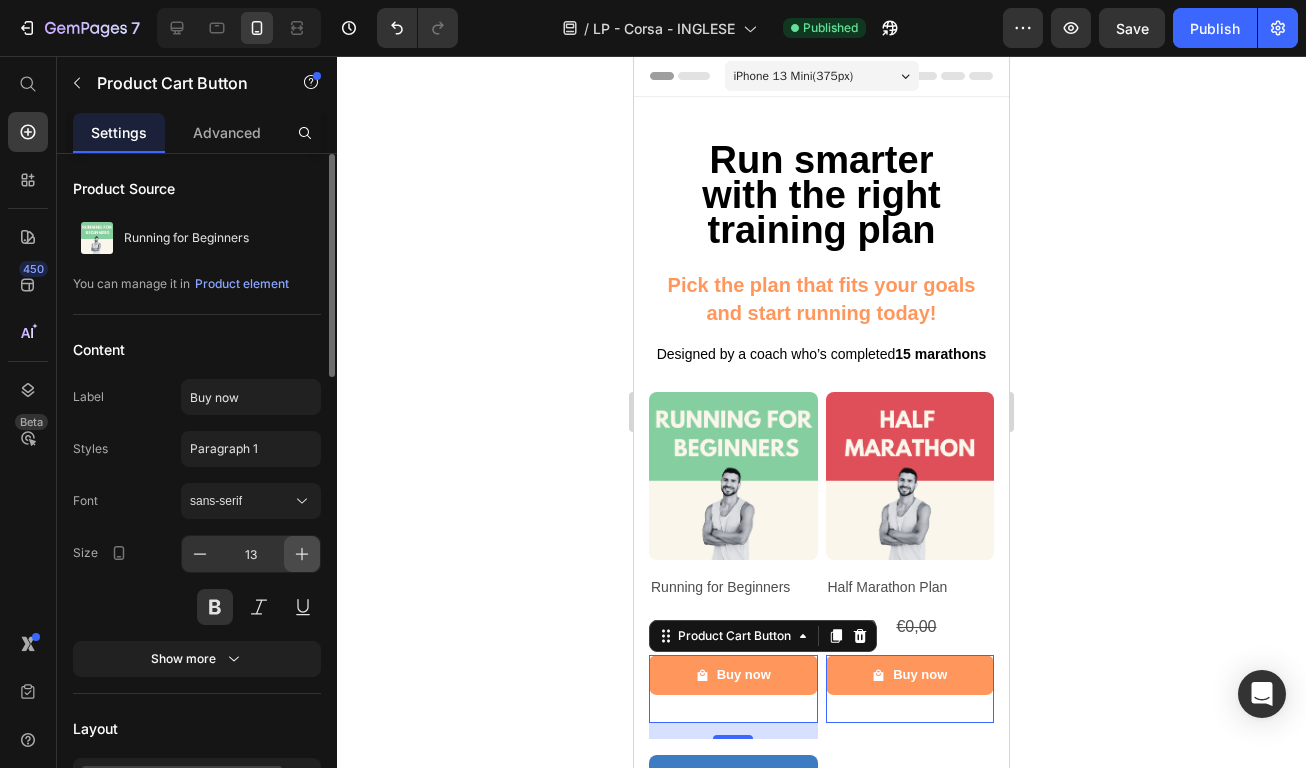 click 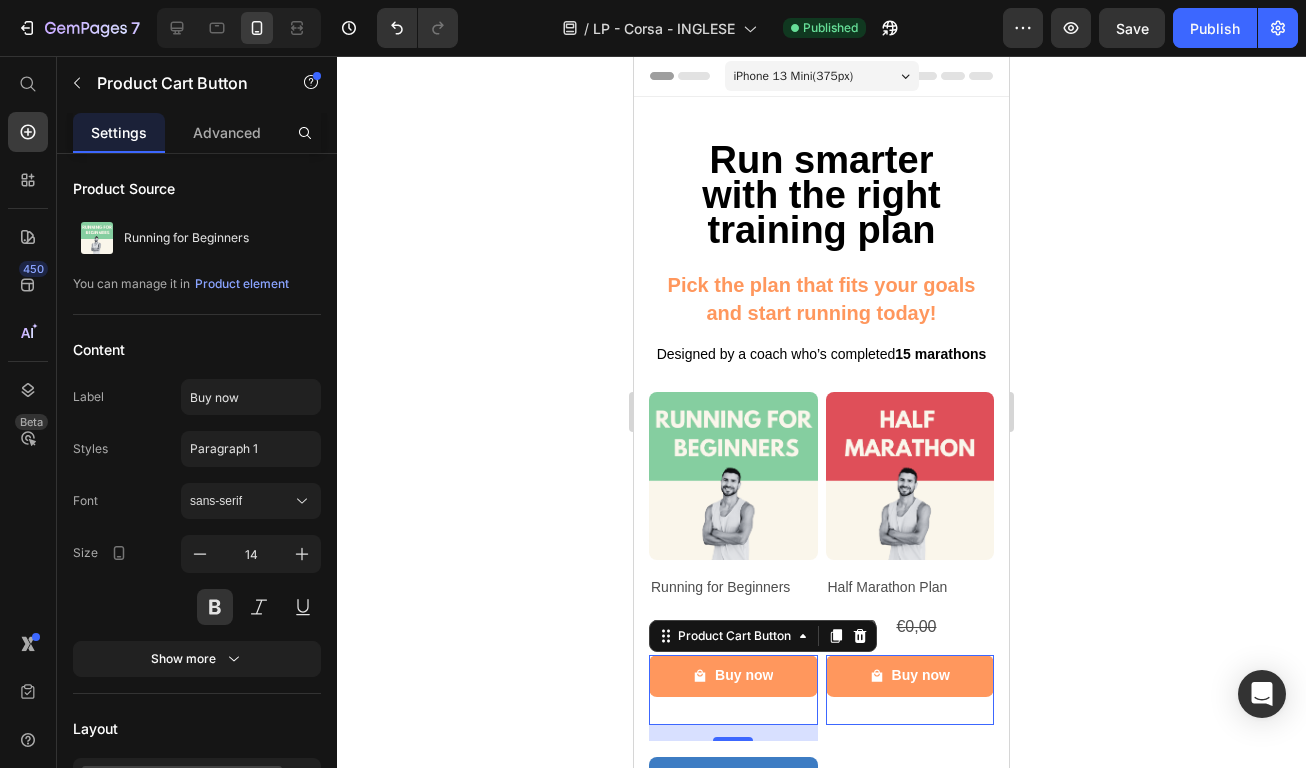 click 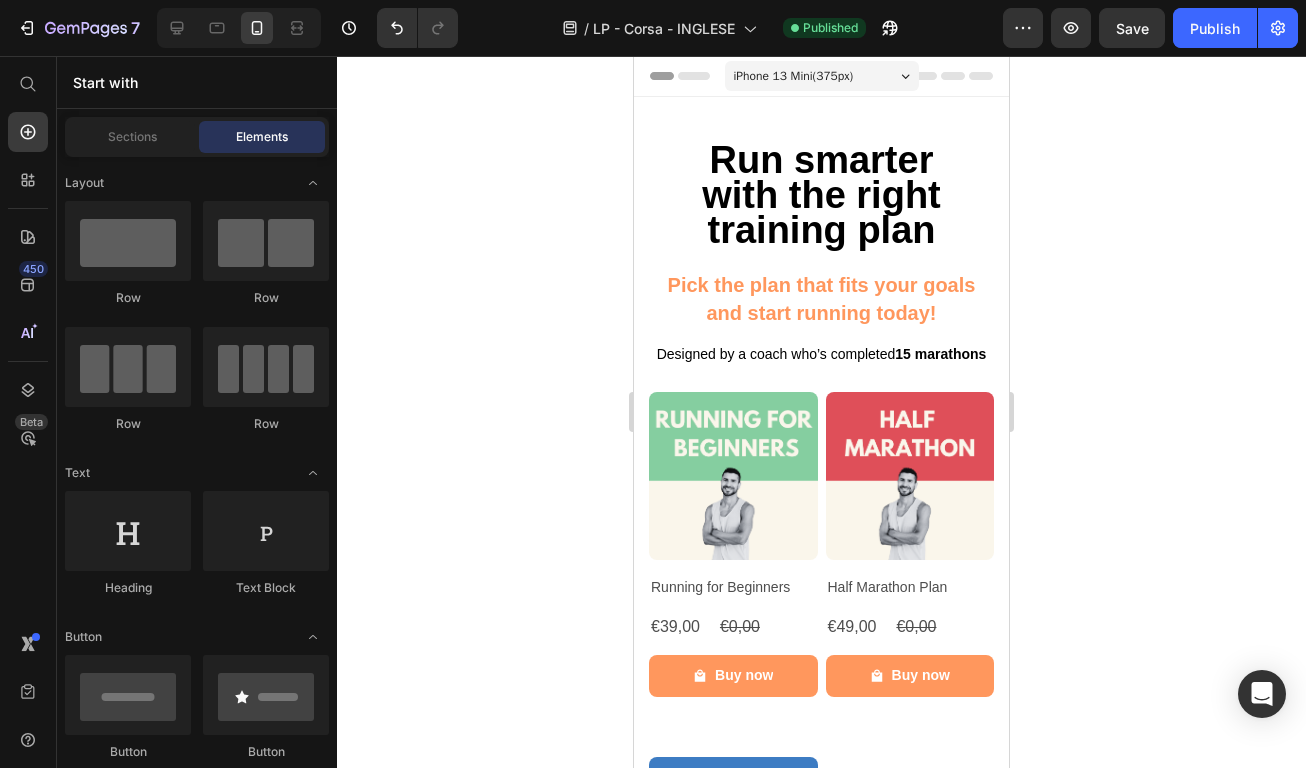 click on "Buy now" at bounding box center [733, 675] 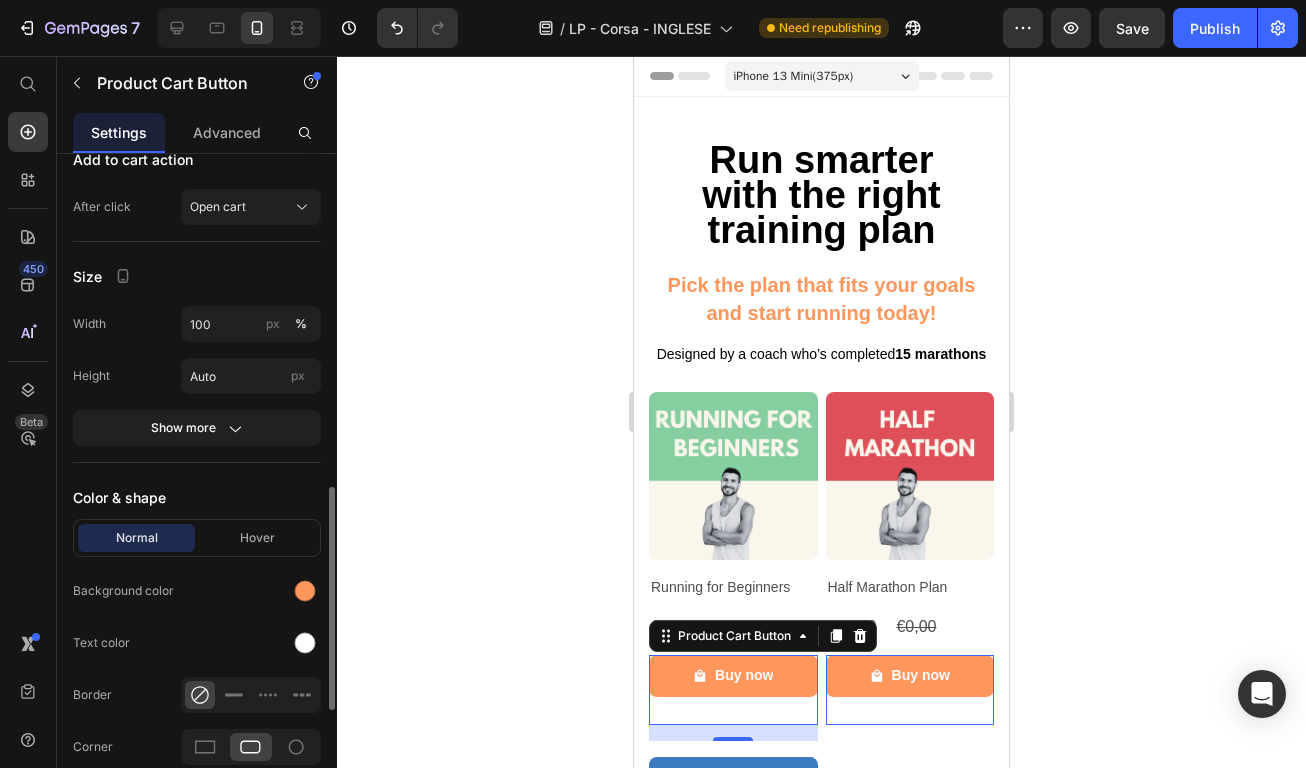 scroll, scrollTop: 945, scrollLeft: 0, axis: vertical 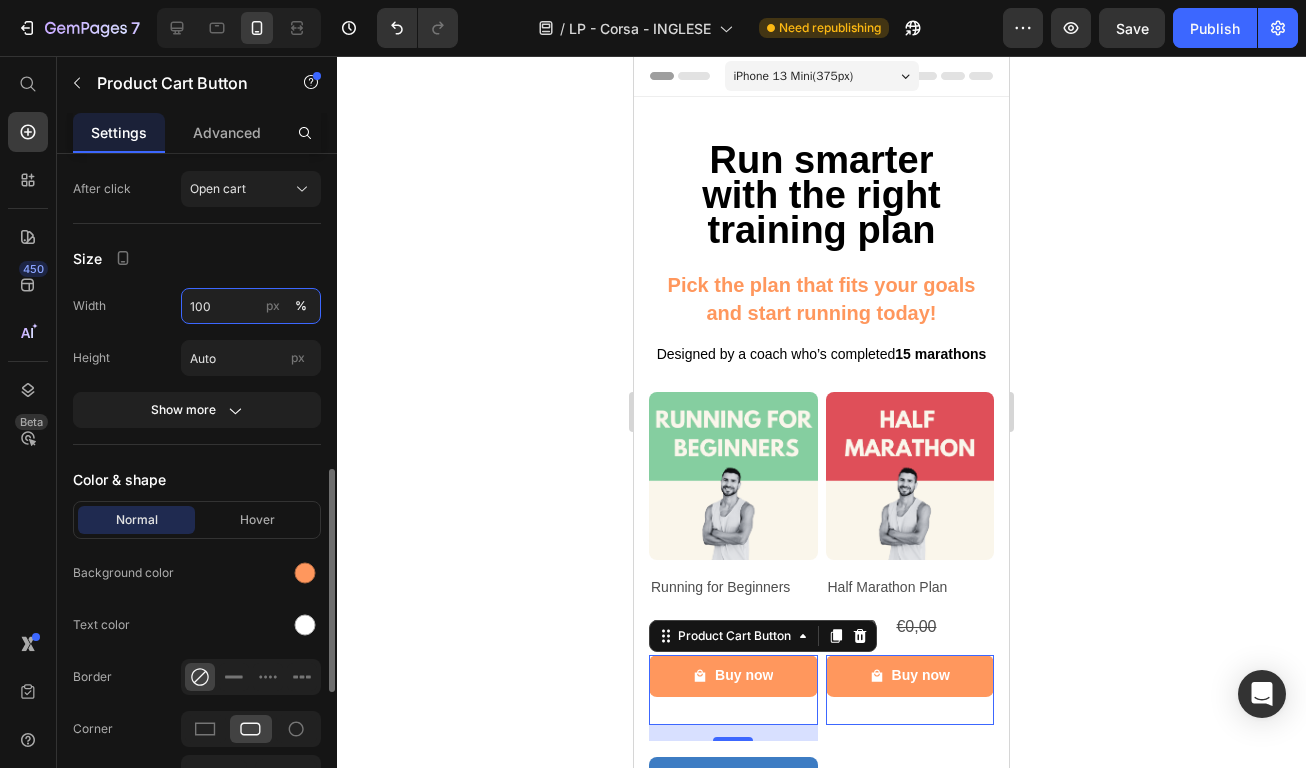 click on "100" at bounding box center (251, 306) 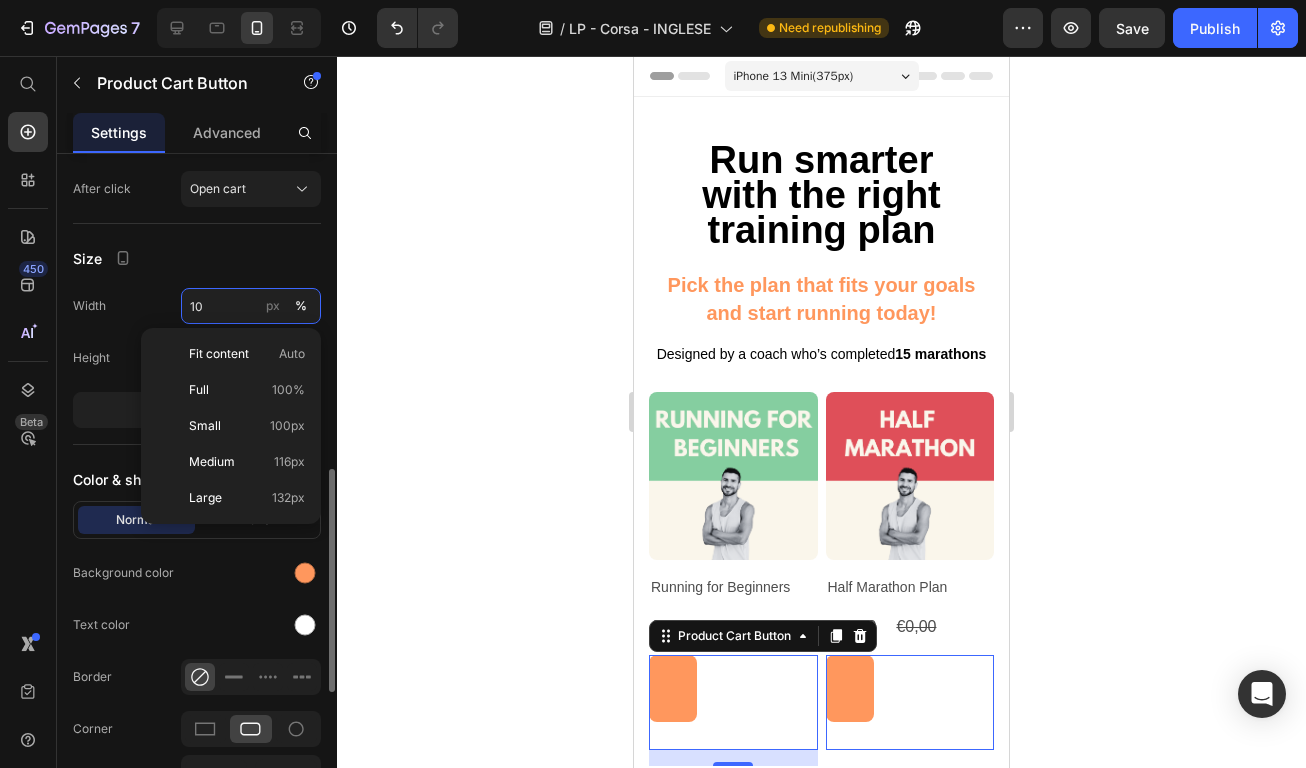 type on "1" 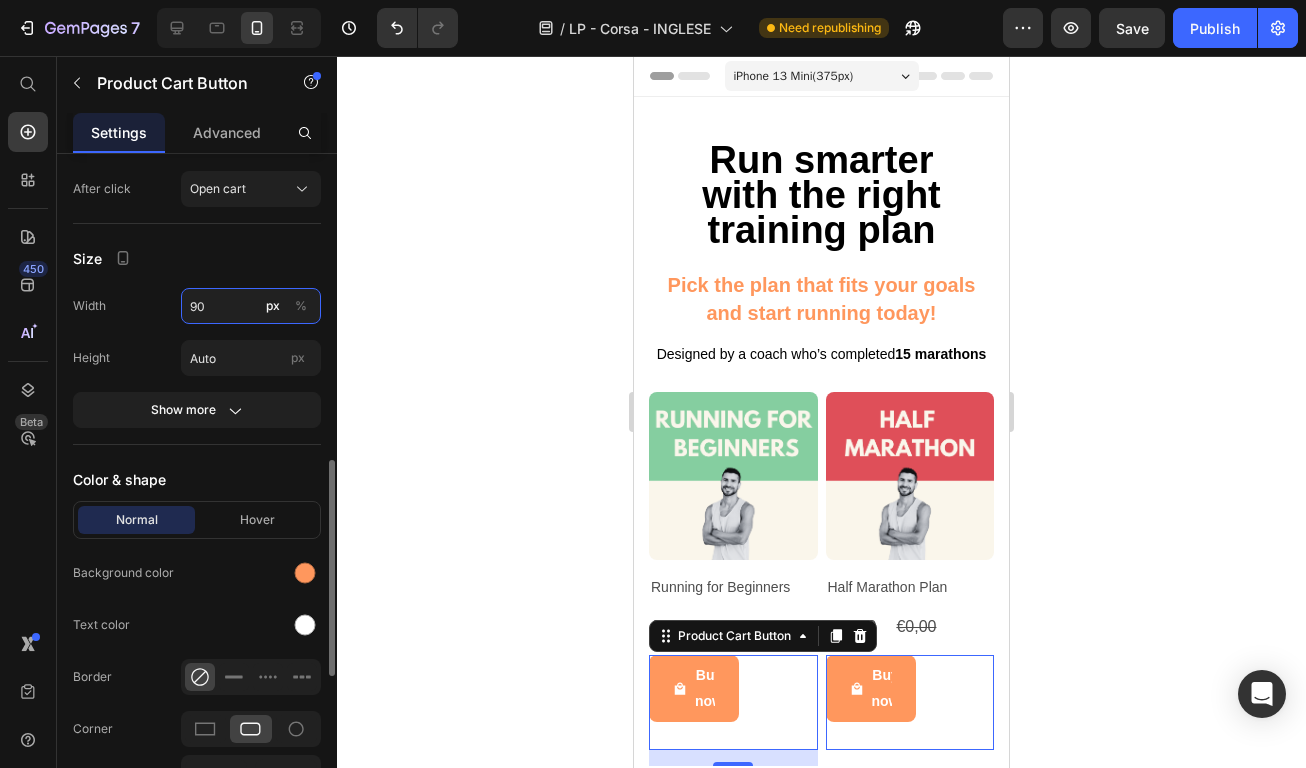 type on "9" 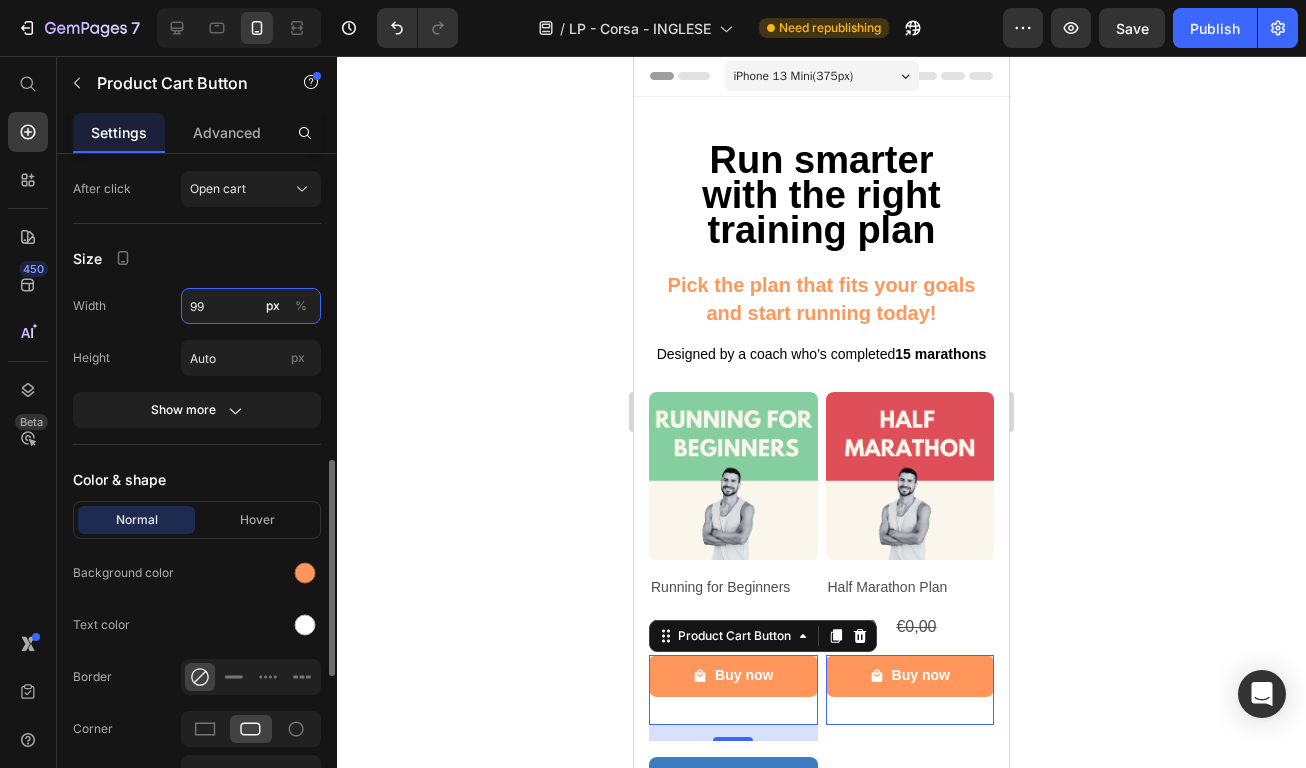 type on "9" 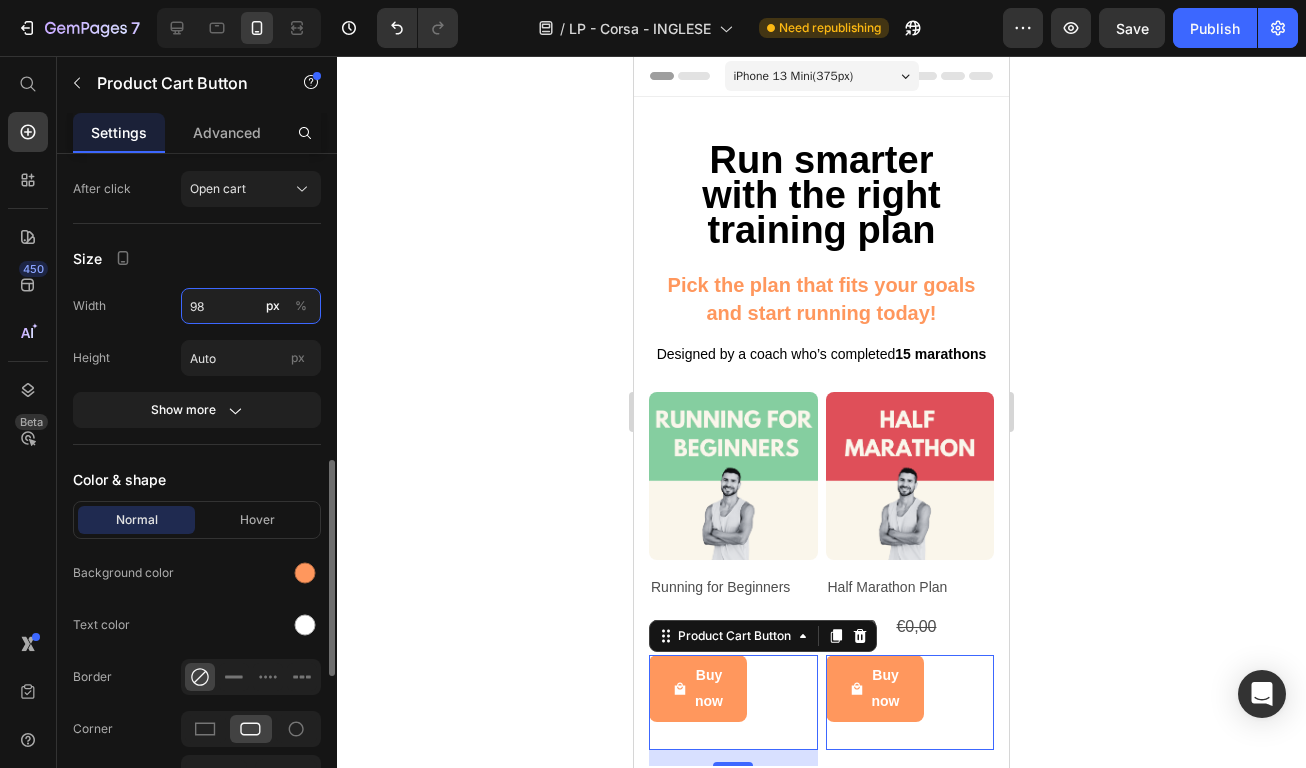 type on "9" 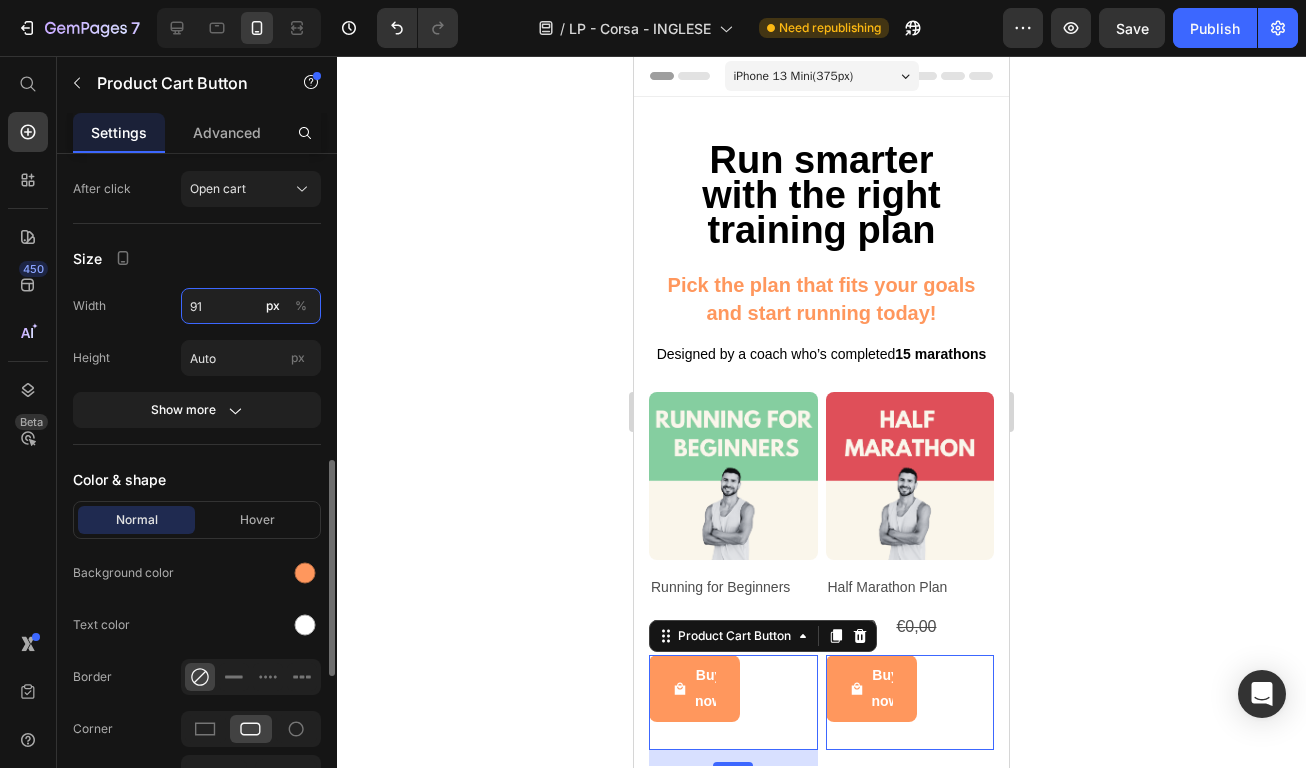type on "9" 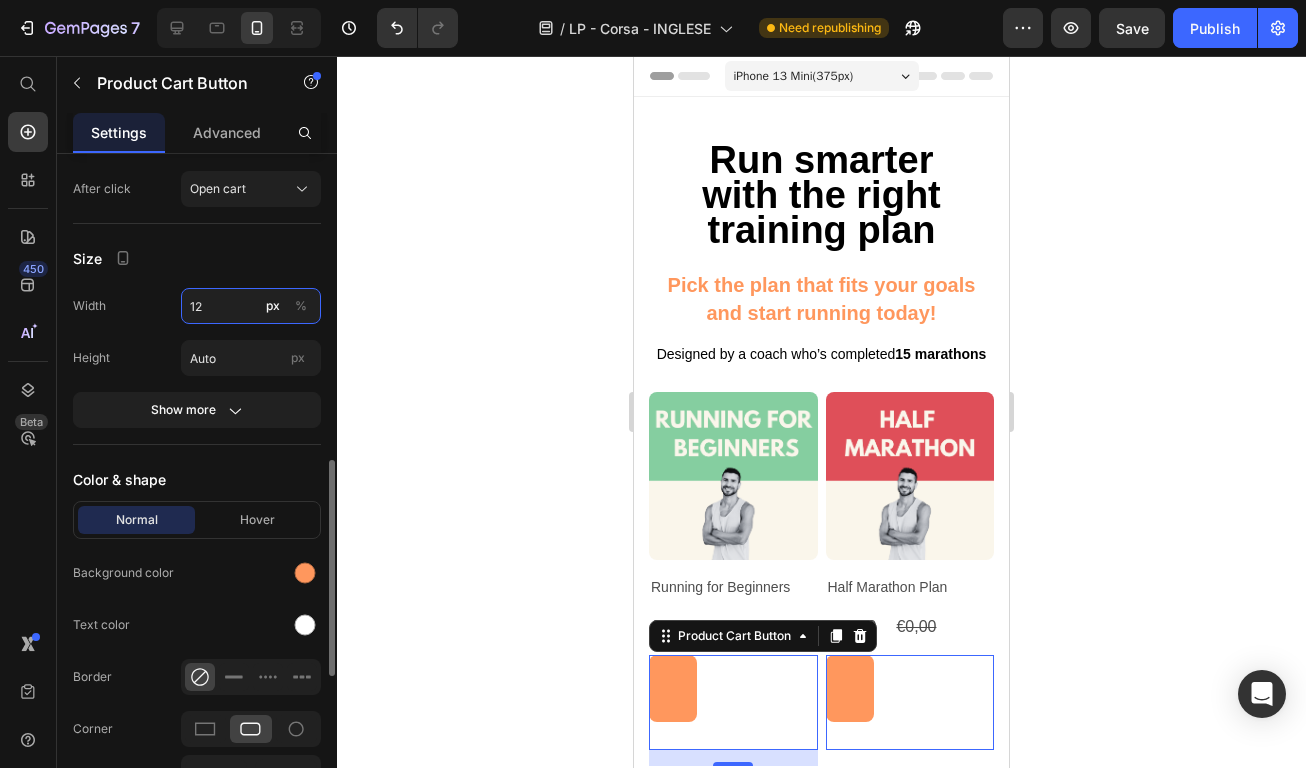 type on "1" 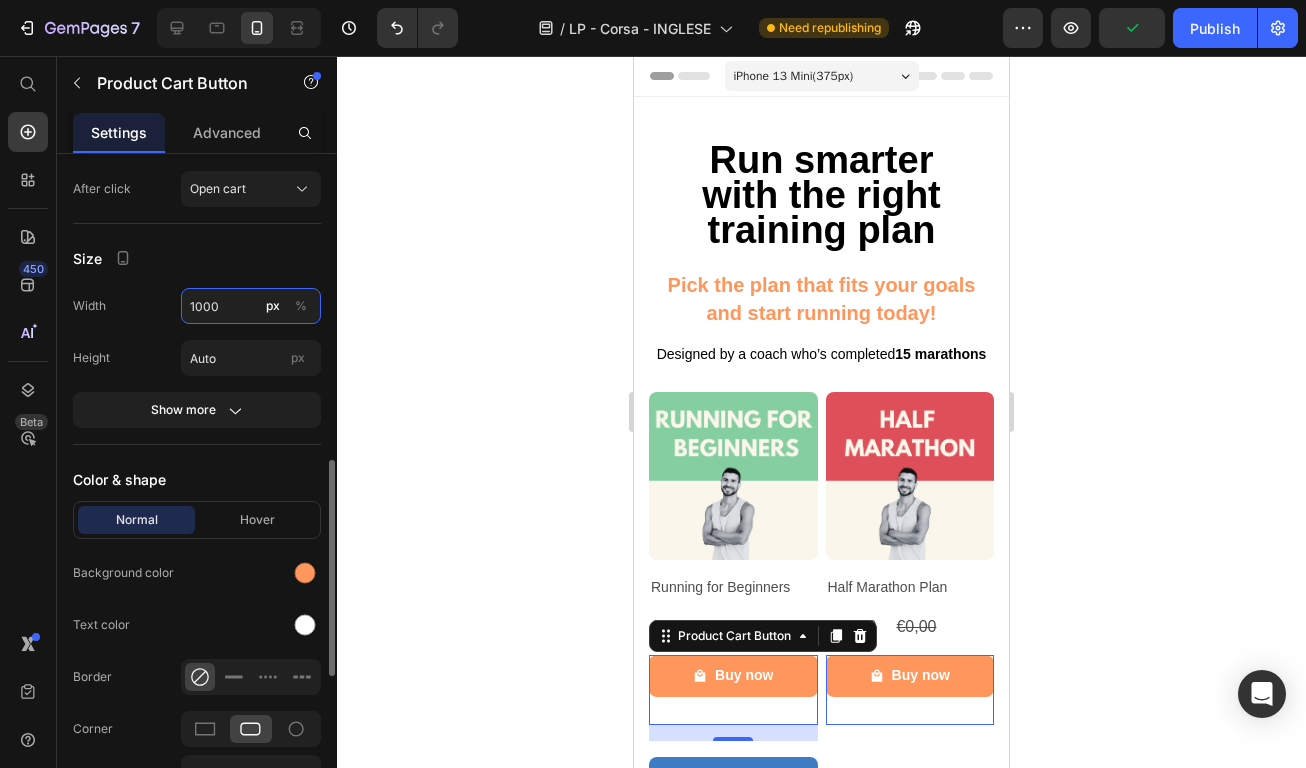 type on "1000" 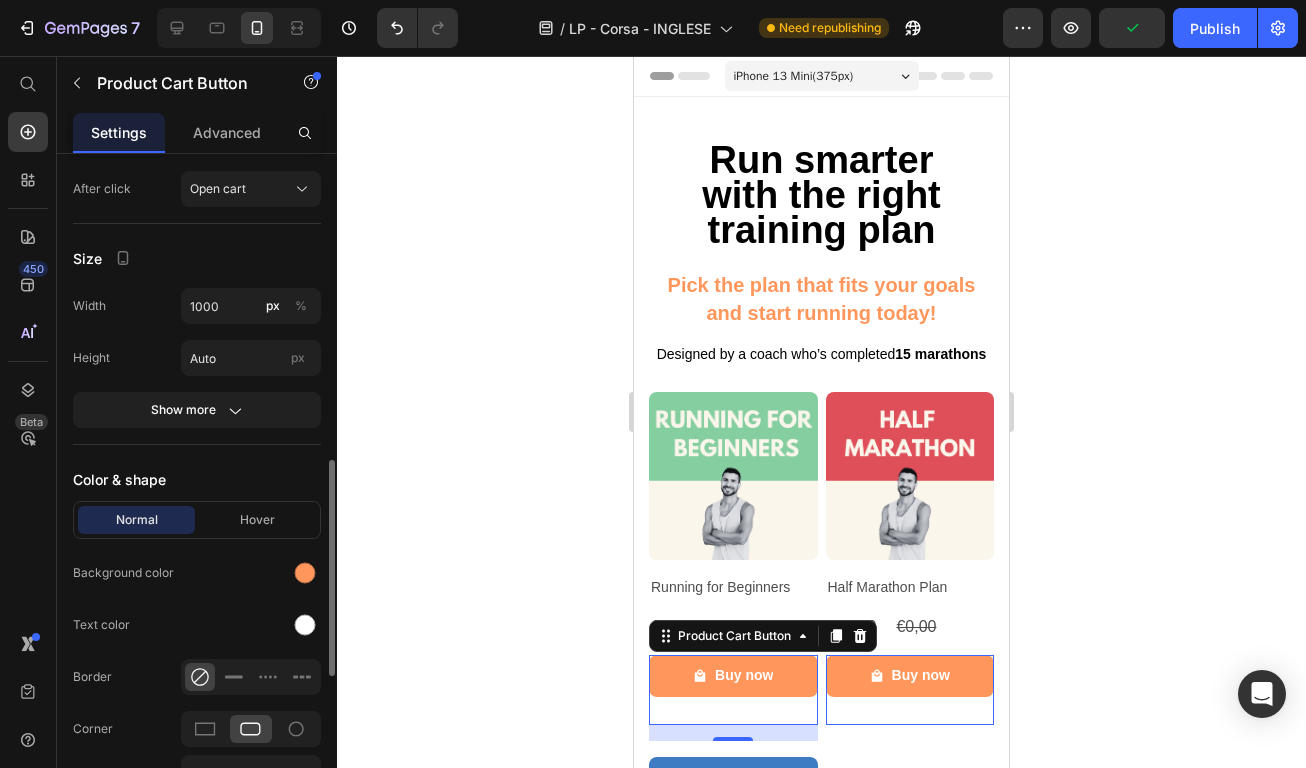 click on "Width 1000 px %" at bounding box center (197, 306) 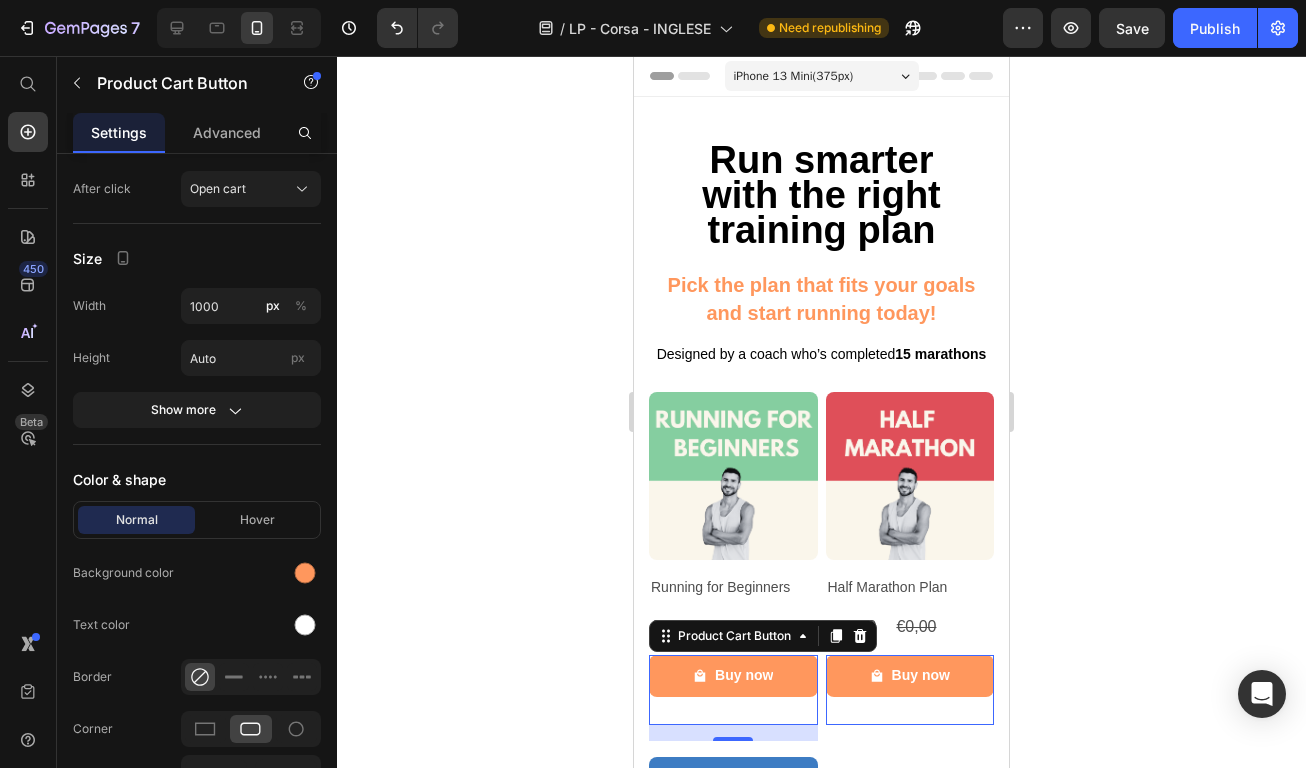 click 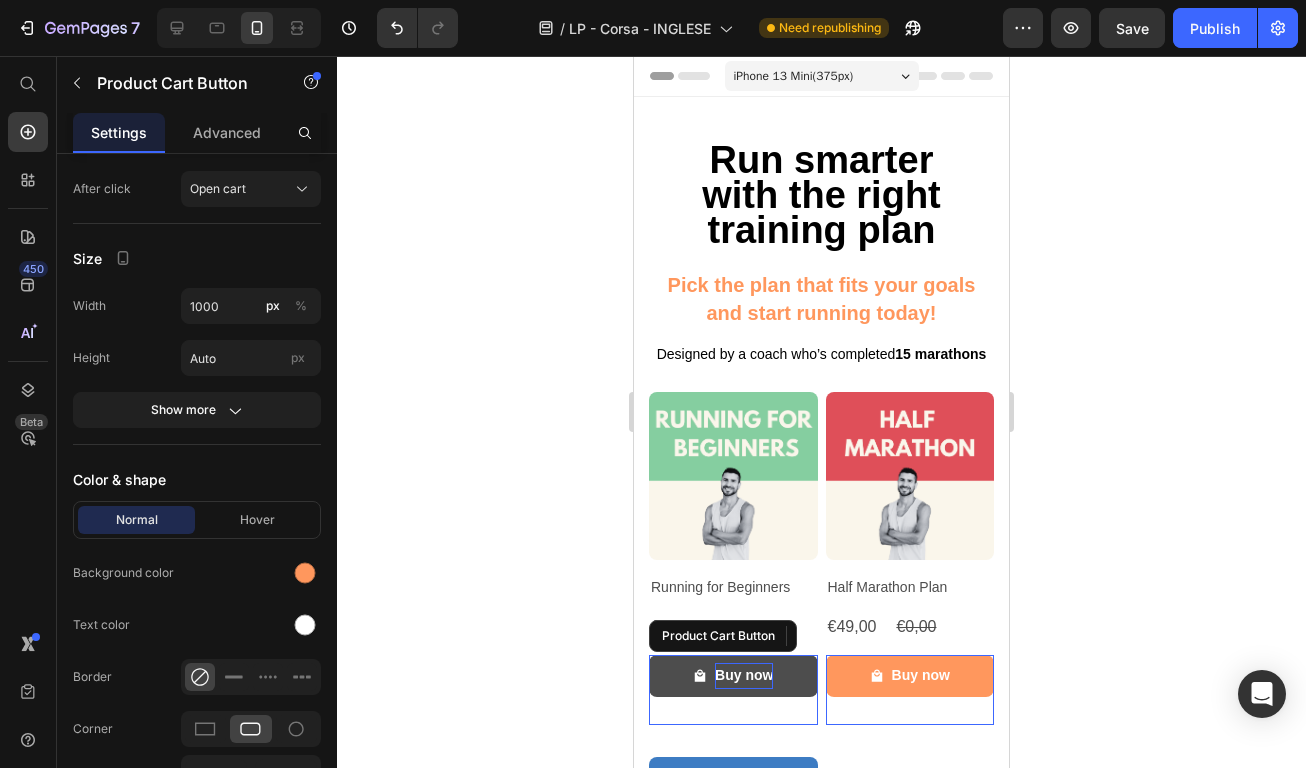 click on "Buy now" at bounding box center [744, 675] 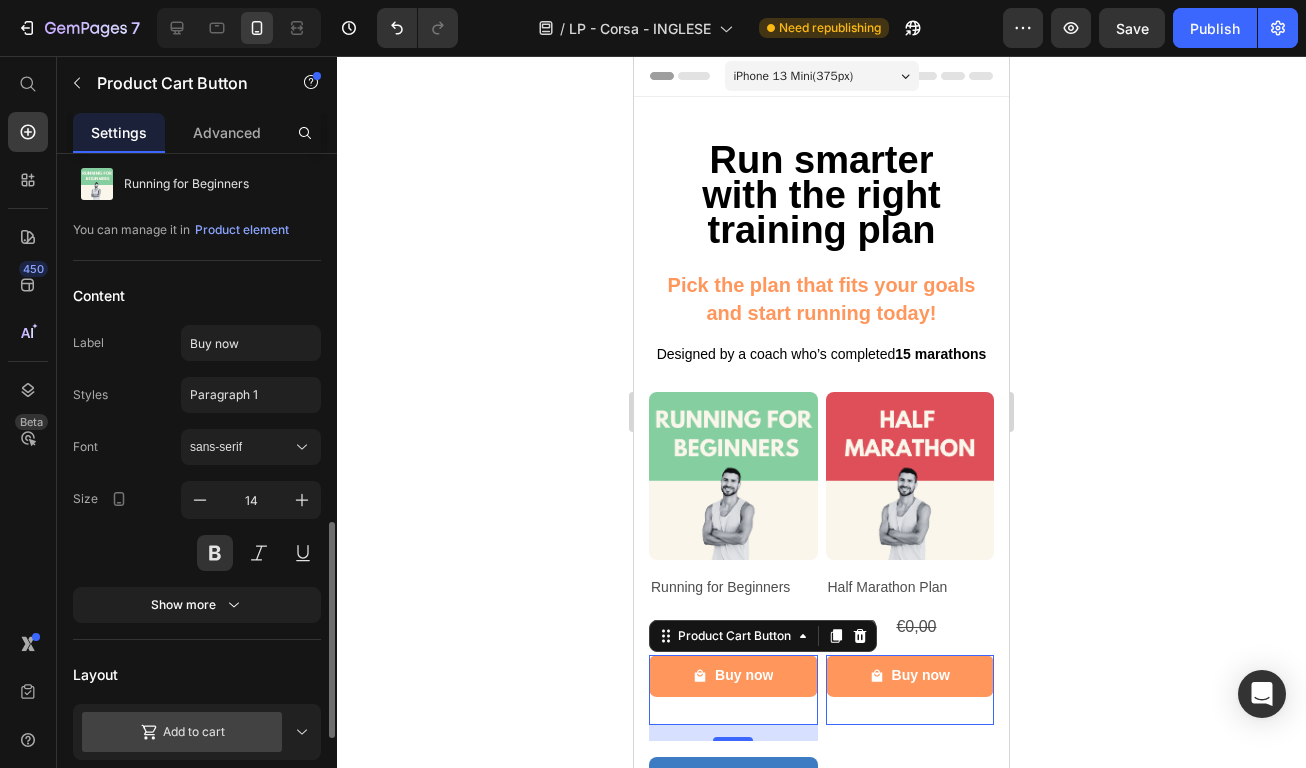 scroll, scrollTop: 0, scrollLeft: 0, axis: both 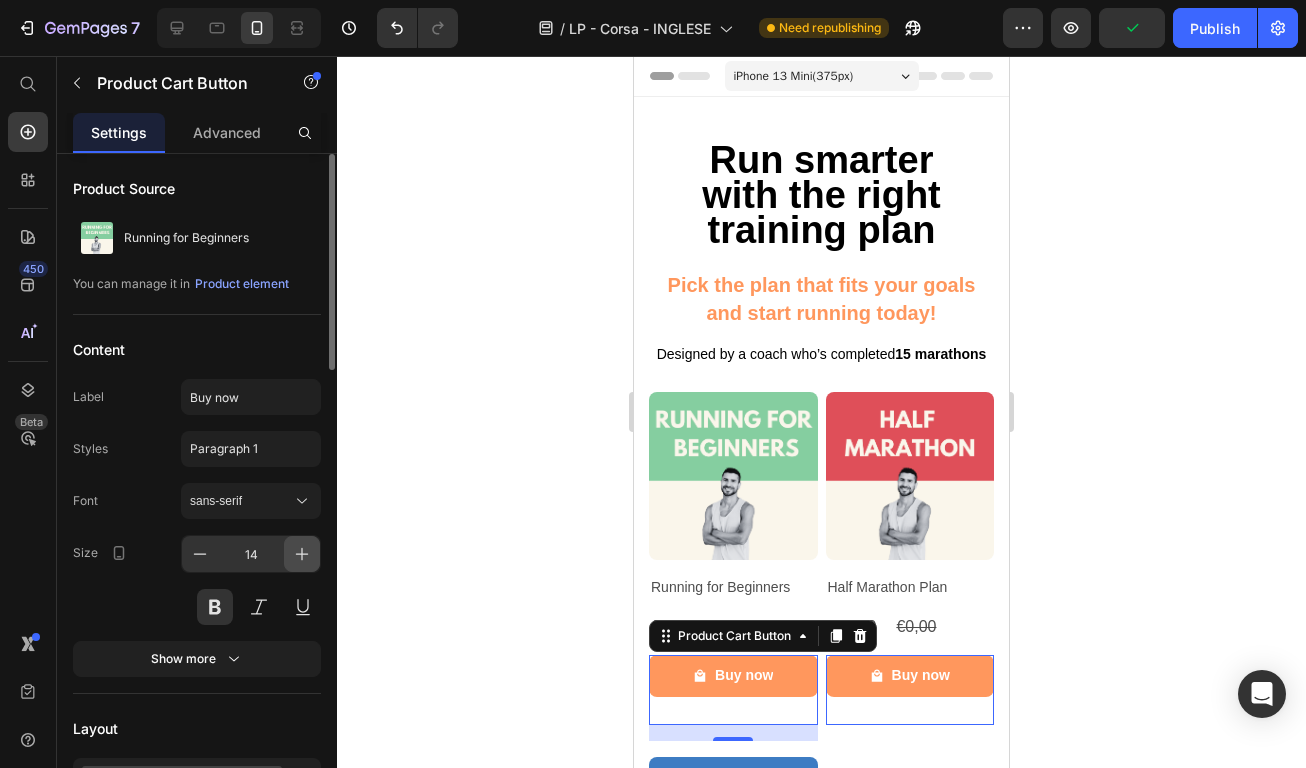 click 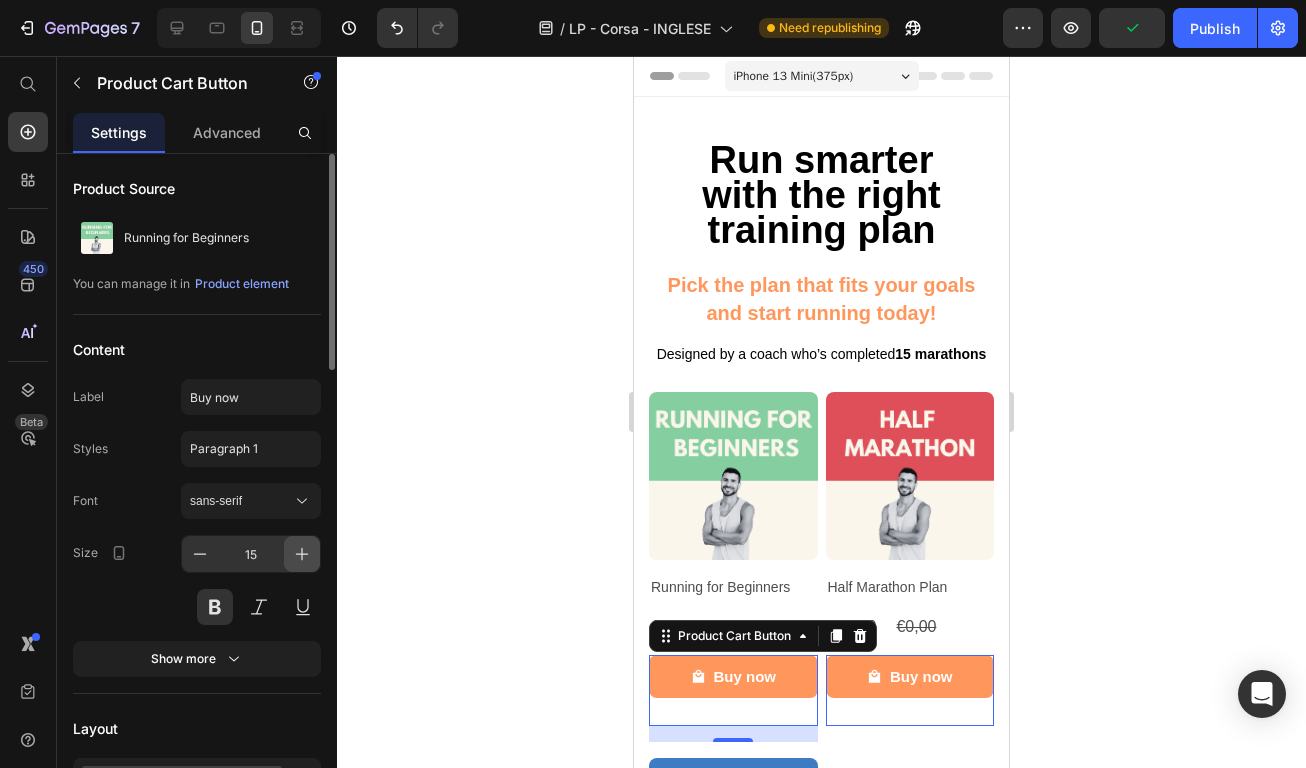 click 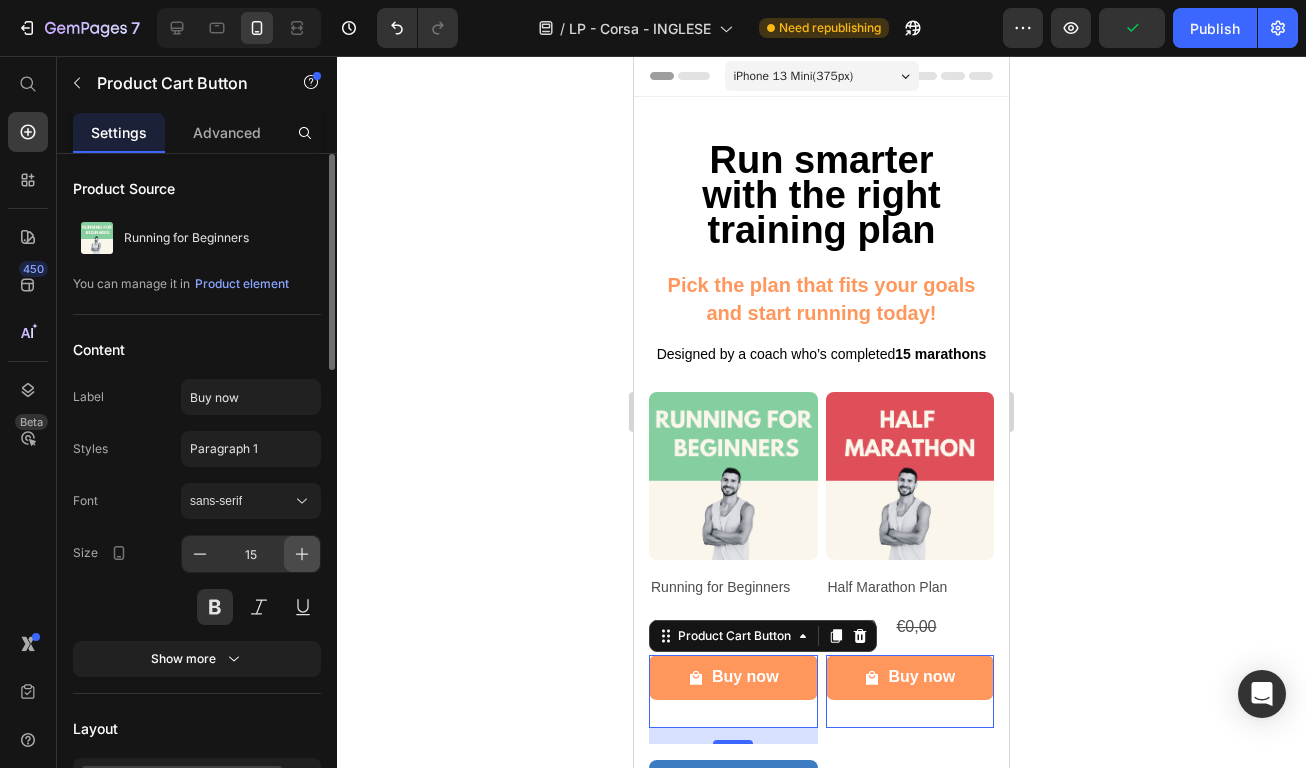 type on "16" 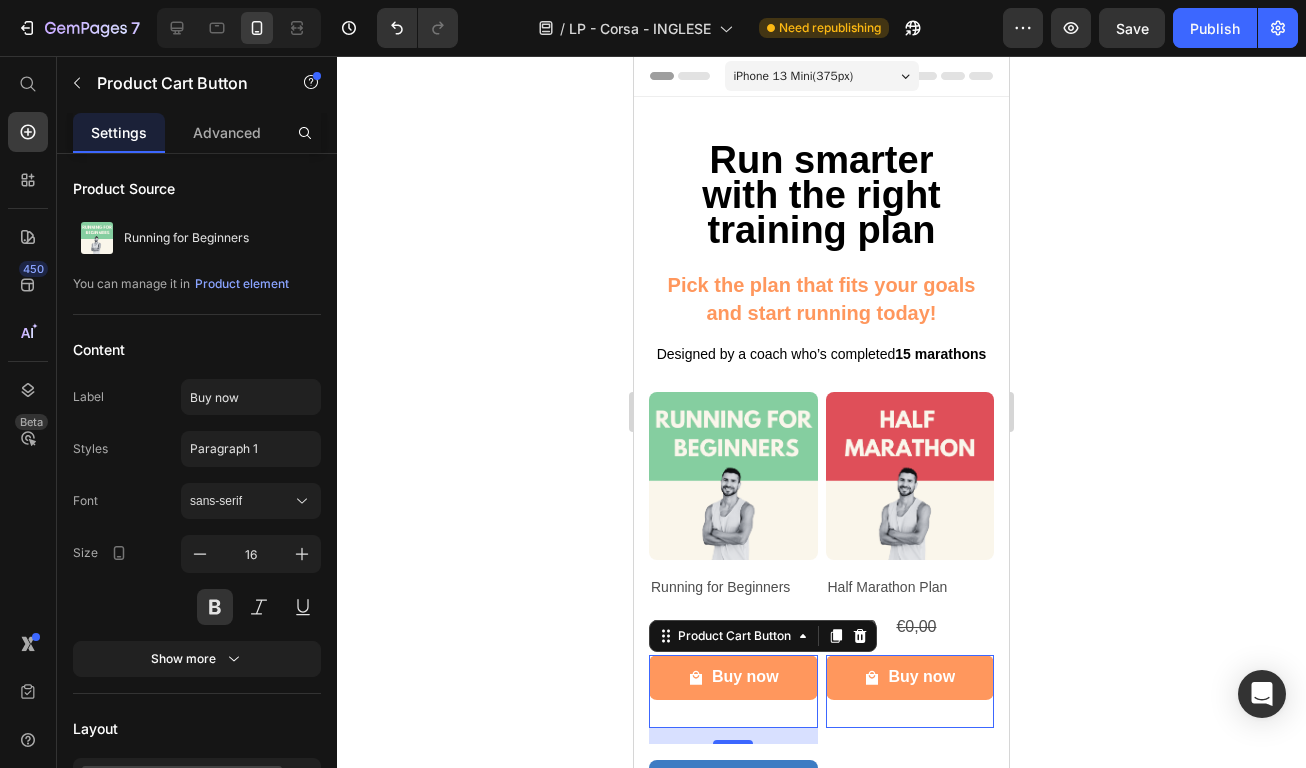click 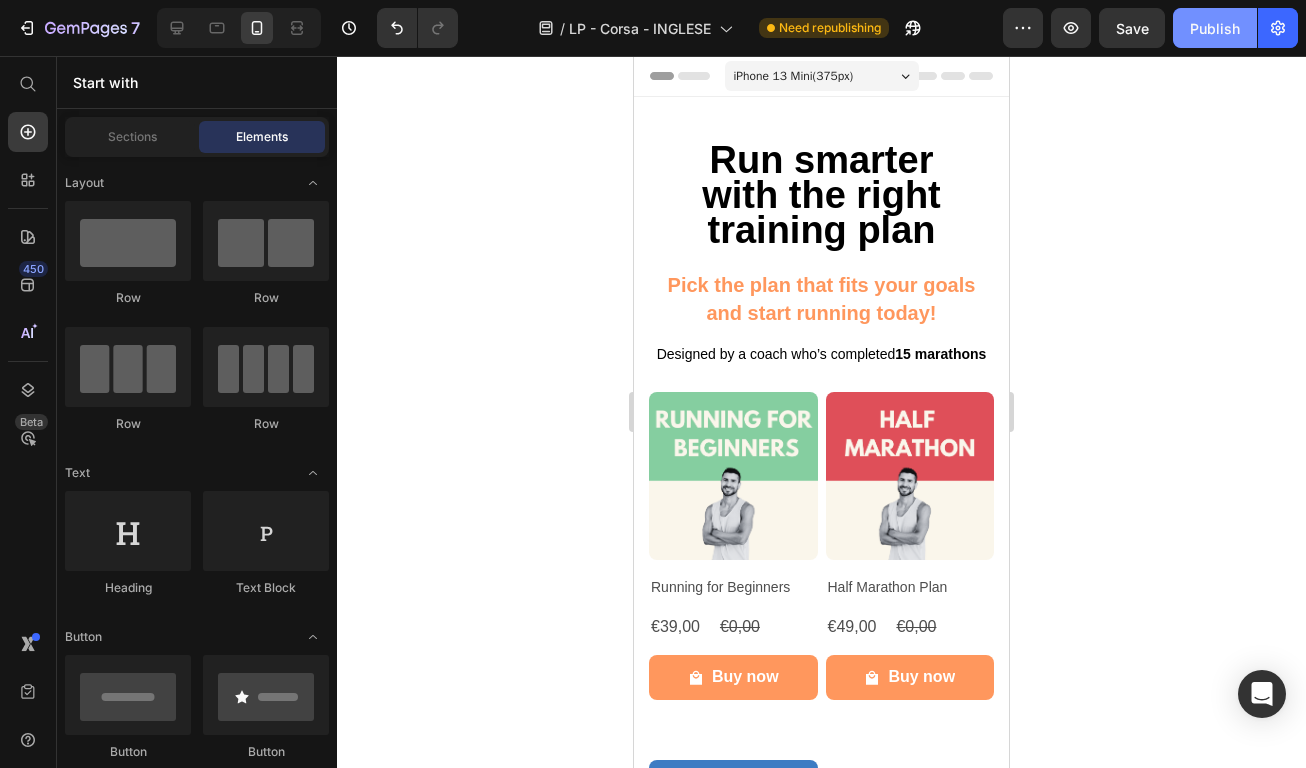 scroll, scrollTop: 0, scrollLeft: 0, axis: both 